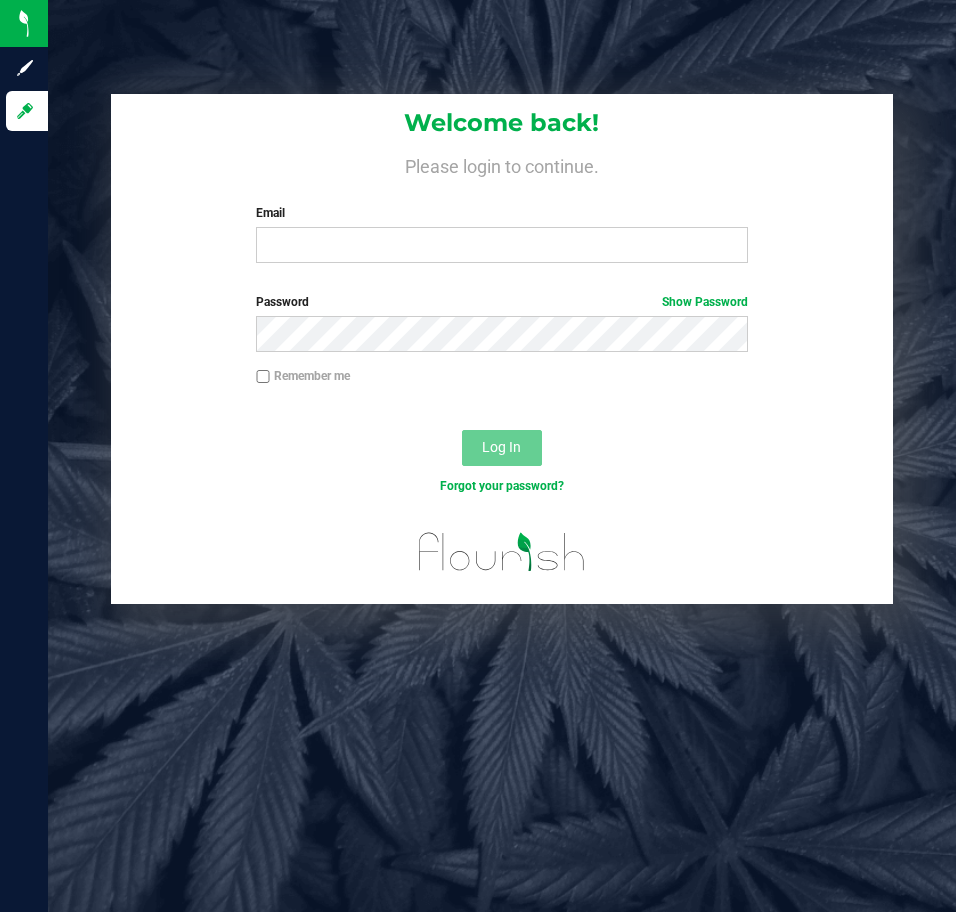 scroll, scrollTop: 0, scrollLeft: 0, axis: both 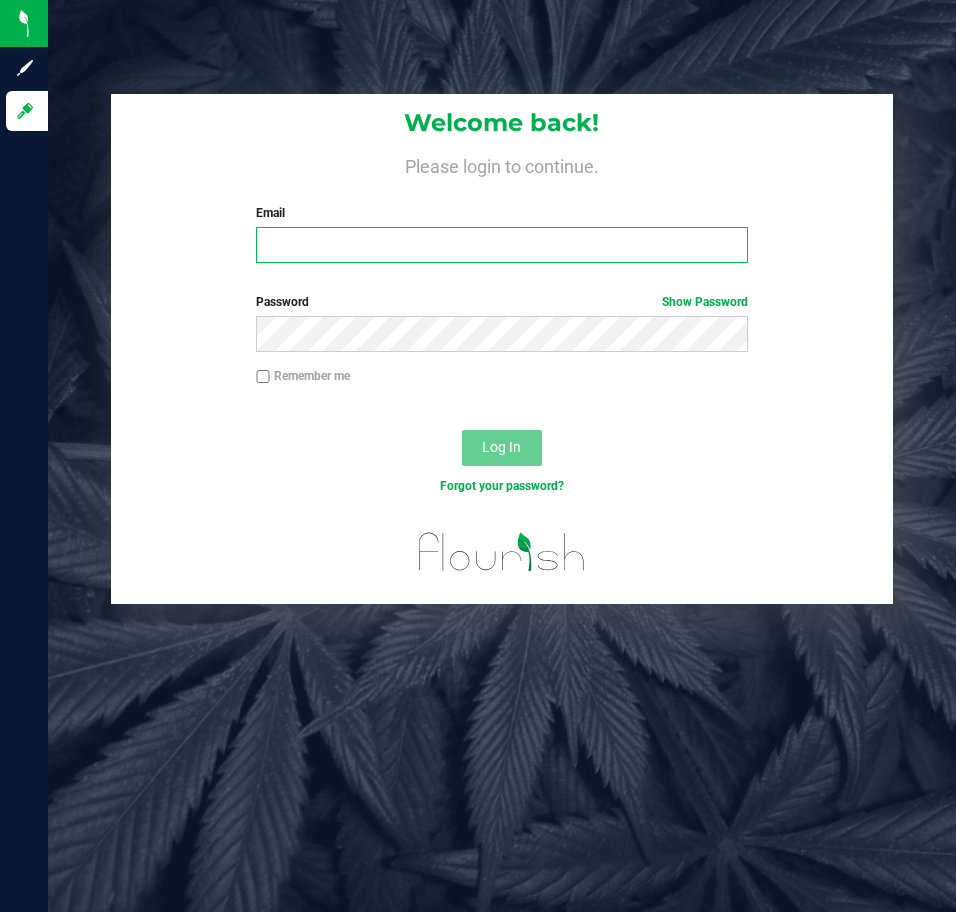 click on "Email" at bounding box center [501, 245] 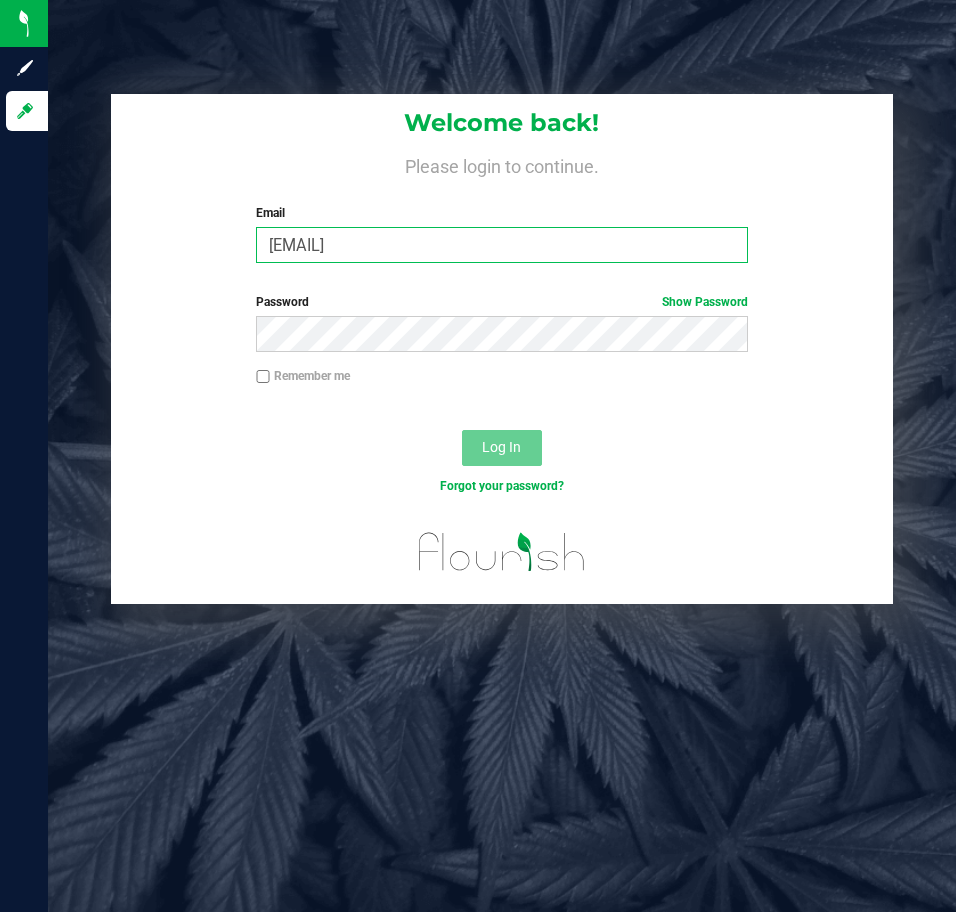 type on "[EMAIL]" 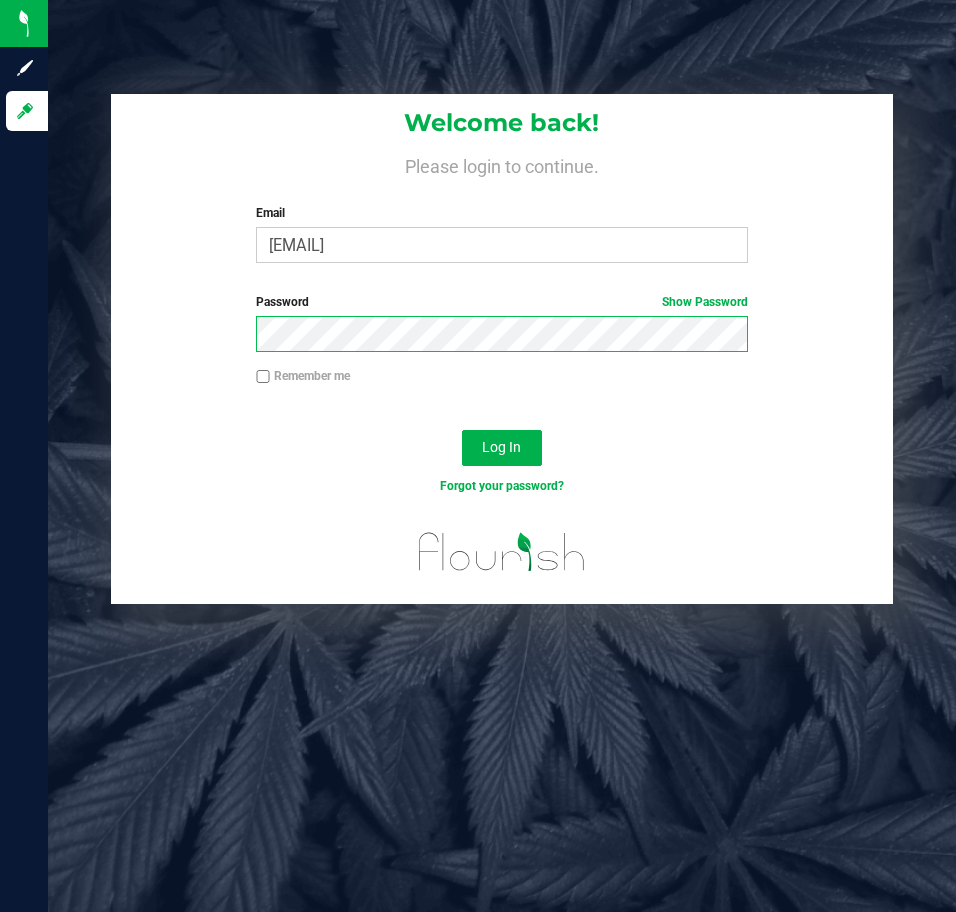 click on "Log In" at bounding box center [502, 448] 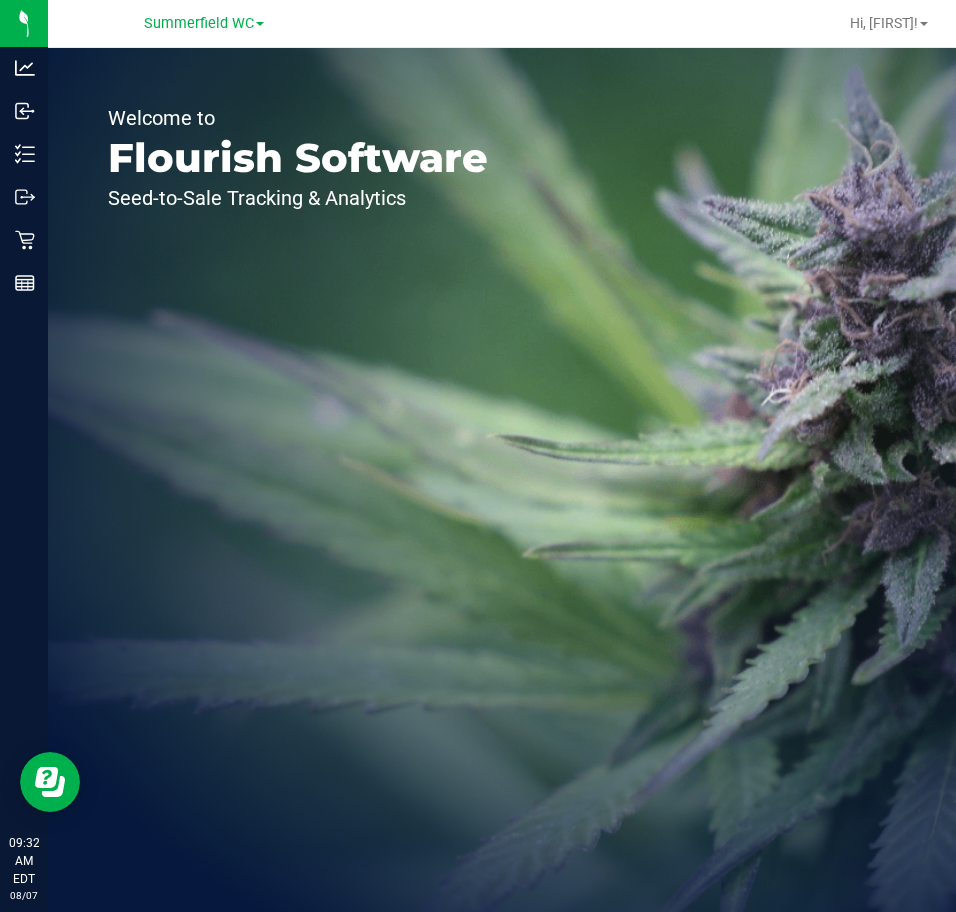scroll, scrollTop: 0, scrollLeft: 0, axis: both 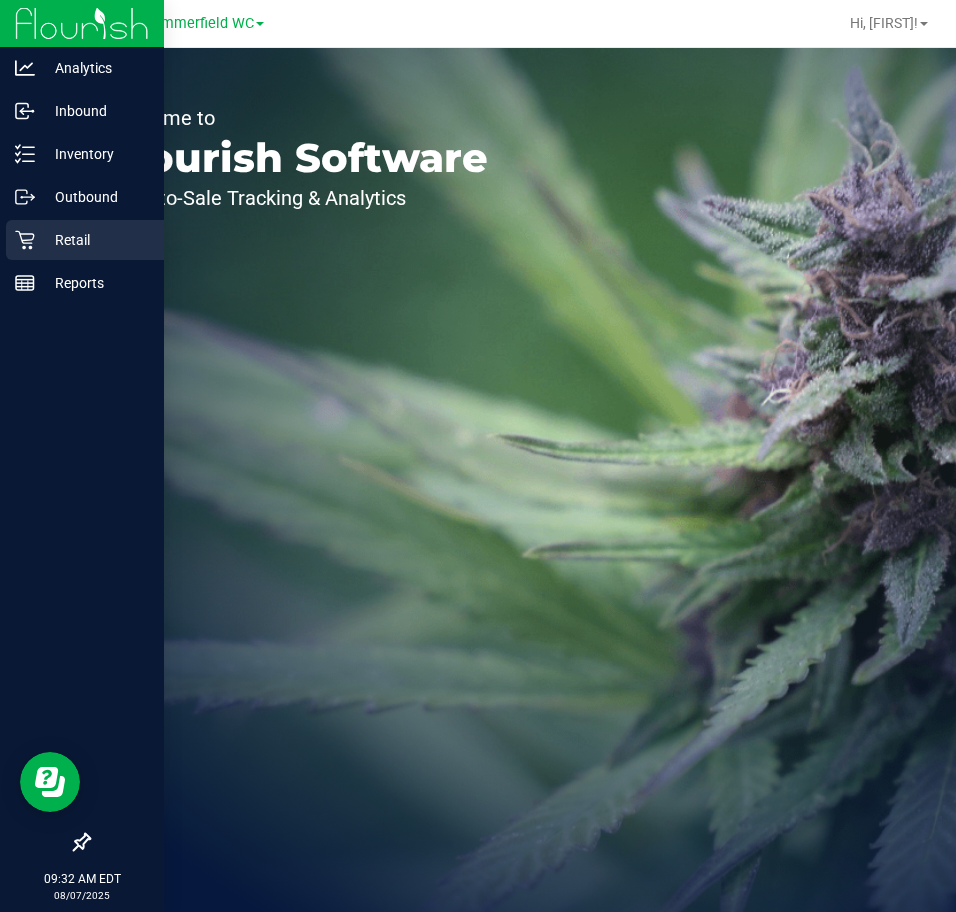 click on "Retail" at bounding box center [85, 240] 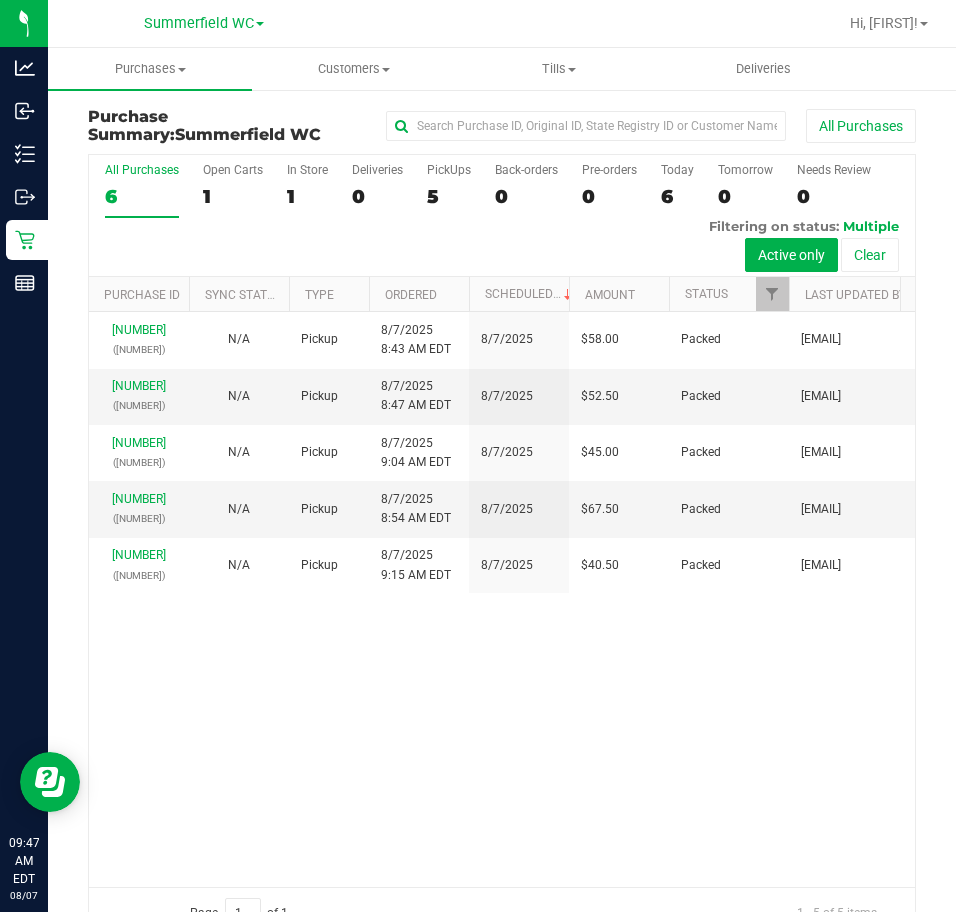 drag, startPoint x: 617, startPoint y: 674, endPoint x: 646, endPoint y: 641, distance: 43.931767 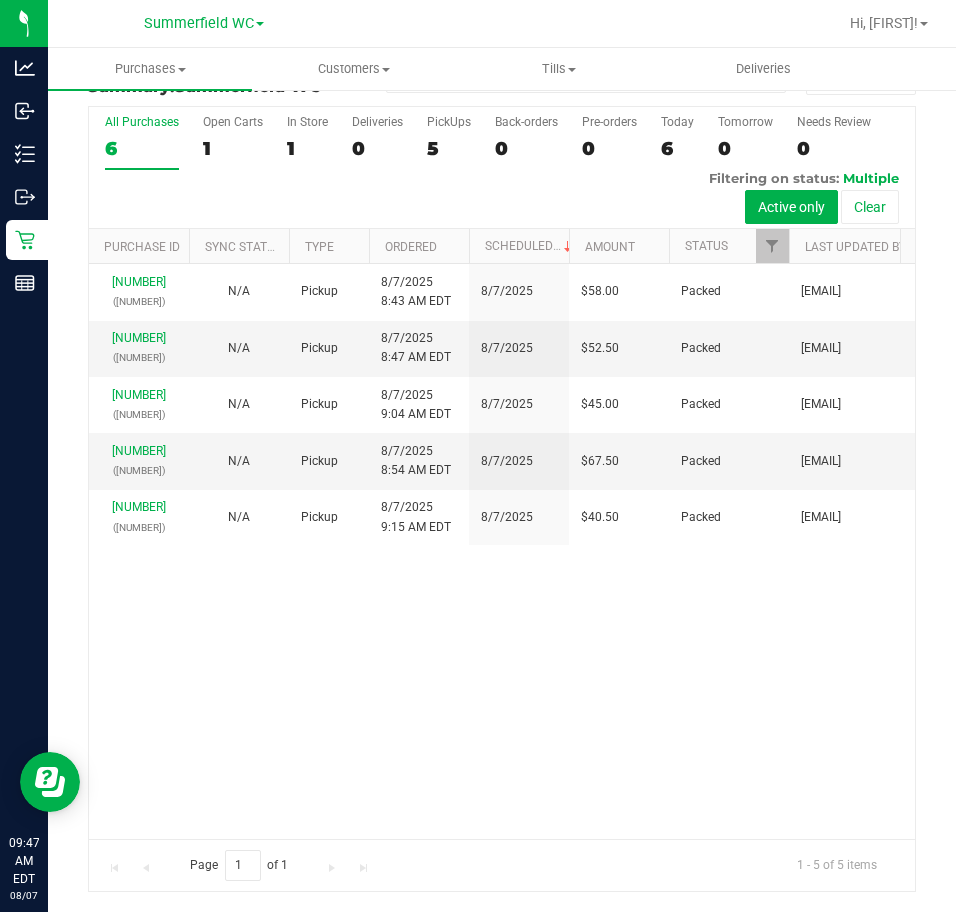 click on "[NUMBER]
([NUMBER])
N/A
Pickup [DATE] [TIME] EDT [DATE]
$58.00
Packed [EMAIL]
[NUMBER]
([NUMBER])
N/A
Pickup [DATE] [TIME] EDT [DATE]
$52.50
Packed [EMAIL]
[NUMBER]
([NUMBER])
N/A
Pickup [DATE] [TIME] EDT [DATE]
$45.00
Packed [EMAIL]
[NUMBER]" at bounding box center (502, 551) 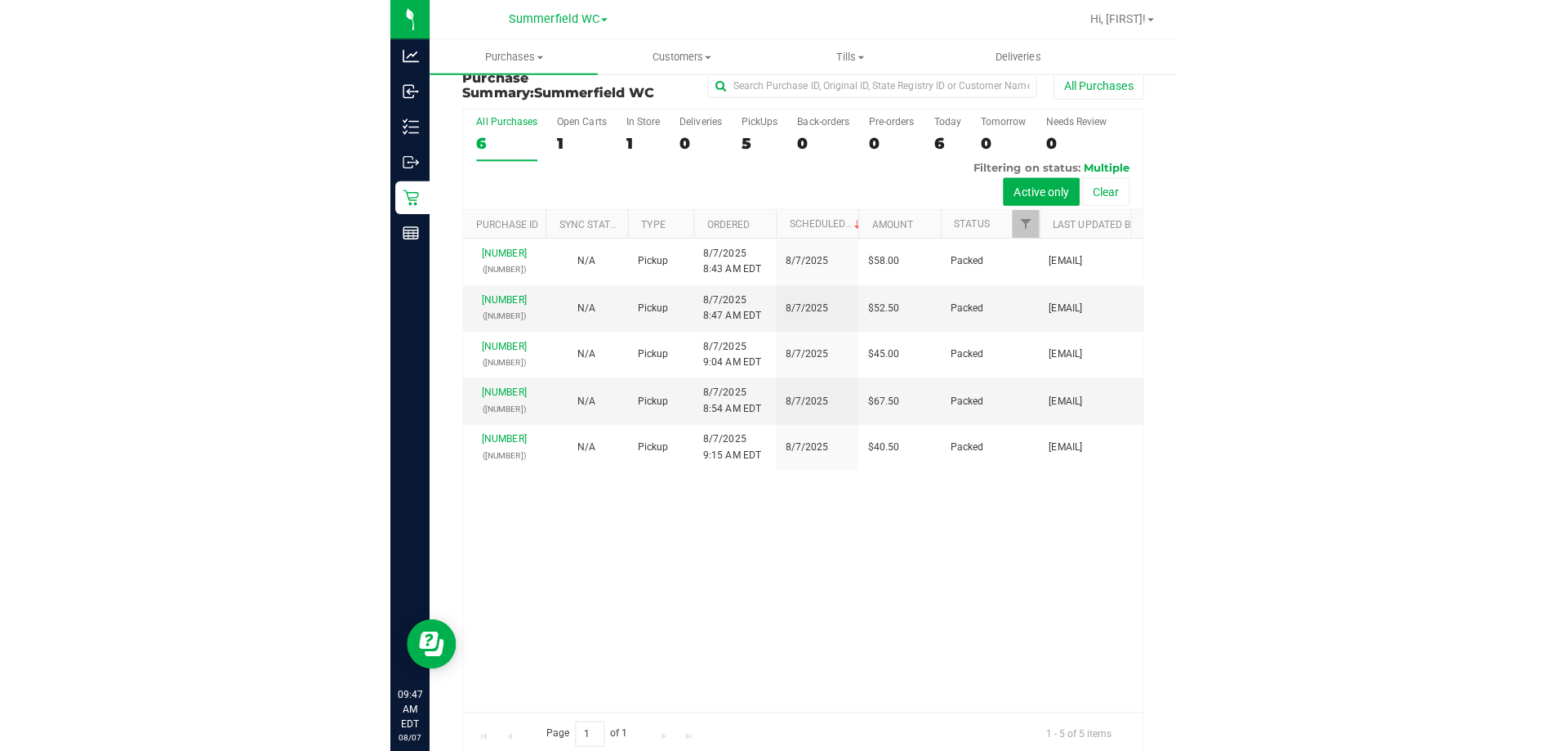 scroll, scrollTop: 0, scrollLeft: 0, axis: both 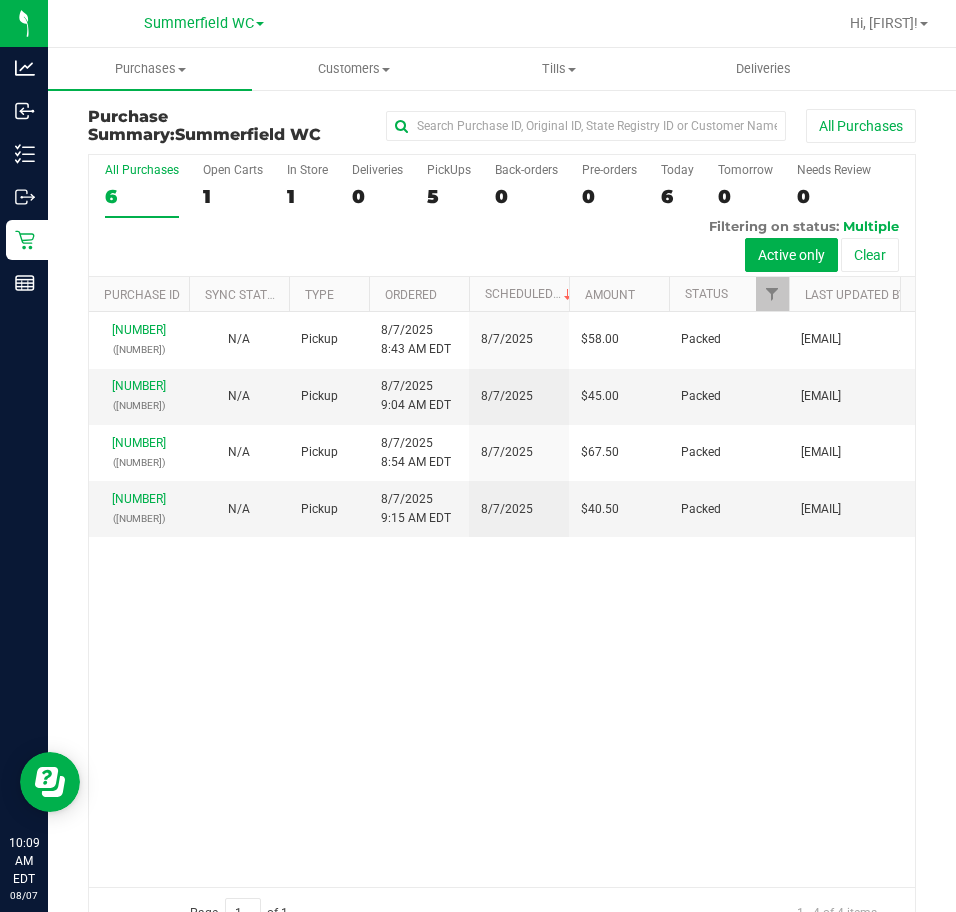 click on "[NUMBER]
([NUMBER])
N/A
Pickup [DATE] [TIME] EDT [DATE]
$58.00
Packed [EMAIL]
[NUMBER]
([NUMBER])
N/A
Pickup [DATE] [TIME] EDT [DATE]
$45.00
Packed [EMAIL]
[NUMBER]
([NUMBER])
N/A
Pickup [DATE] [TIME] EDT [DATE]
$67.50
Packed [EMAIL]
[NUMBER]" at bounding box center [502, 599] 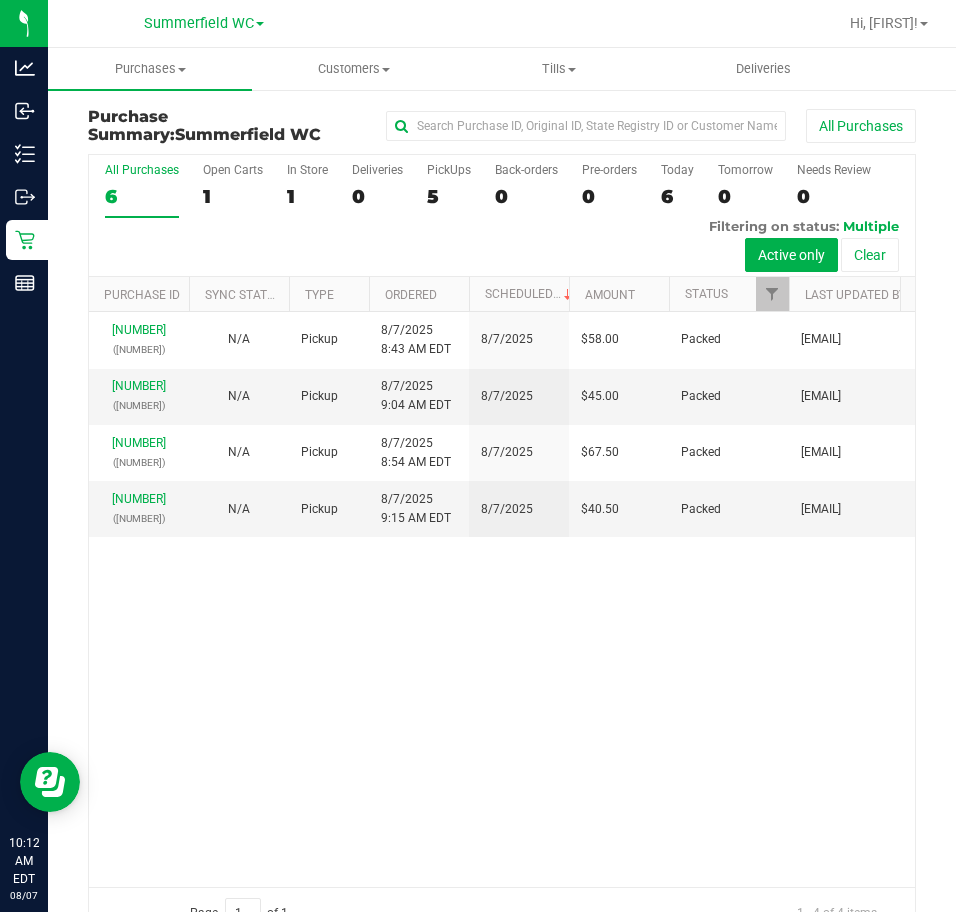 click on "[NUMBER]
([NUMBER])
N/A
Pickup [DATE] [TIME] EDT [DATE]
$58.00
Packed [EMAIL]
[NUMBER]
([NUMBER])
N/A
Pickup [DATE] [TIME] EDT [DATE]
$45.00
Packed [EMAIL]
[NUMBER]
([NUMBER])
N/A
Pickup [DATE] [TIME] EDT [DATE]
$67.50
Packed [EMAIL]
[NUMBER]" at bounding box center (502, 599) 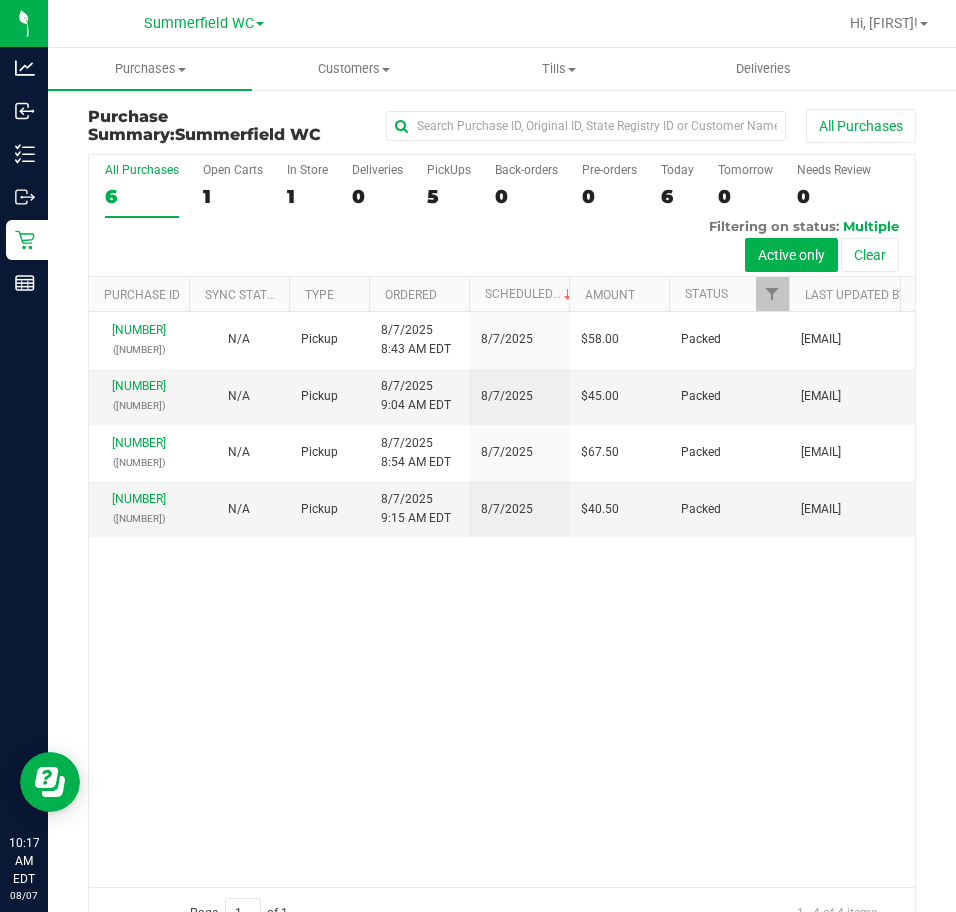 click on "[NUMBER]
([NUMBER])
N/A
Pickup [DATE] [TIME] EDT [DATE]
$58.00
Packed [EMAIL]
[NUMBER]
([NUMBER])
N/A
Pickup [DATE] [TIME] EDT [DATE]
$45.00
Packed [EMAIL]
[NUMBER]
([NUMBER])
N/A
Pickup [DATE] [TIME] EDT [DATE]
$67.50
Packed [EMAIL]
[NUMBER]" at bounding box center (502, 599) 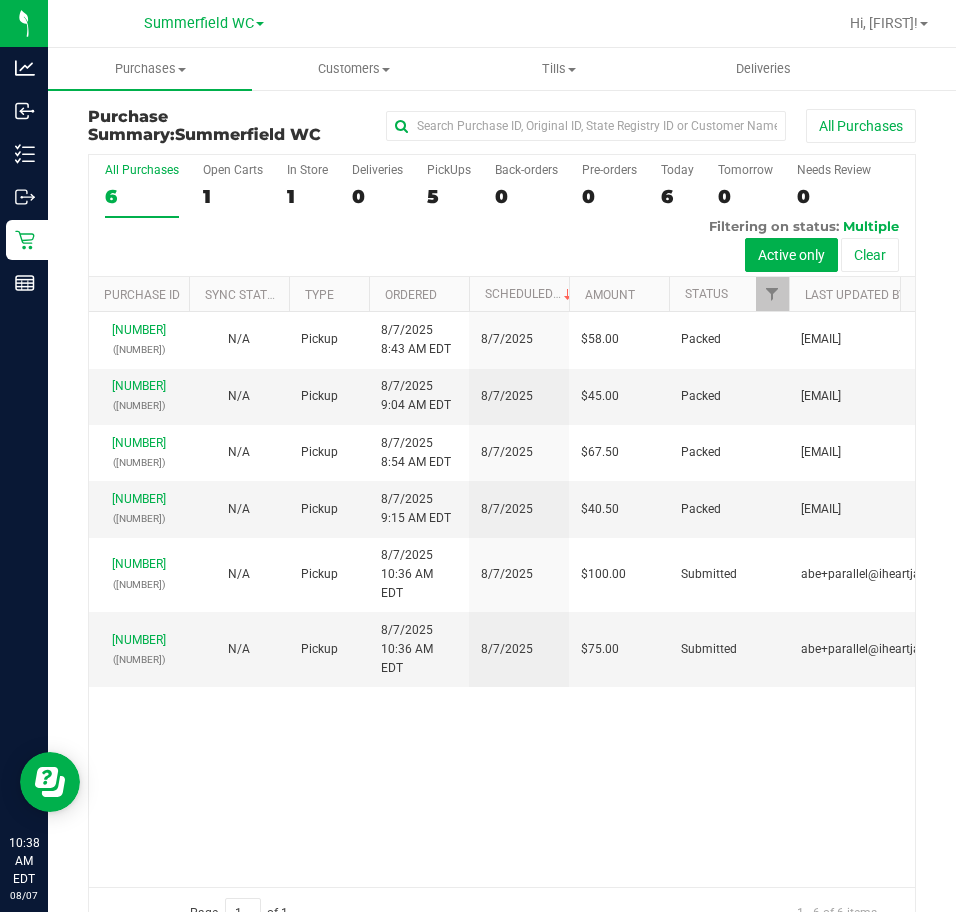 click on "[NUMBER]
([NUMBER])
N/A
Pickup [DATE] [TIME] EDT [DATE]
$58.00
Packed [EMAIL]
[NUMBER]
([NUMBER])
N/A
Pickup [DATE] [TIME] EDT [DATE]
$45.00
Packed [EMAIL]
[NUMBER]
([NUMBER])
N/A
Pickup [DATE] [TIME] EDT [DATE]
$67.50
Packed [EMAIL]
[NUMBER]" at bounding box center (502, 599) 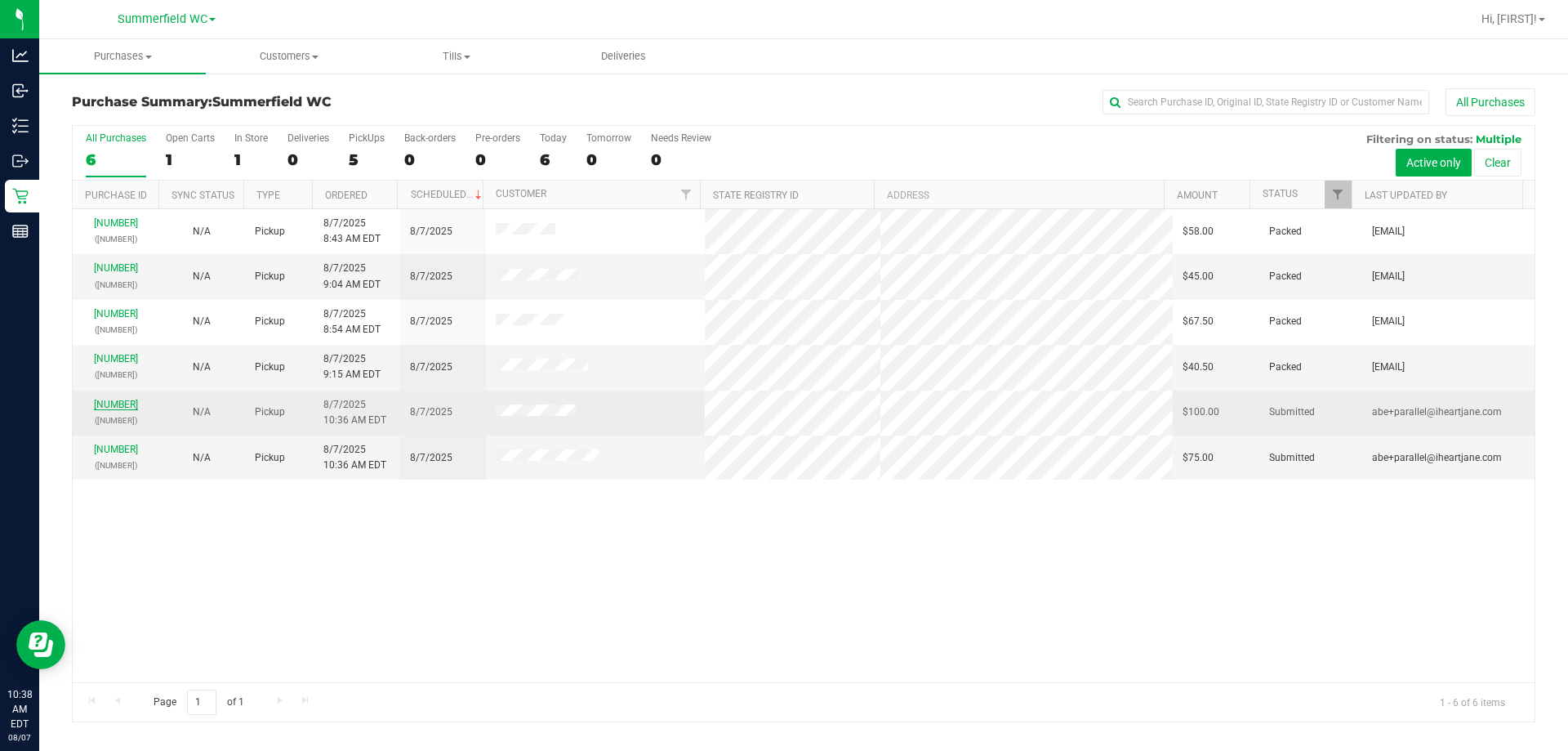 click on "[NUMBER]" at bounding box center (116, 405) 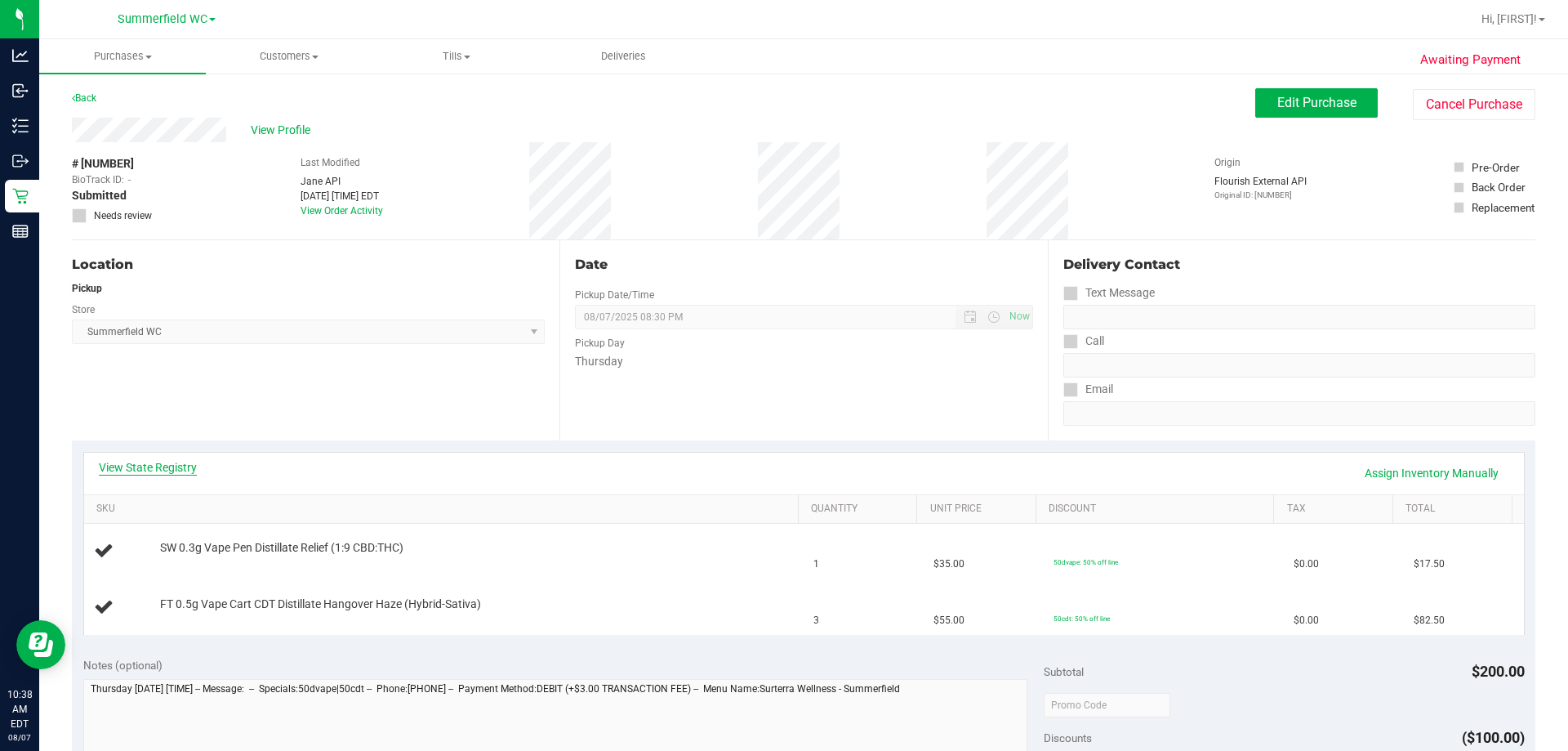 click on "View State Registry" at bounding box center (148, 467) 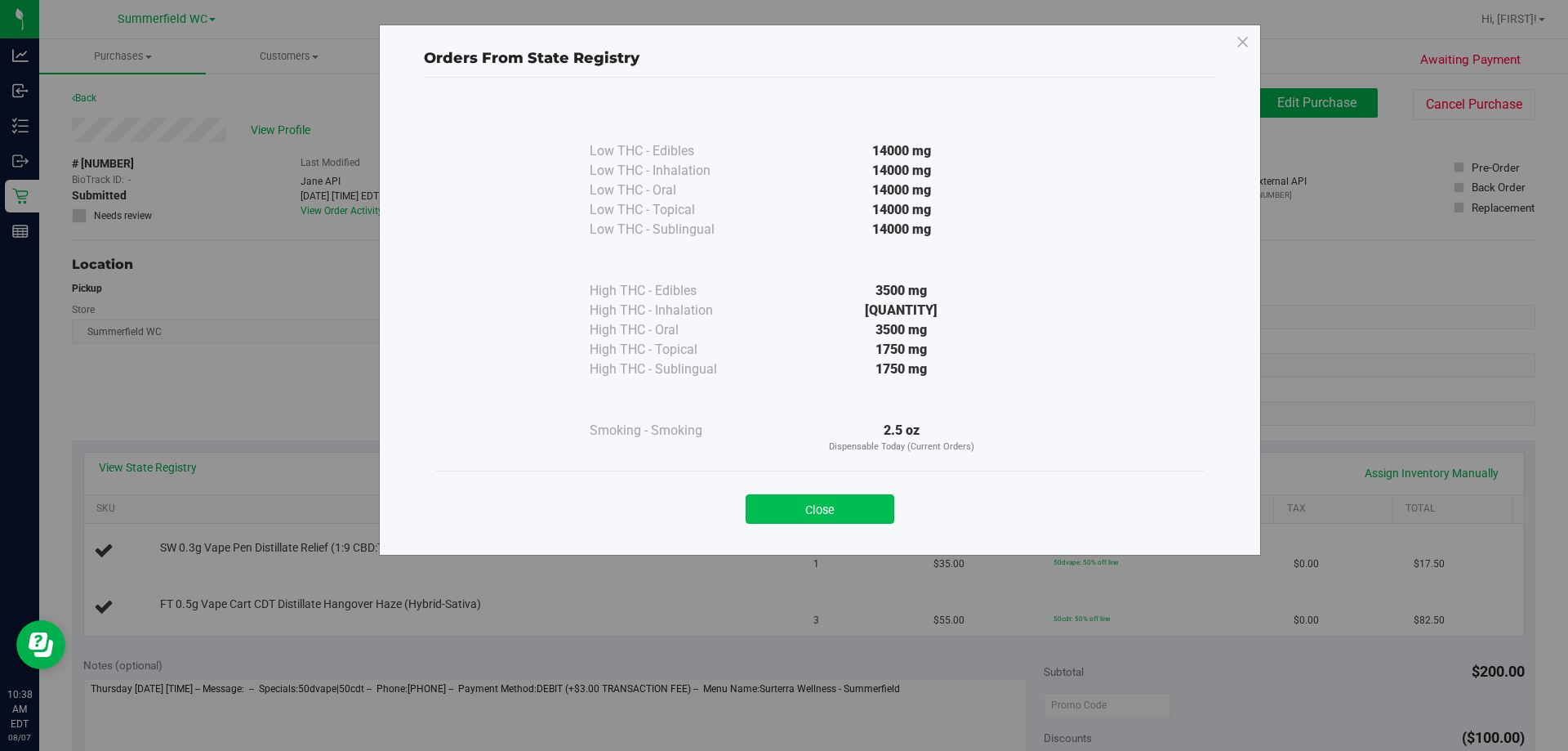 click on "Close" at bounding box center (820, 509) 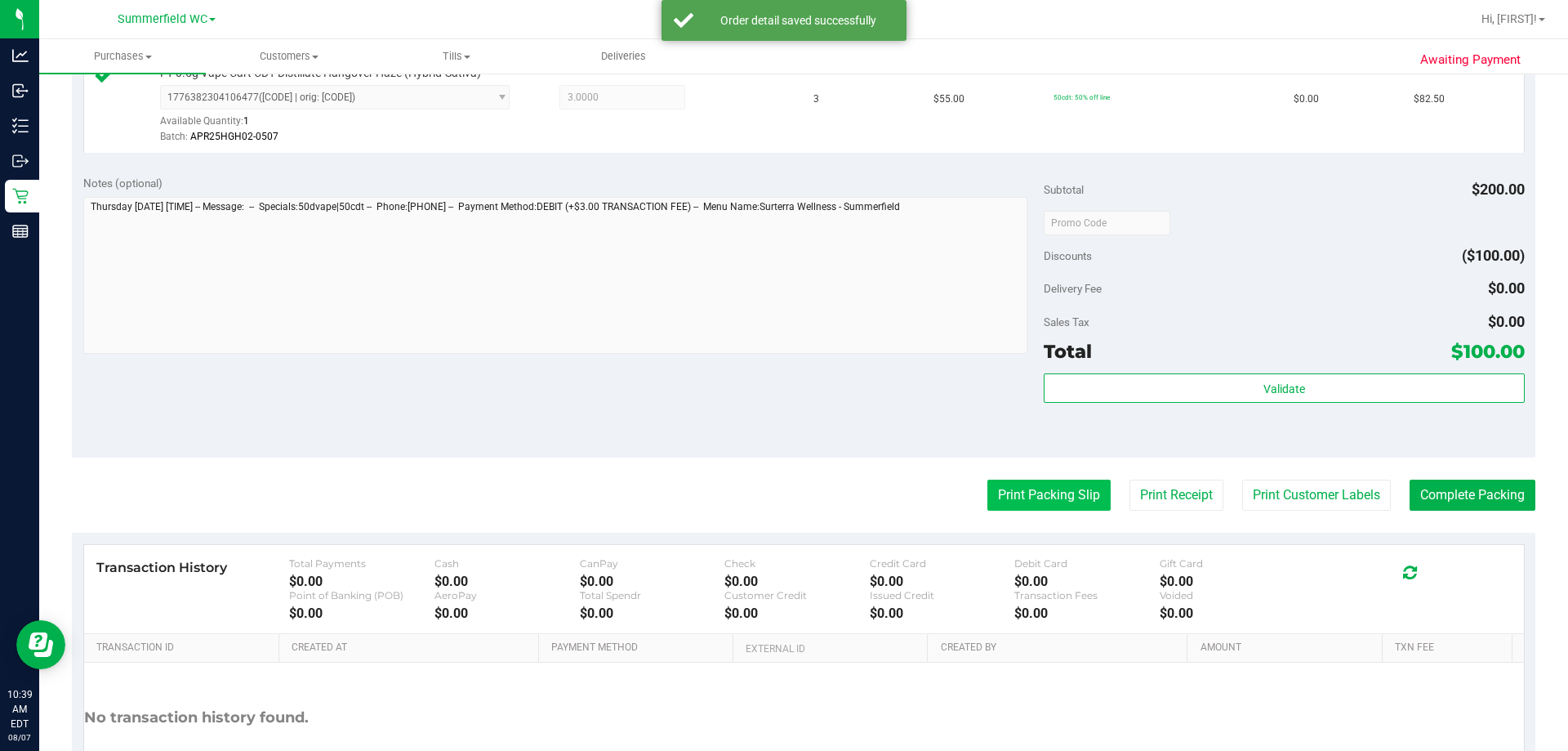 scroll, scrollTop: 654, scrollLeft: 0, axis: vertical 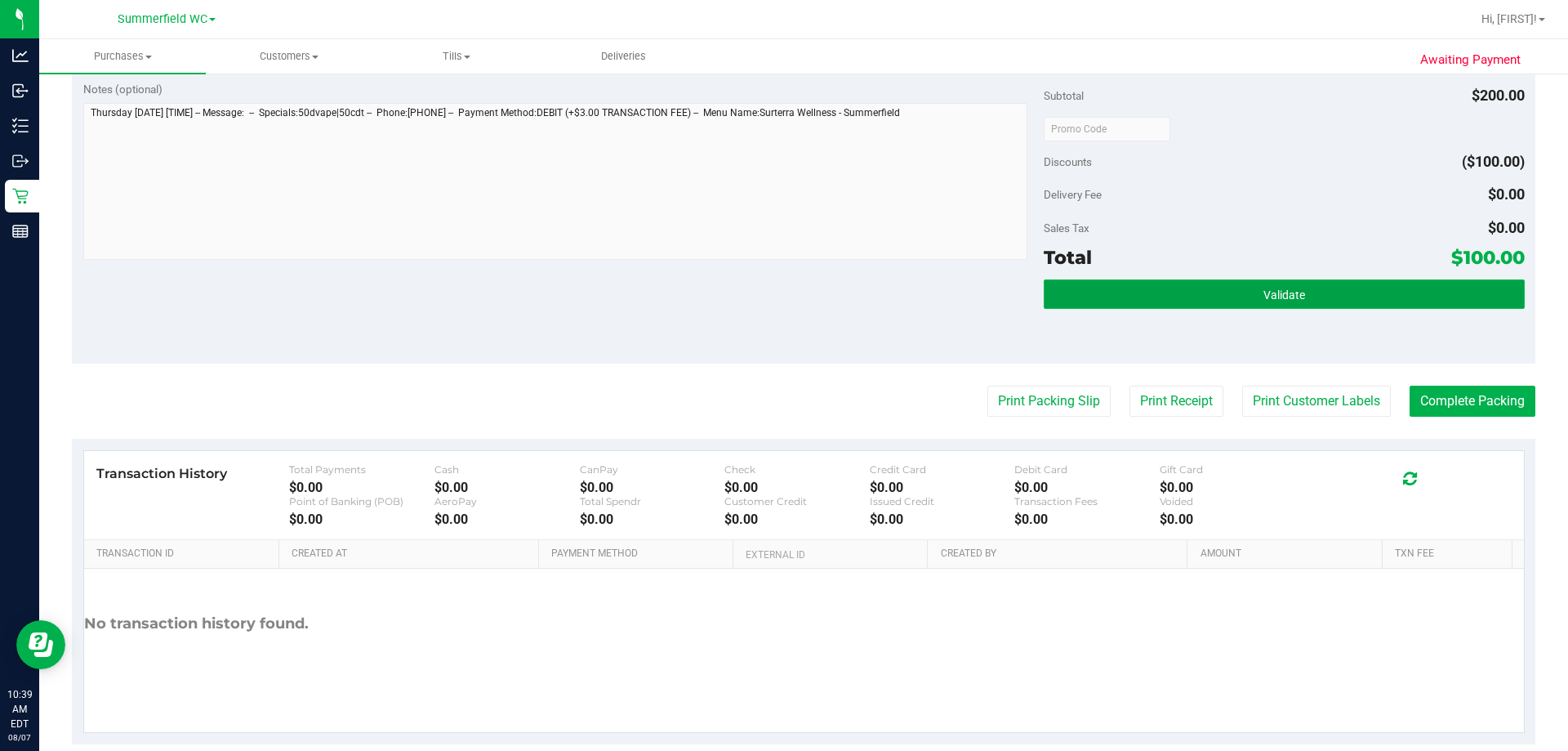 click on "Validate" at bounding box center [1284, 295] 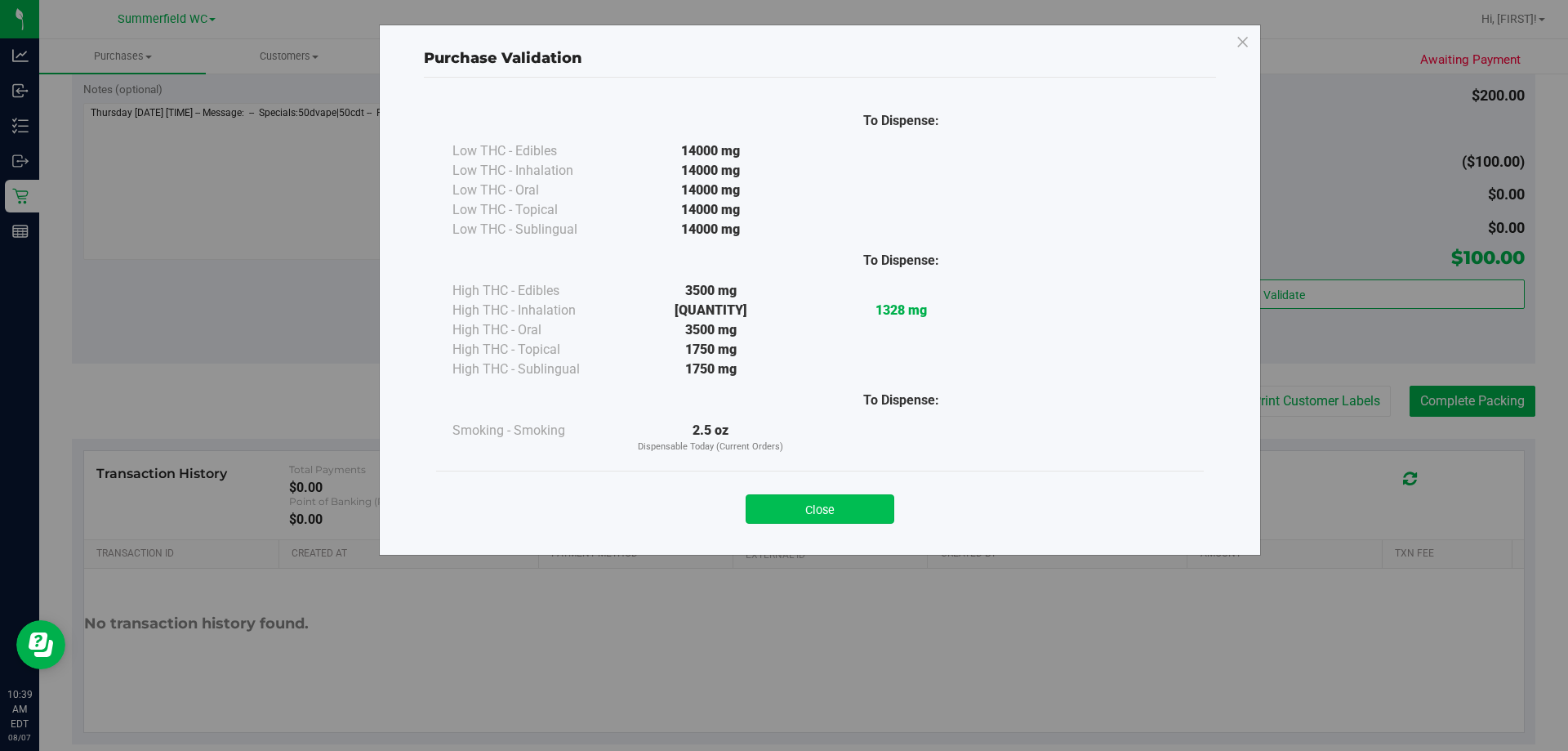 click on "Close" at bounding box center [820, 509] 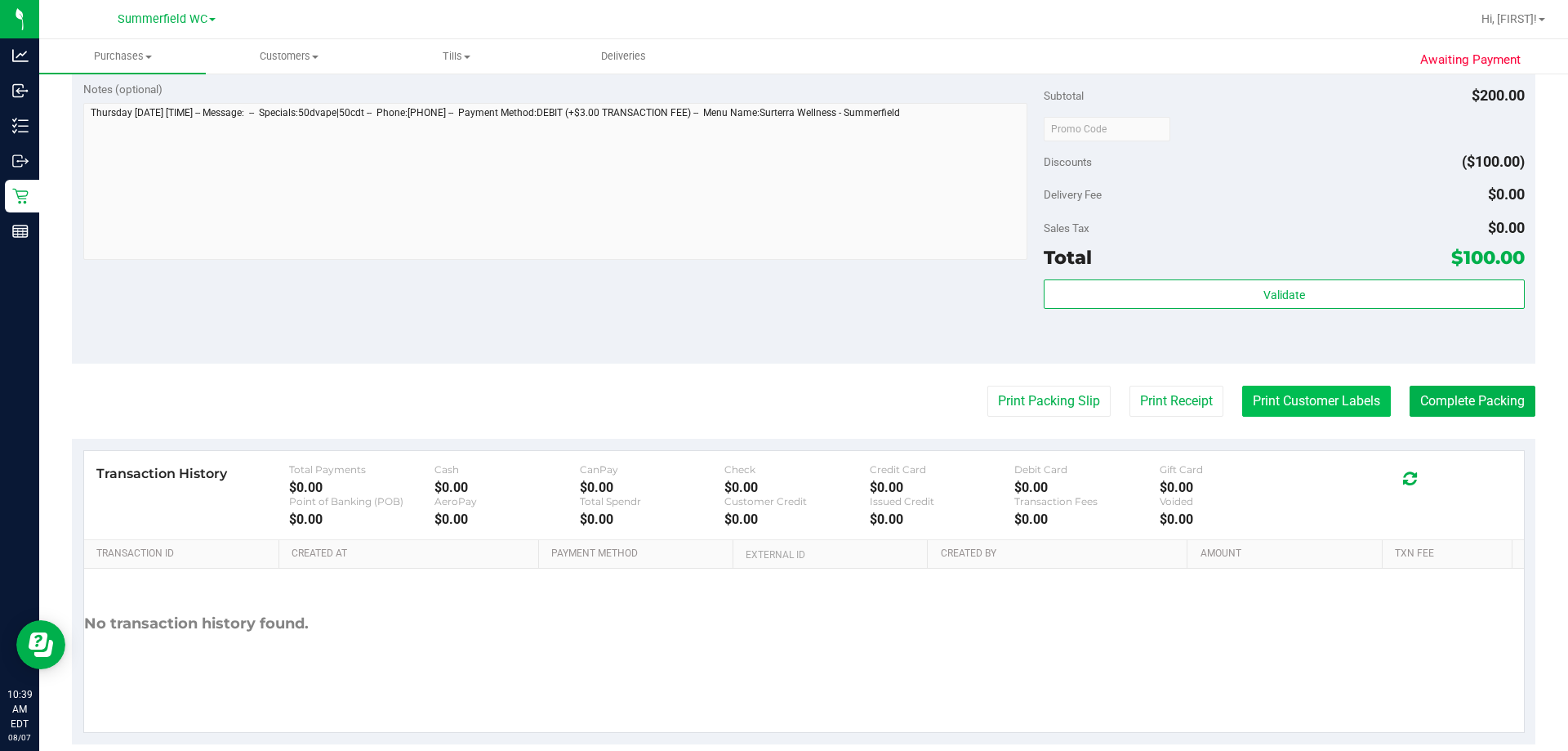 click on "Print Customer Labels" at bounding box center [1316, 401] 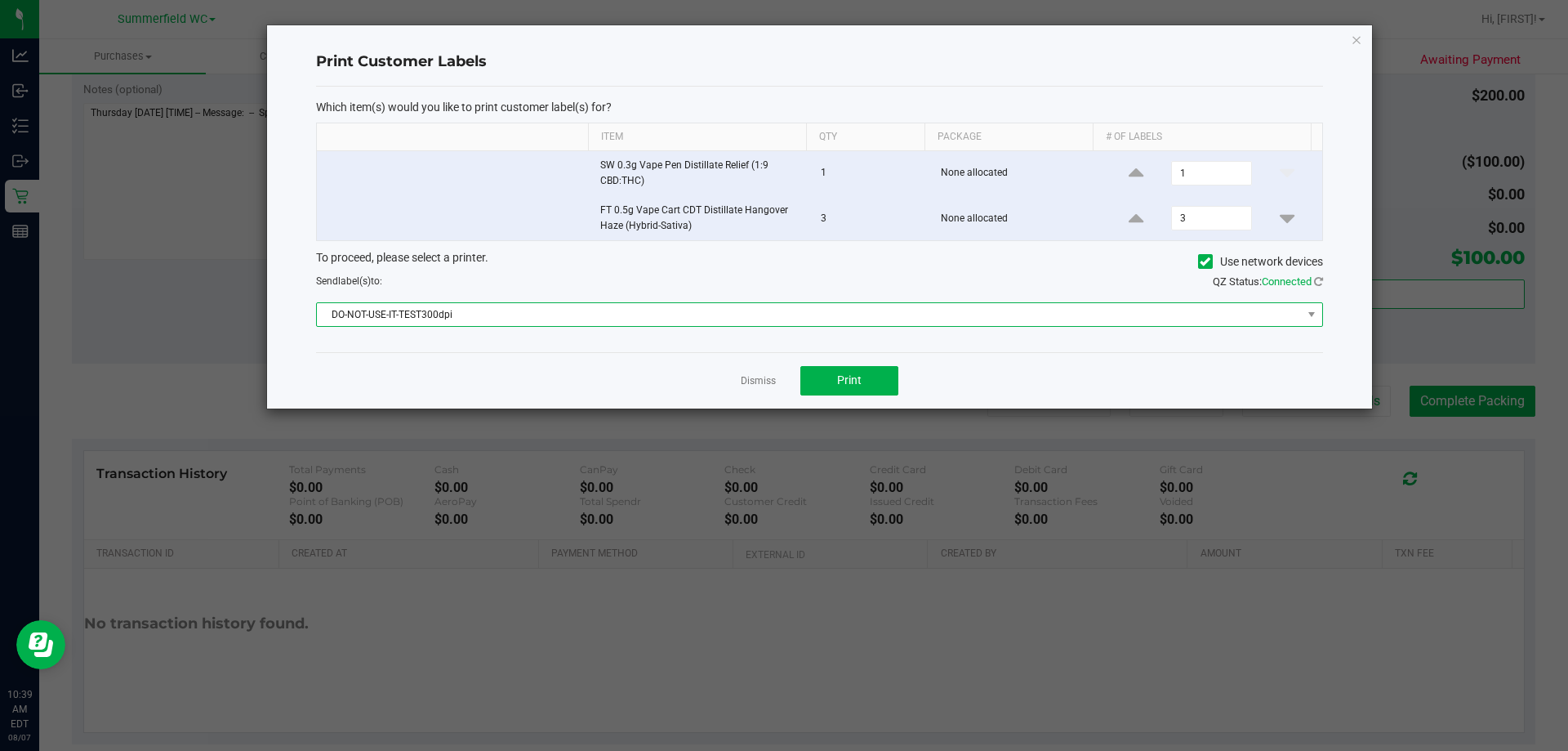 click on "DO-NOT-USE-IT-TEST300dpi" at bounding box center [809, 315] 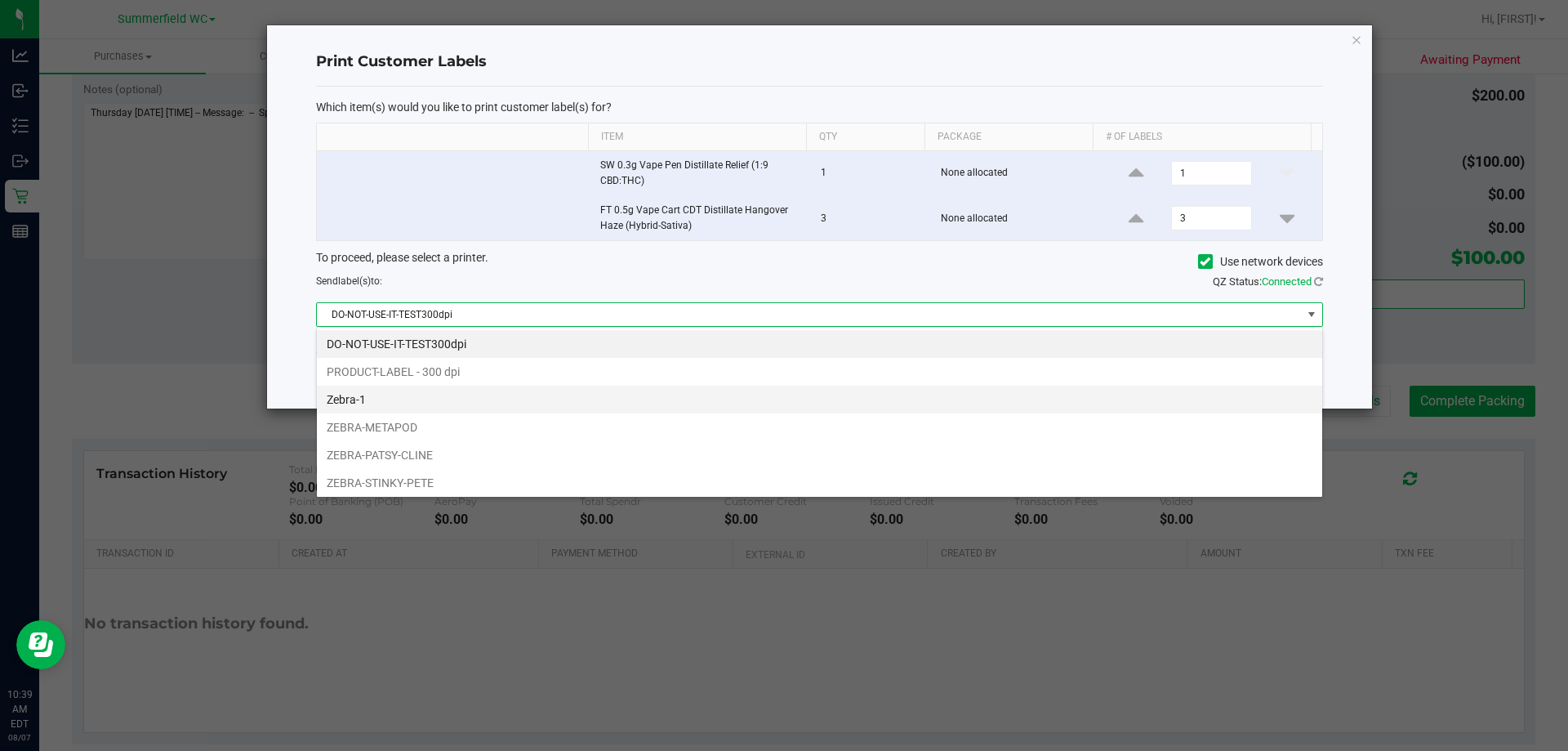 scroll, scrollTop: 81695, scrollLeft: 80660, axis: both 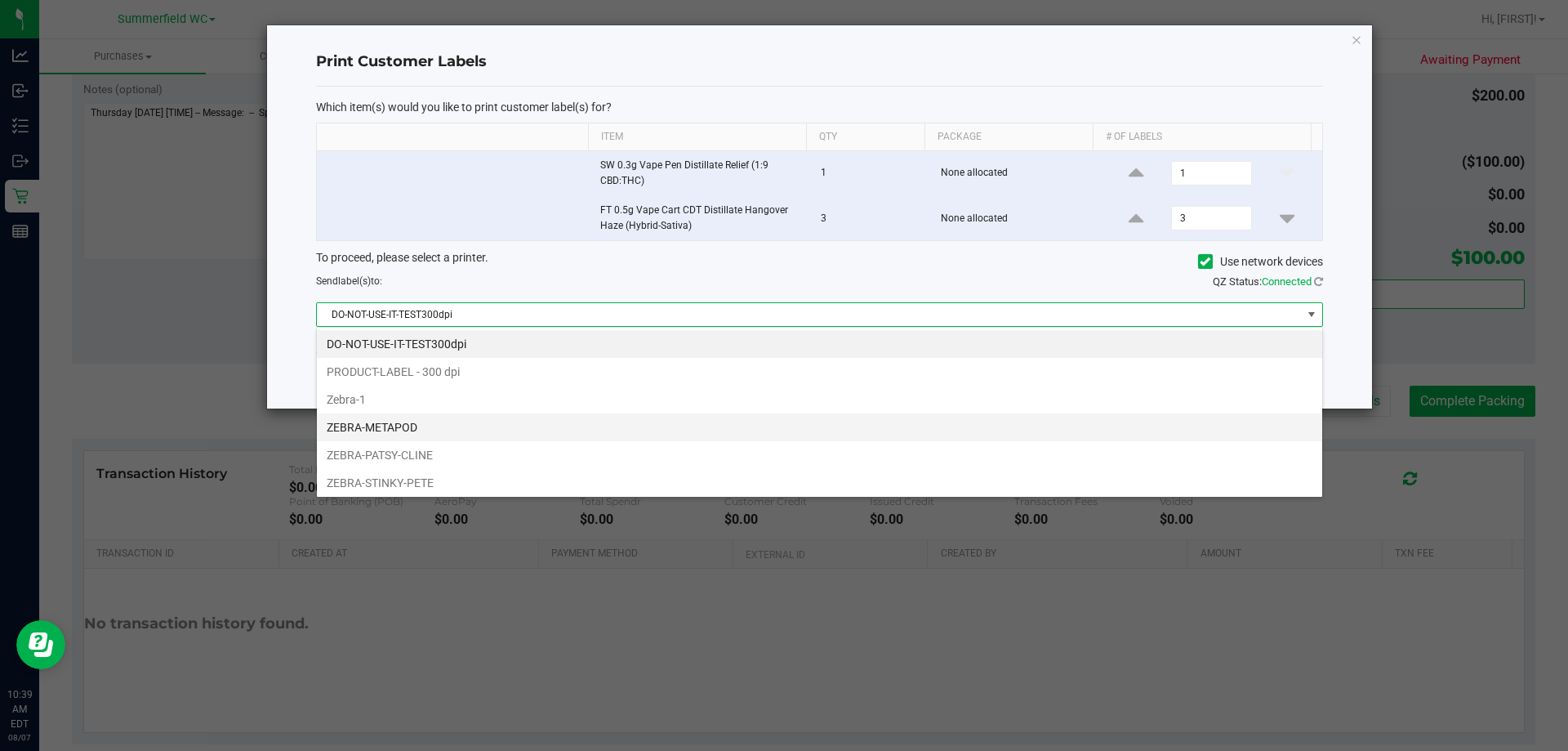 click on "ZEBRA-METAPOD" at bounding box center (819, 427) 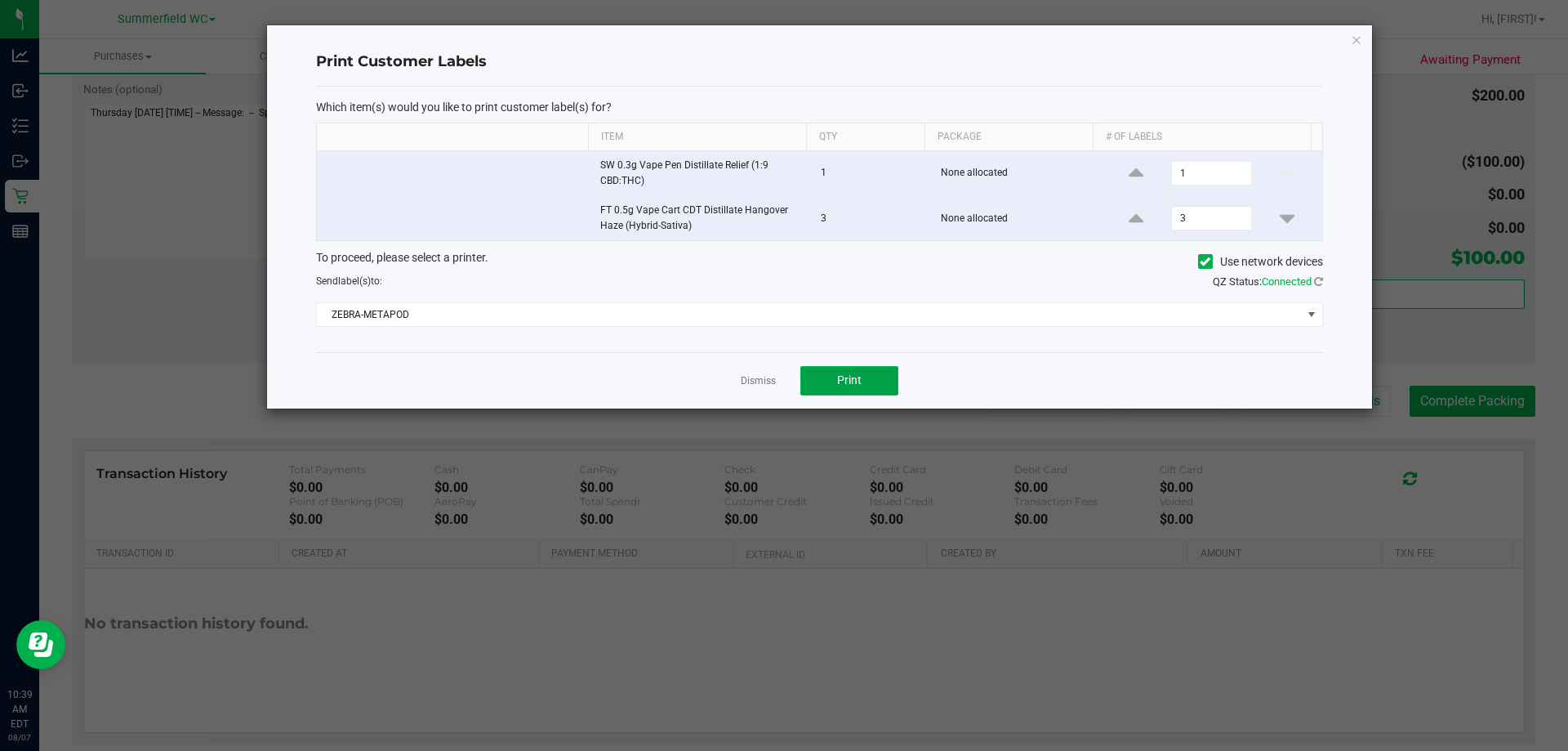 click on "Print" 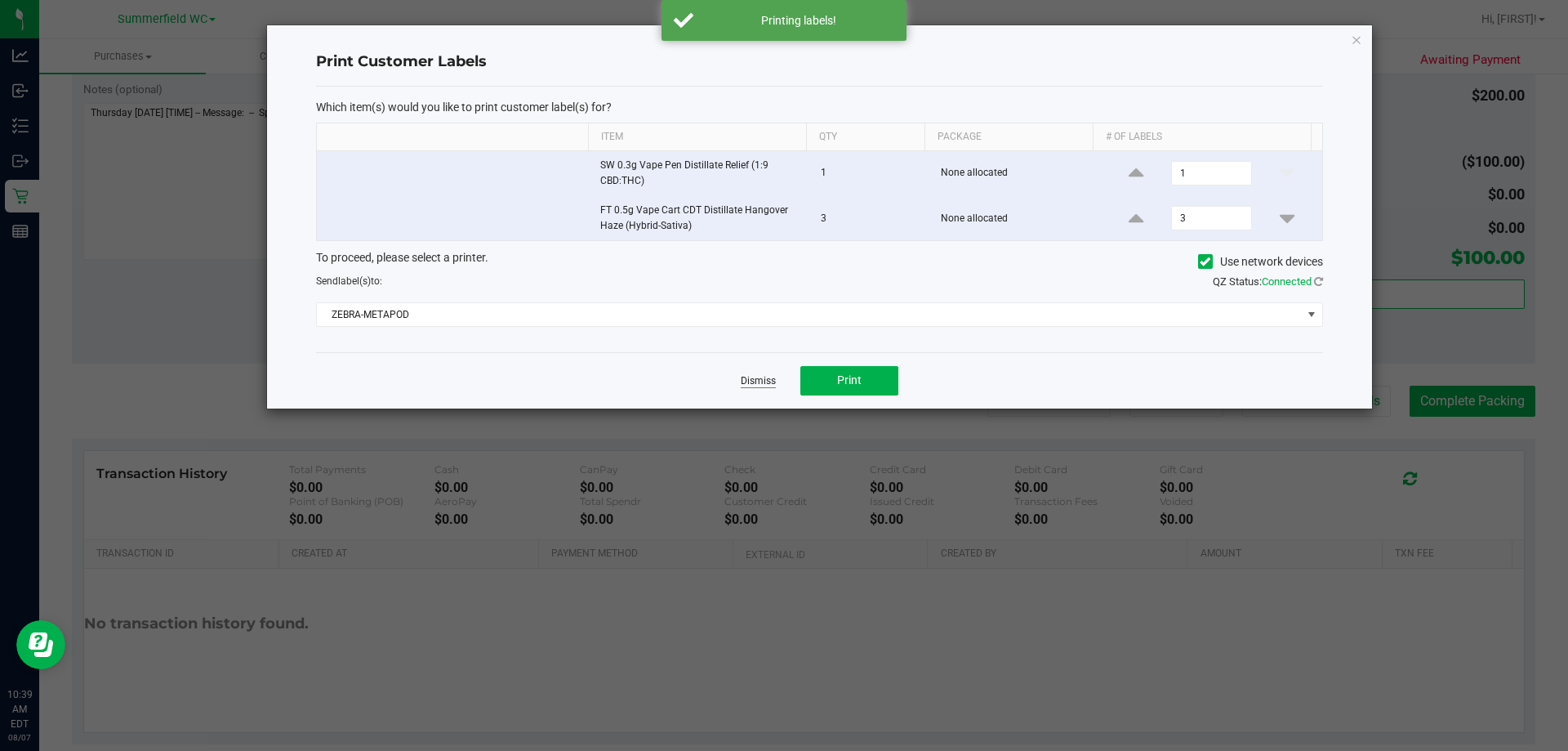 click on "Dismiss" 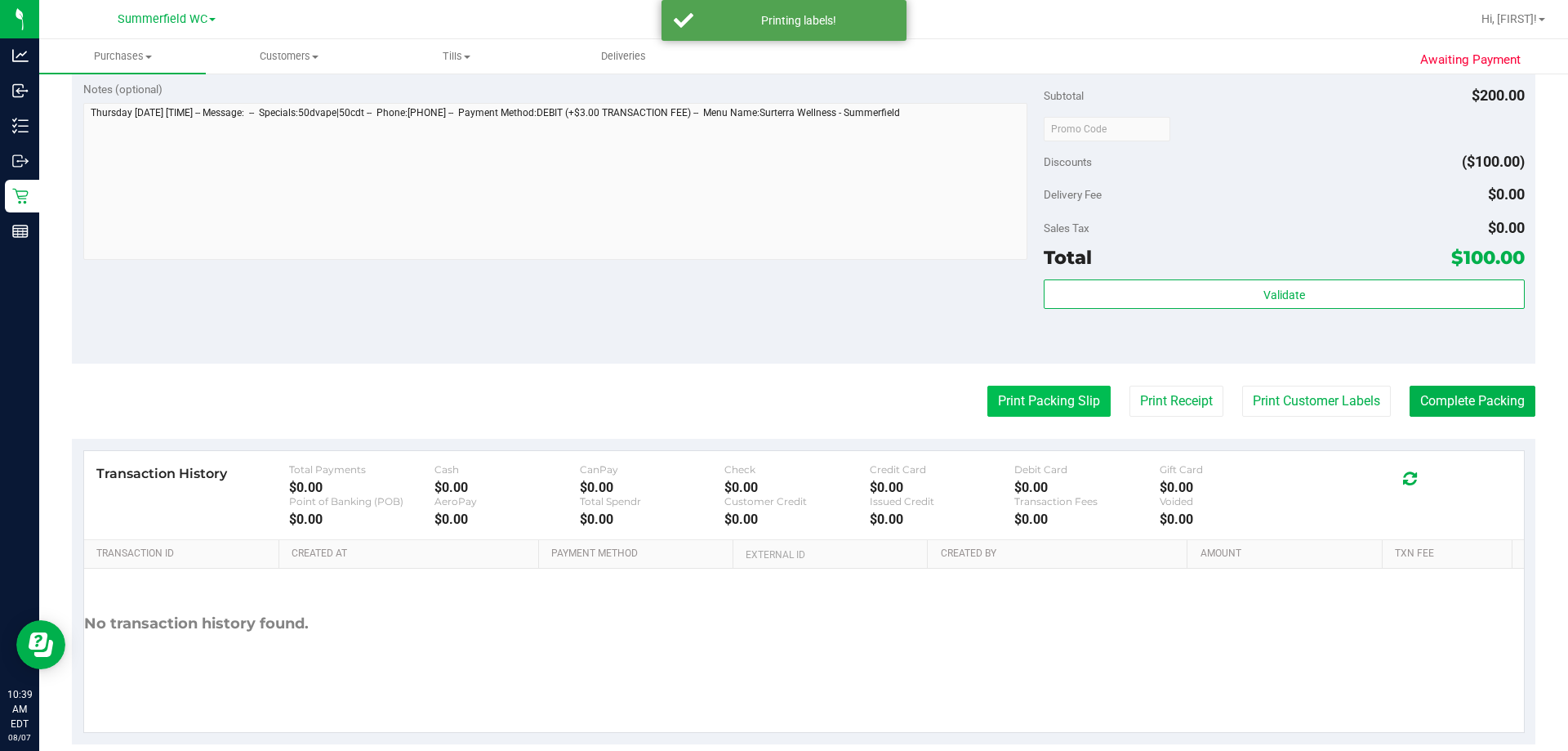 click on "Print Packing Slip" at bounding box center (1049, 401) 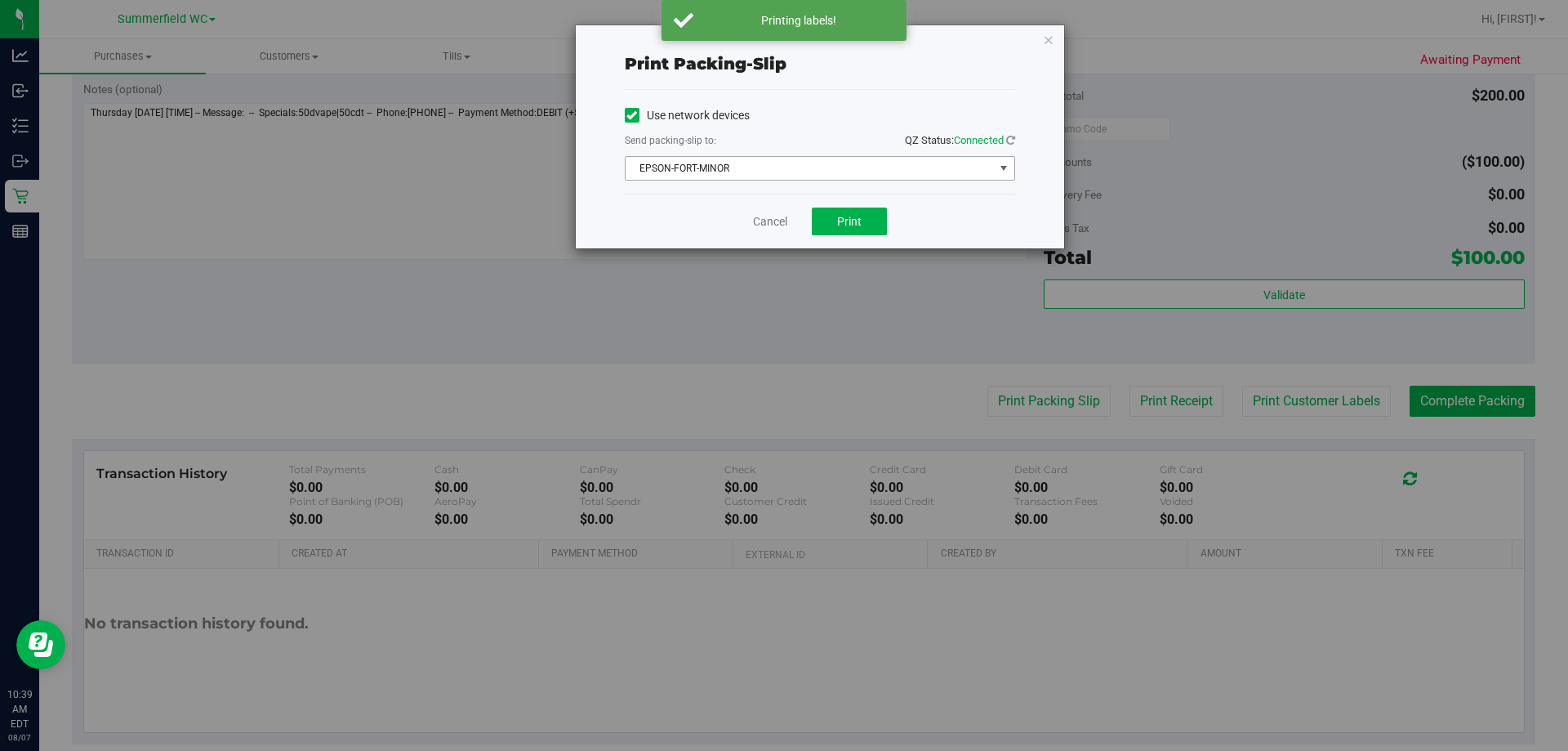 click on "EPSON-FORT-MINOR" at bounding box center (809, 168) 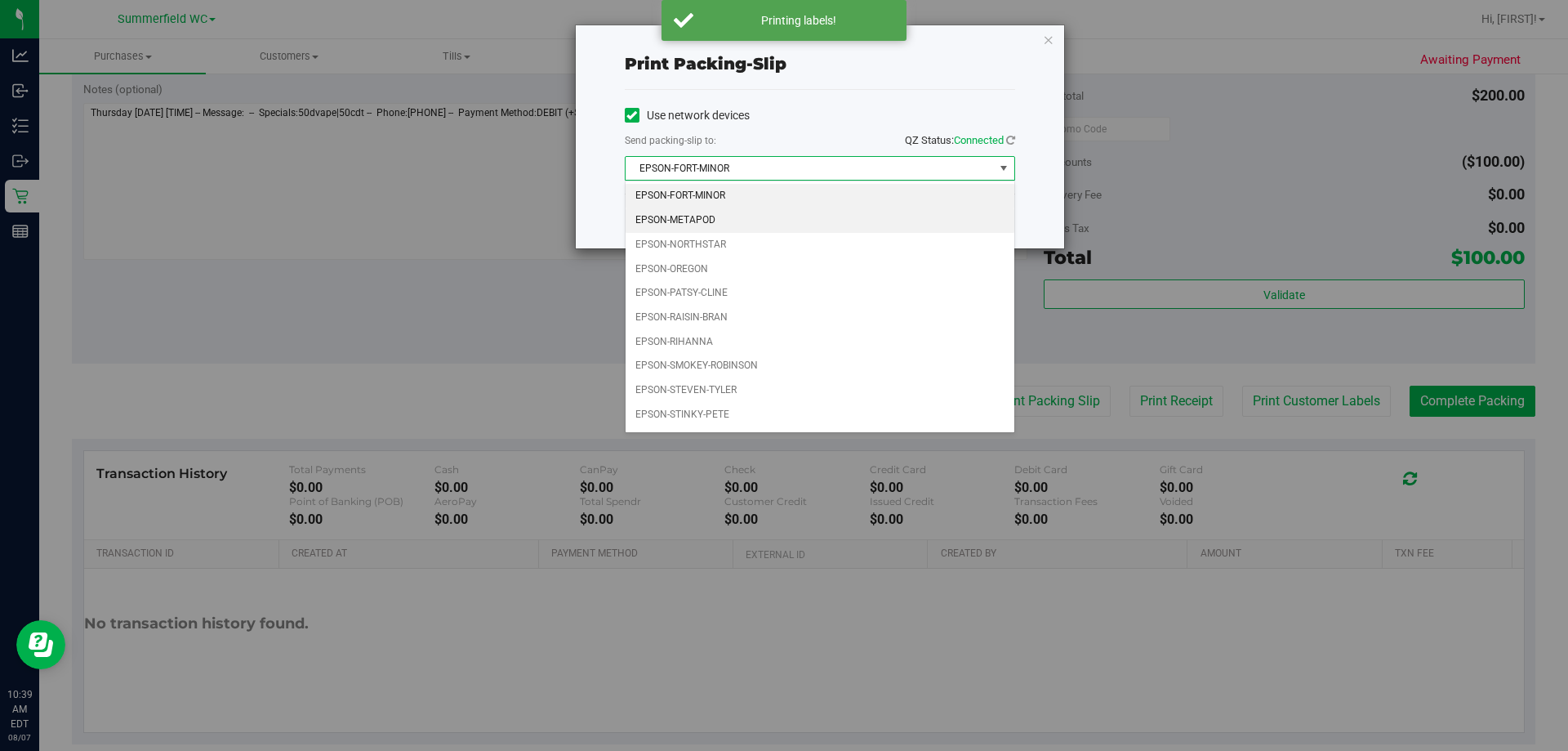 drag, startPoint x: 677, startPoint y: 225, endPoint x: 961, endPoint y: 262, distance: 286.40007 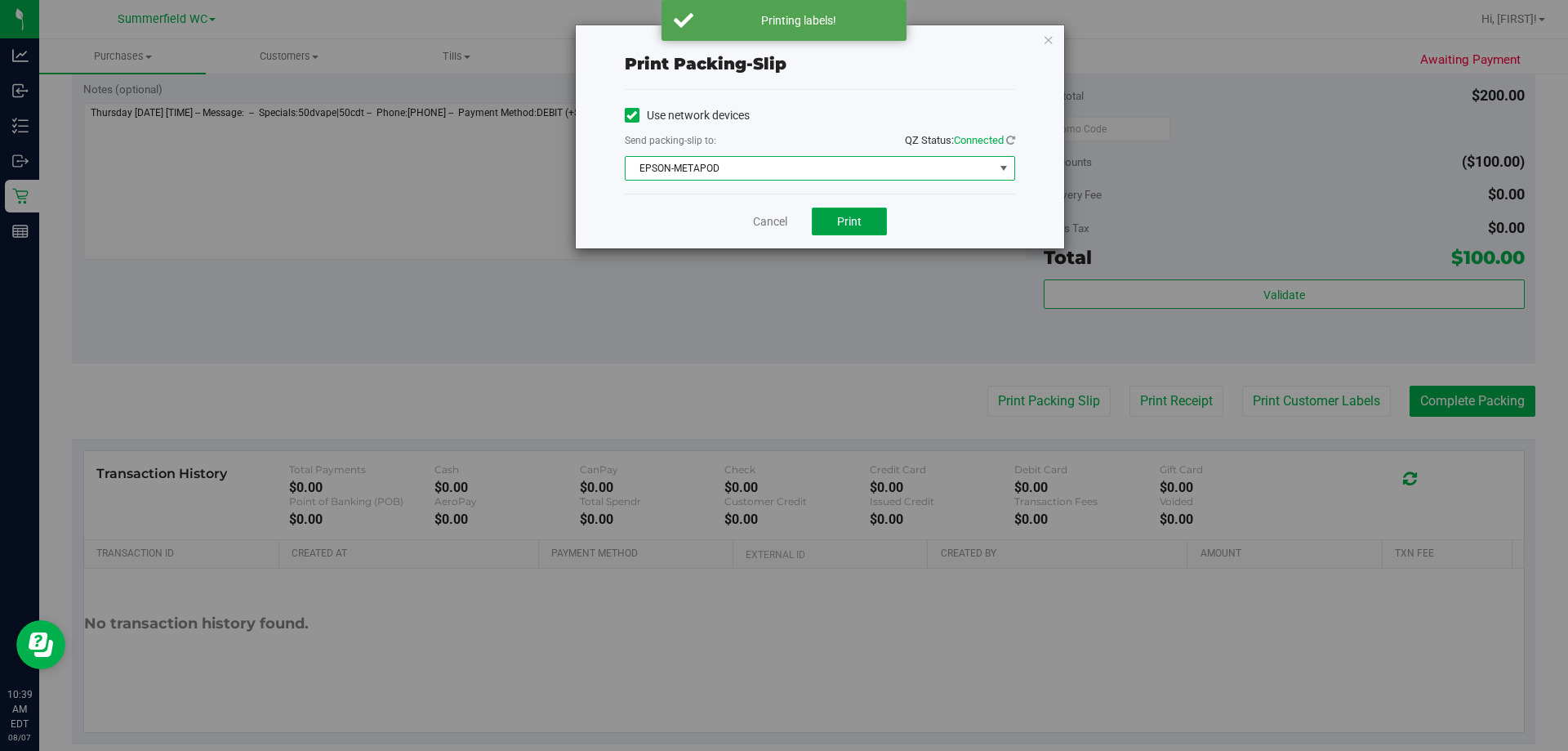 drag, startPoint x: 862, startPoint y: 223, endPoint x: 877, endPoint y: 243, distance: 25 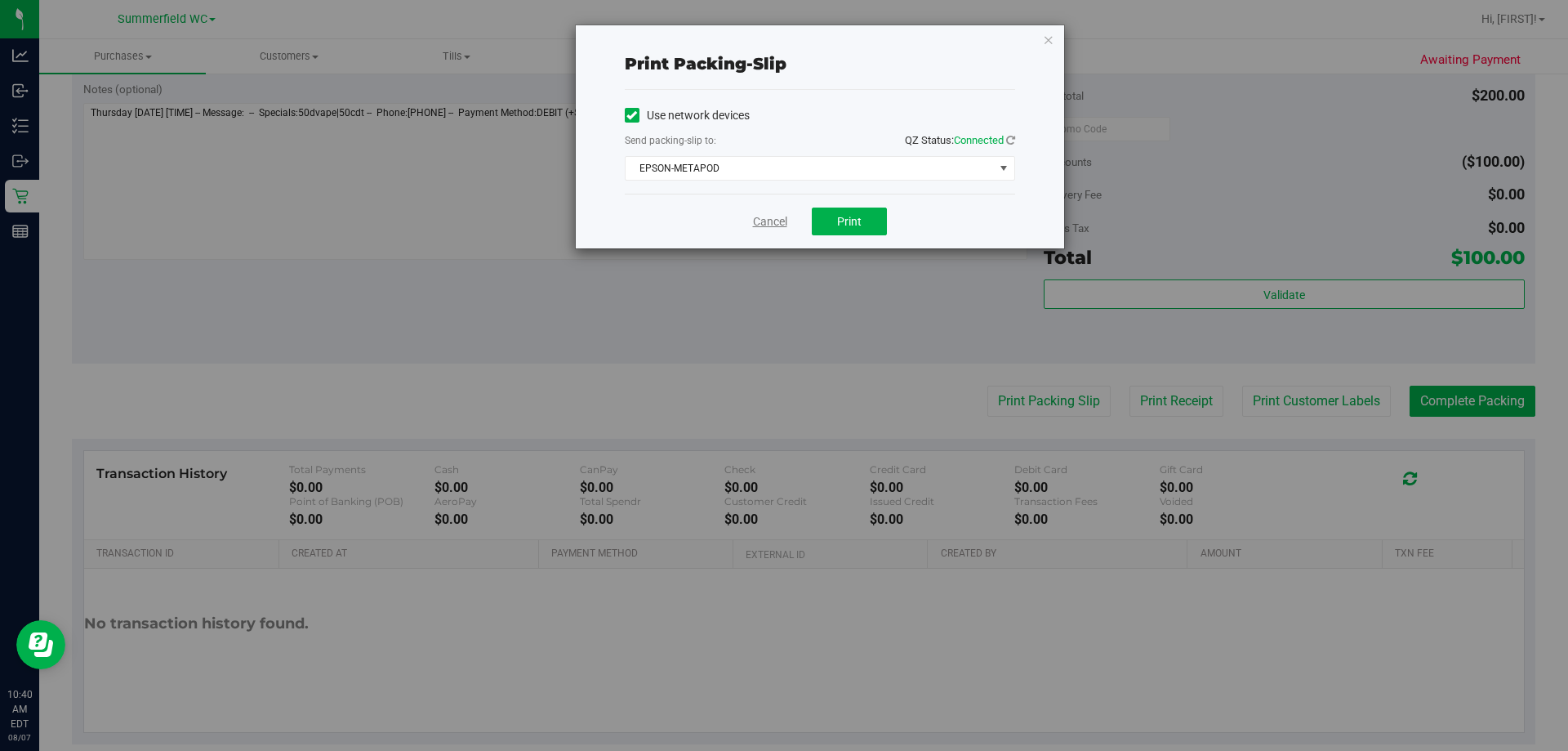 click on "Cancel" at bounding box center (770, 221) 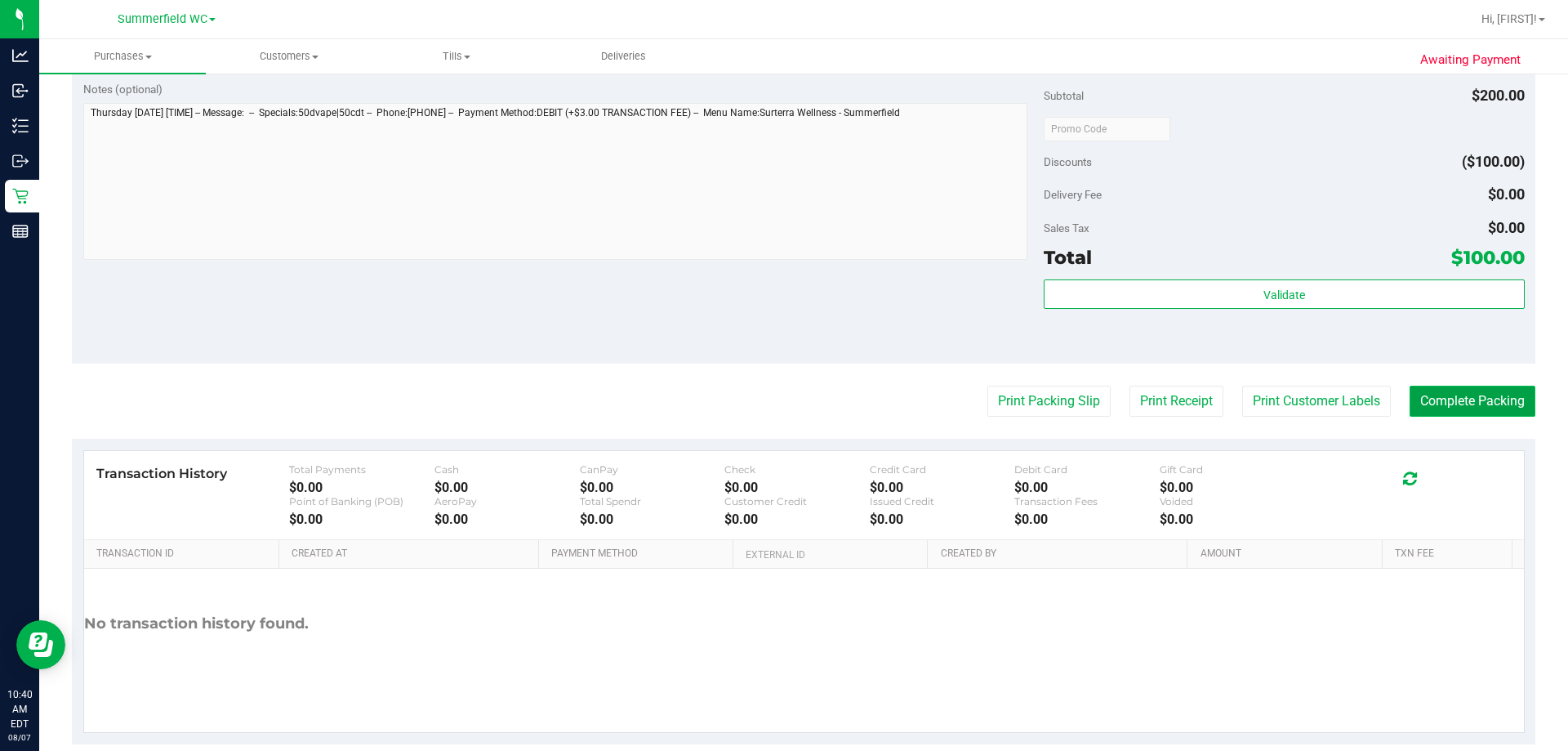 click on "Complete Packing" at bounding box center (1472, 401) 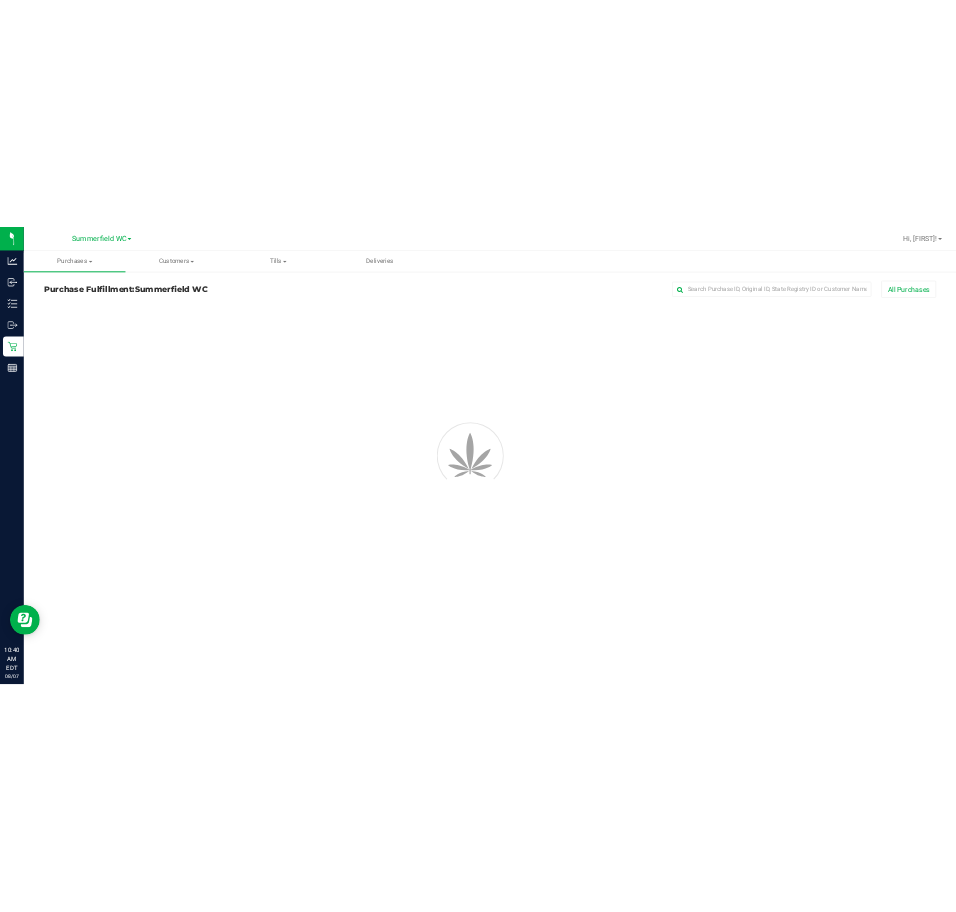 scroll, scrollTop: 0, scrollLeft: 0, axis: both 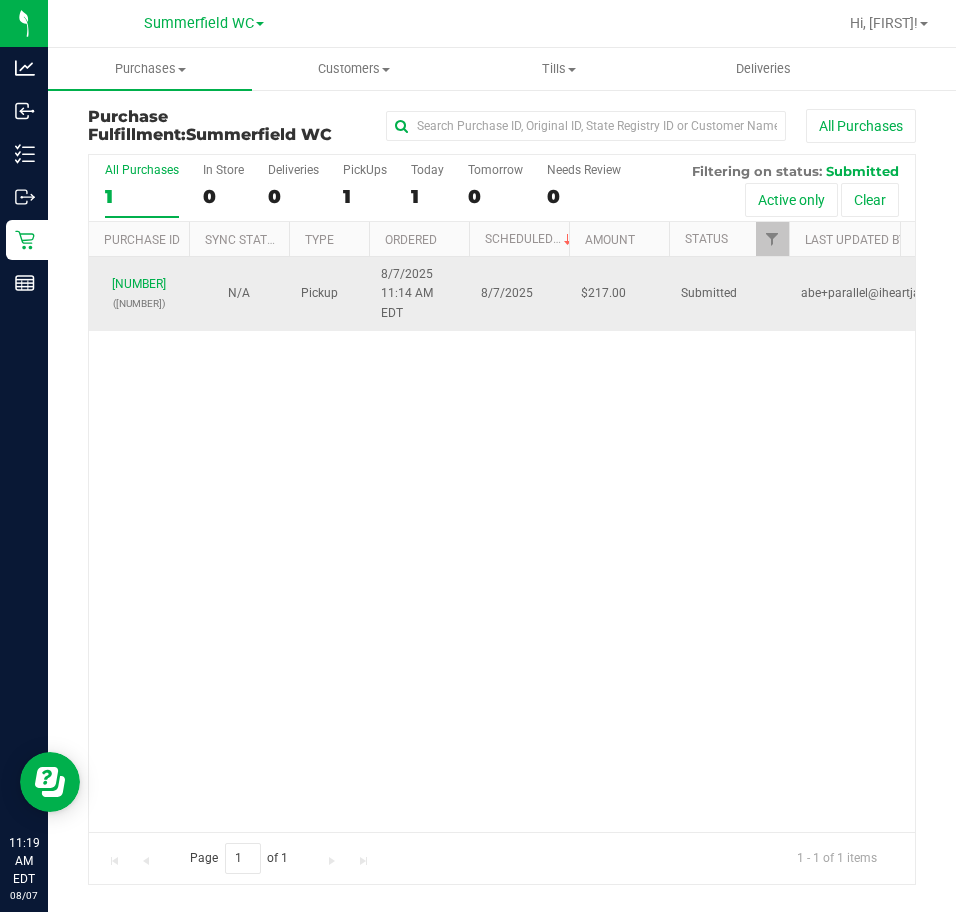 click on "[NUMBER]
([NUMBER])" at bounding box center [139, 294] 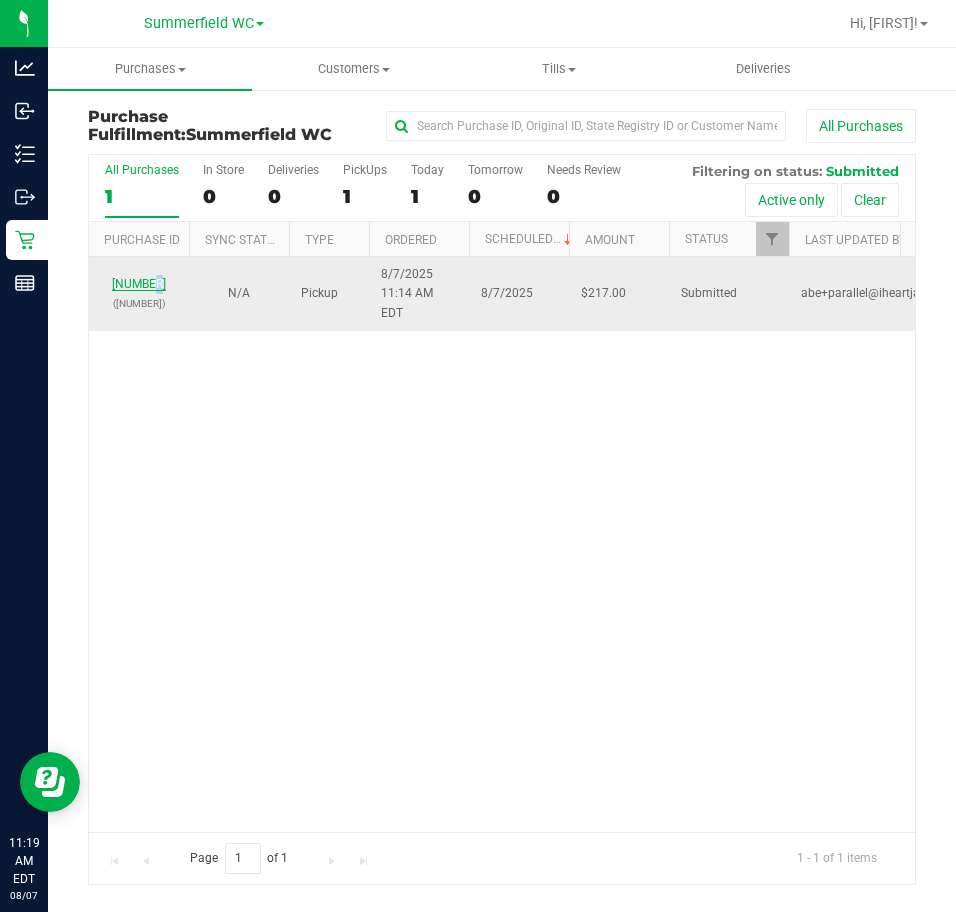 click on "[NUMBER]" at bounding box center (139, 284) 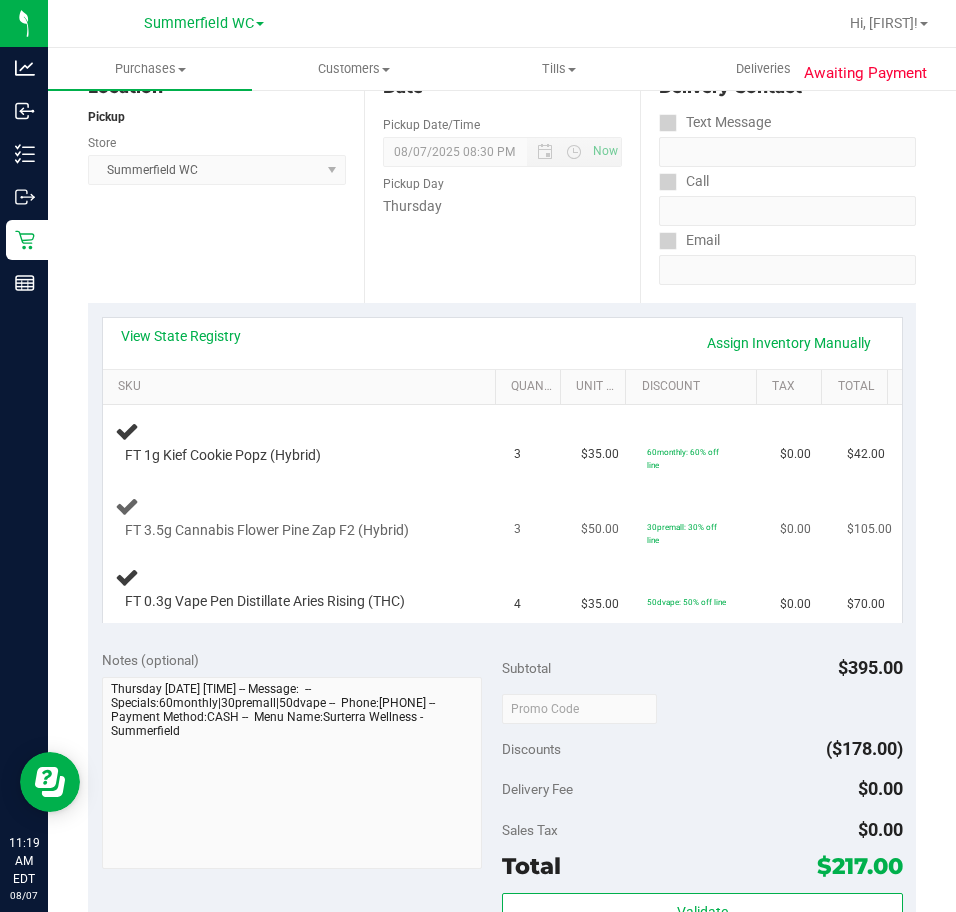 scroll, scrollTop: 200, scrollLeft: 0, axis: vertical 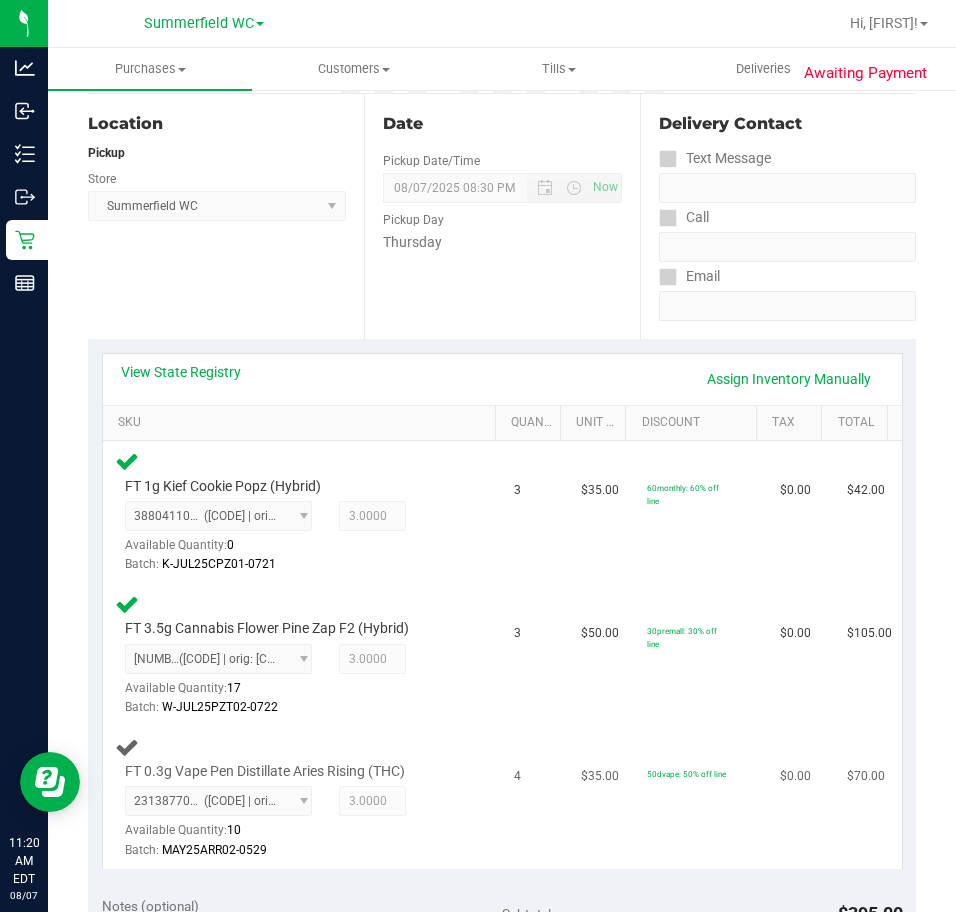 click on "FT 0.3g Vape Pen Distillate Aries Rising (THC)
[NUMBER]
([CODE] | orig: [CODE])
[NUMBER]
Available Quantity:  10
3.0000 3
Batch:" at bounding box center [303, 798] 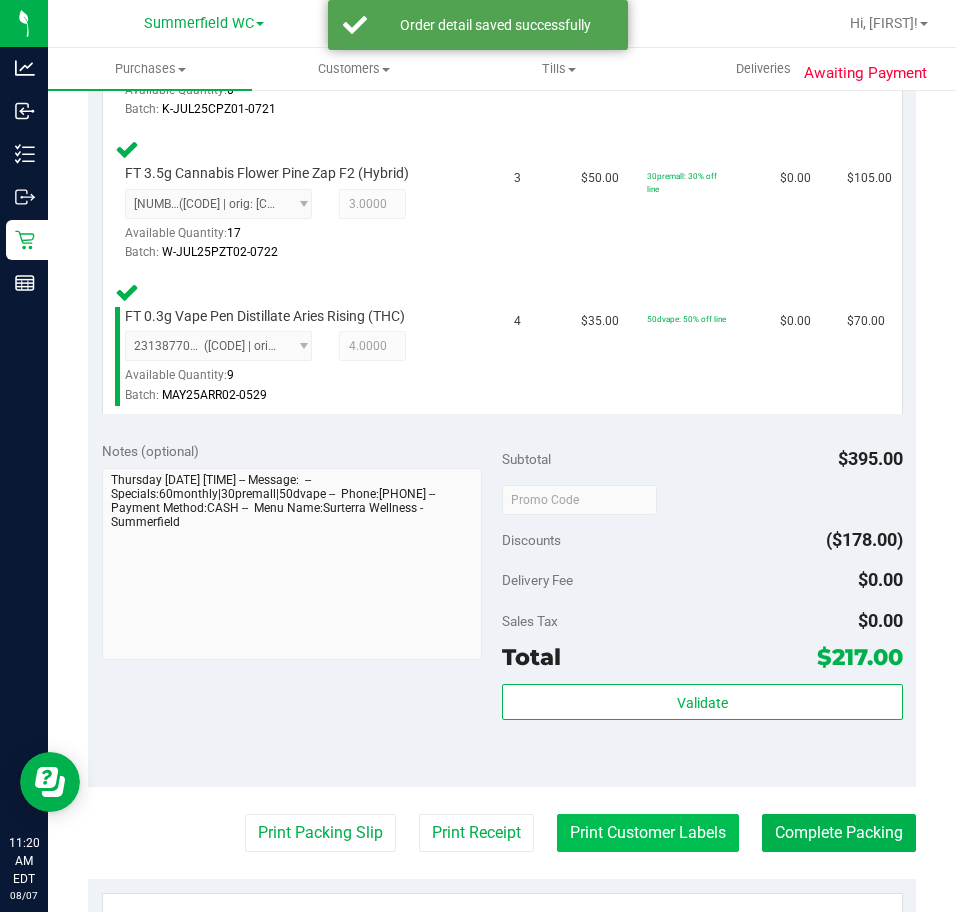 scroll, scrollTop: 900, scrollLeft: 0, axis: vertical 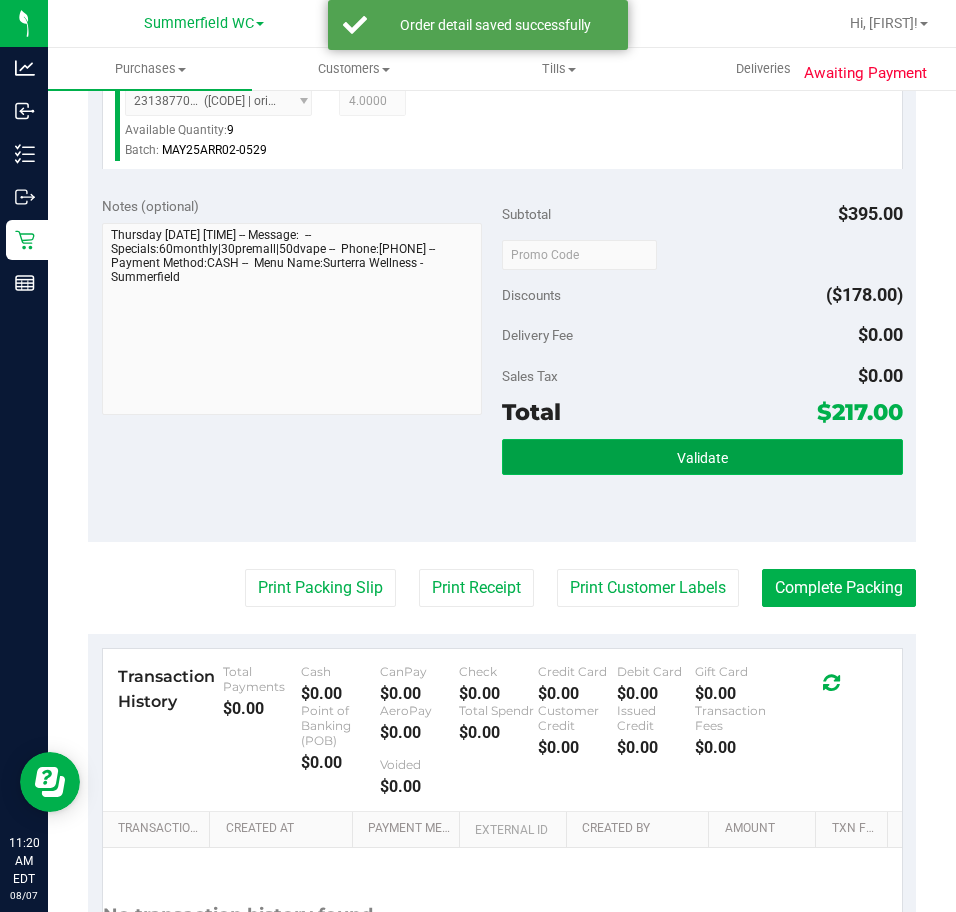 drag, startPoint x: 674, startPoint y: 455, endPoint x: 689, endPoint y: 459, distance: 15.524175 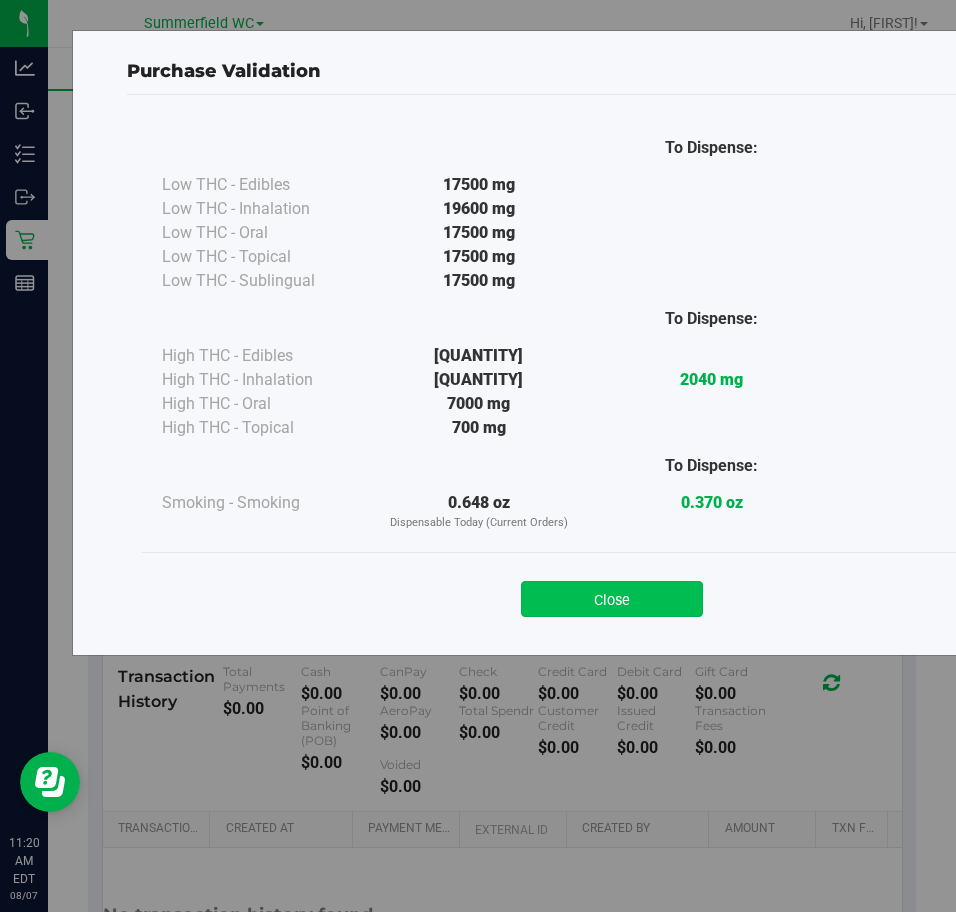 click on "Close" at bounding box center [612, 599] 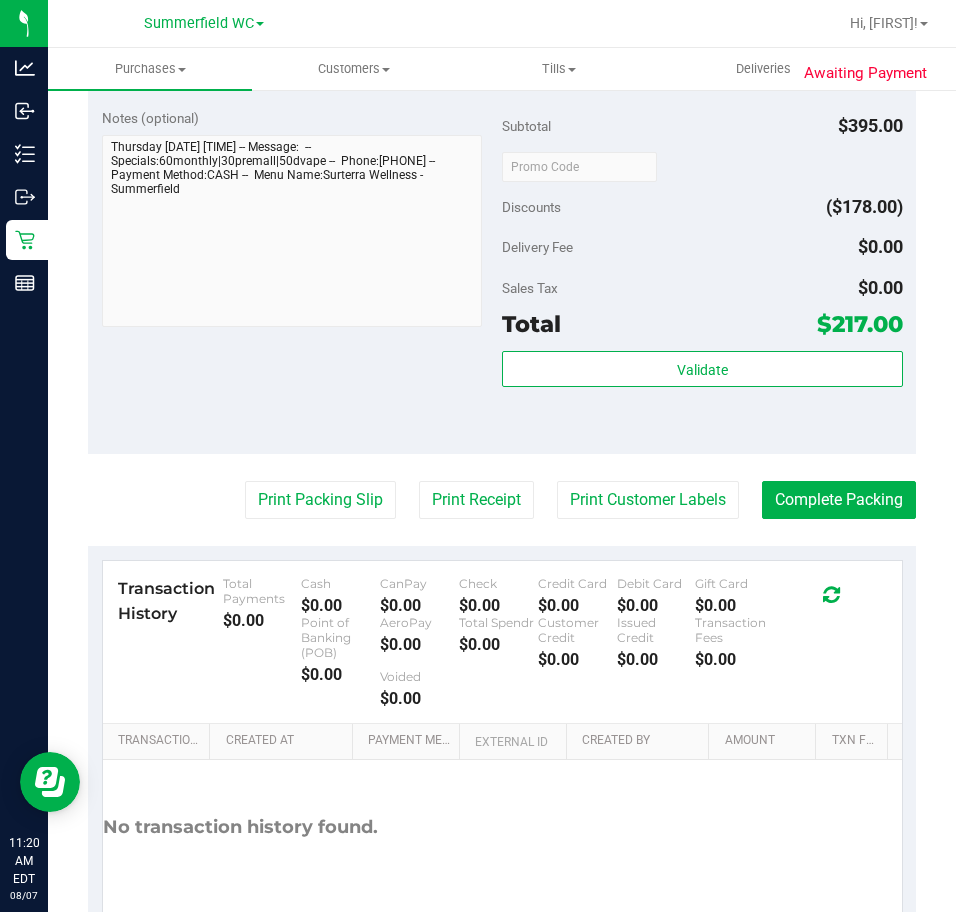 scroll, scrollTop: 1090, scrollLeft: 0, axis: vertical 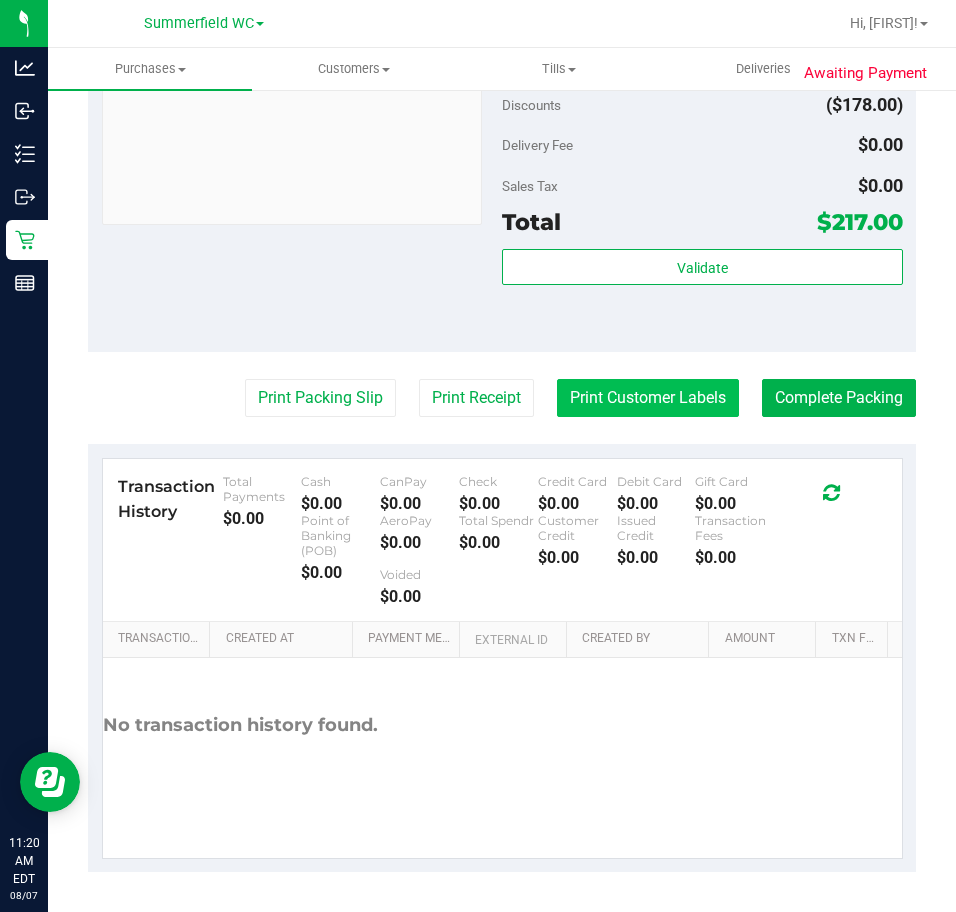 click on "Print Customer Labels" at bounding box center [648, 398] 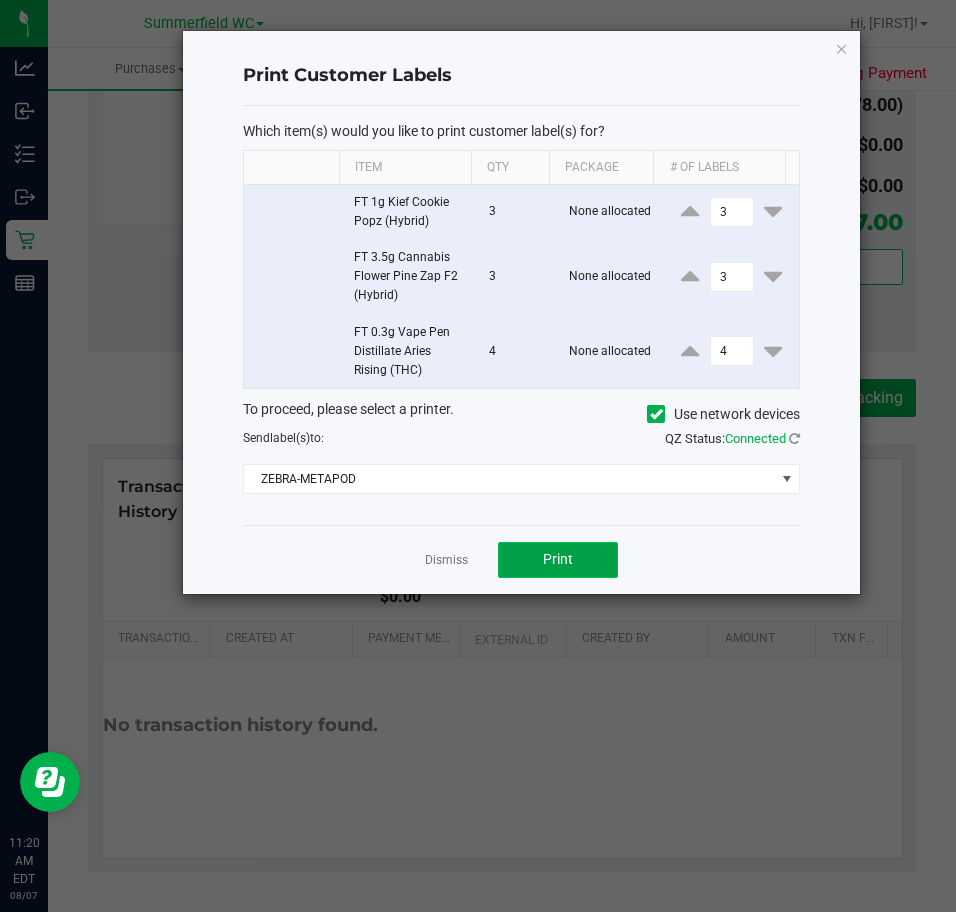 click on "Print" 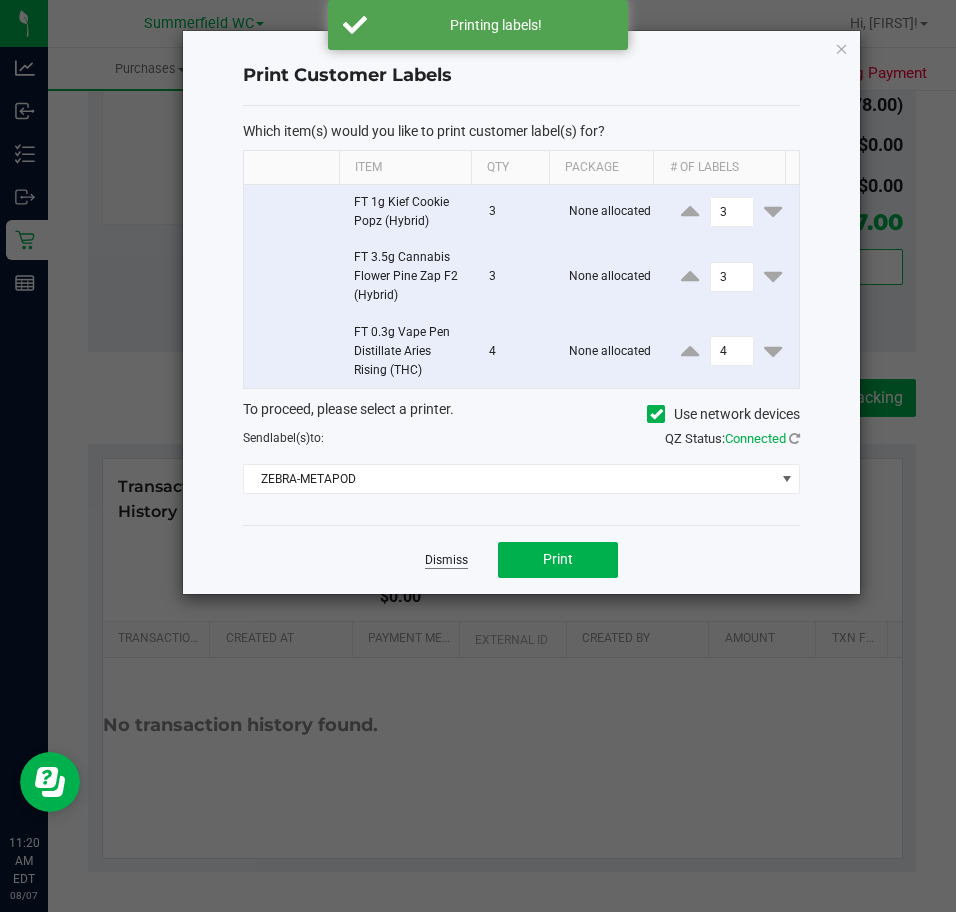 click on "Dismiss" 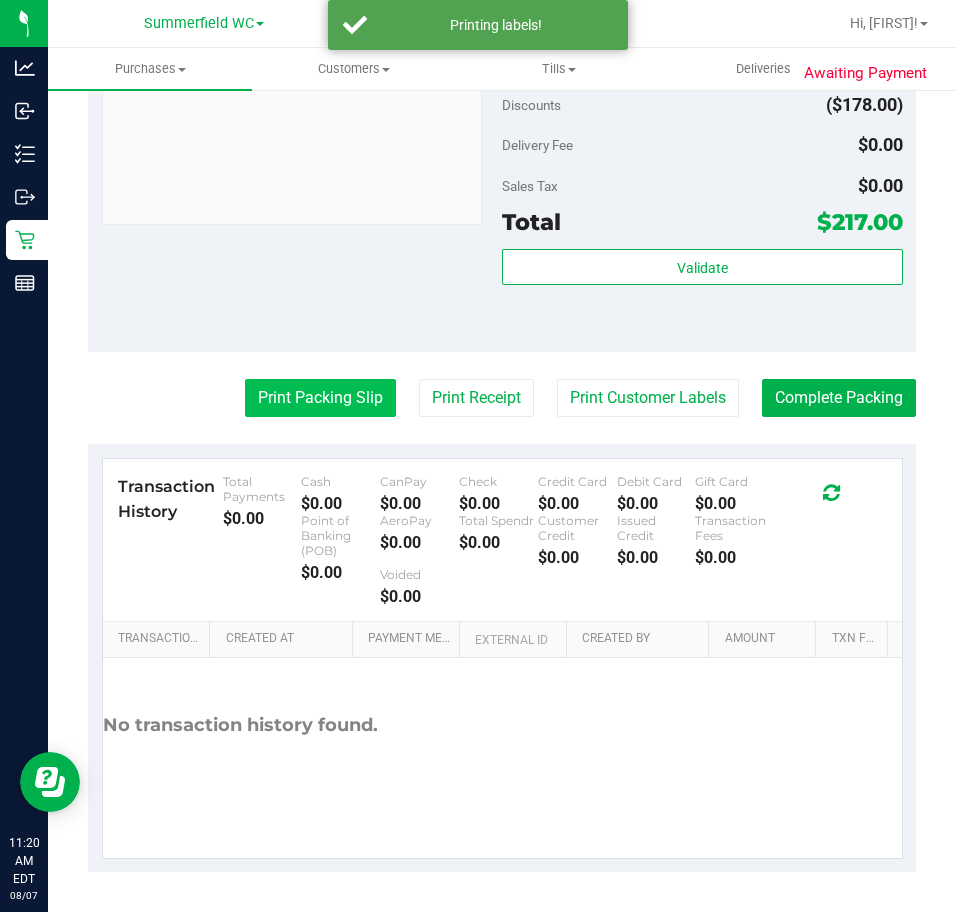 click on "Print Packing Slip" at bounding box center [320, 398] 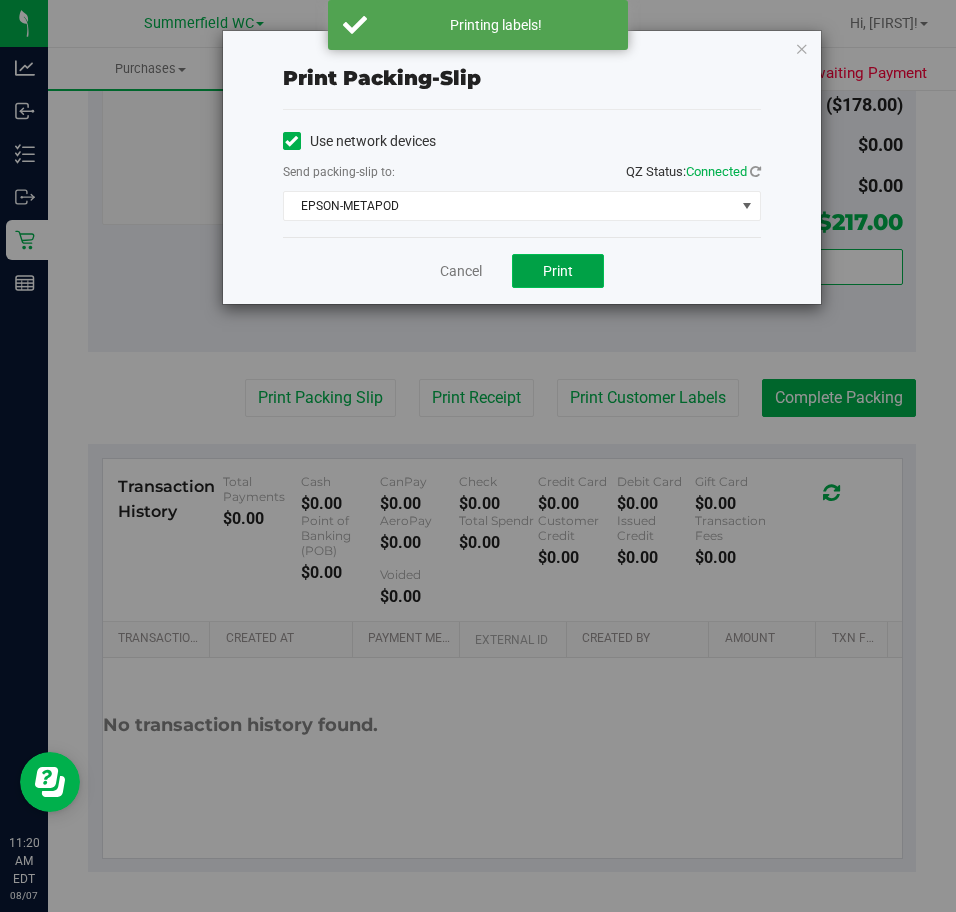 click on "Print" at bounding box center (558, 271) 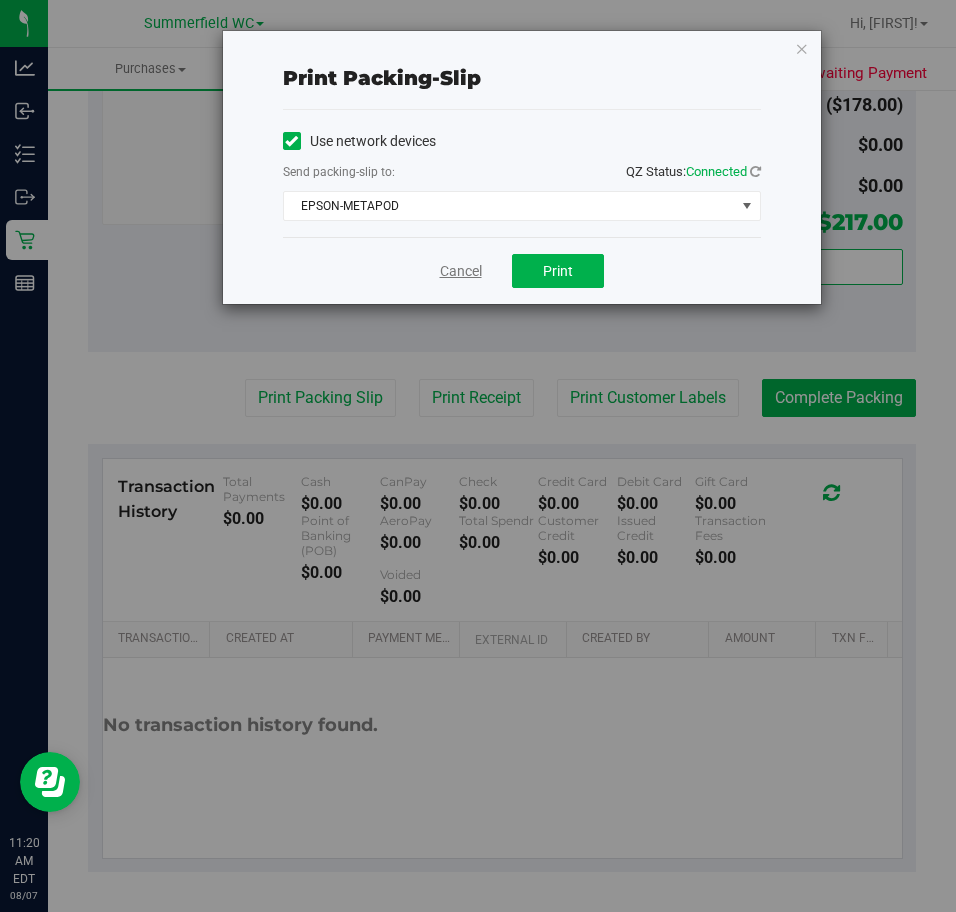 click on "Cancel" at bounding box center (461, 271) 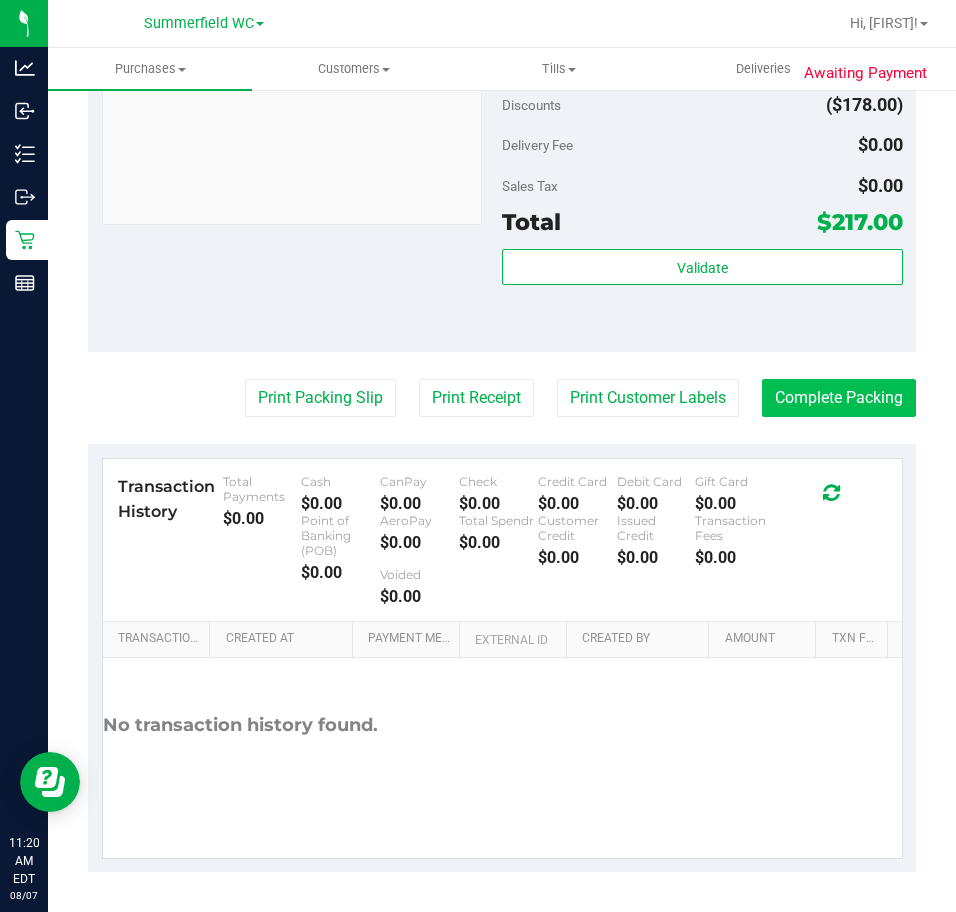 click on "Complete Packing" at bounding box center [839, 398] 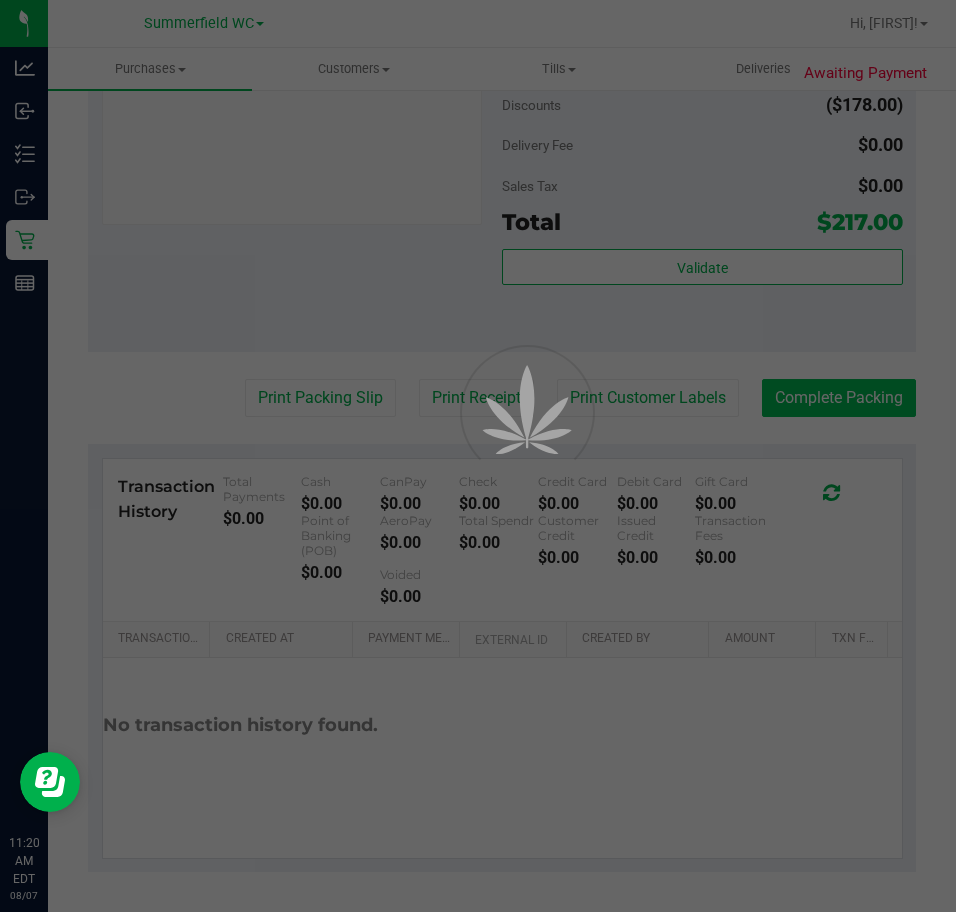 scroll, scrollTop: 0, scrollLeft: 0, axis: both 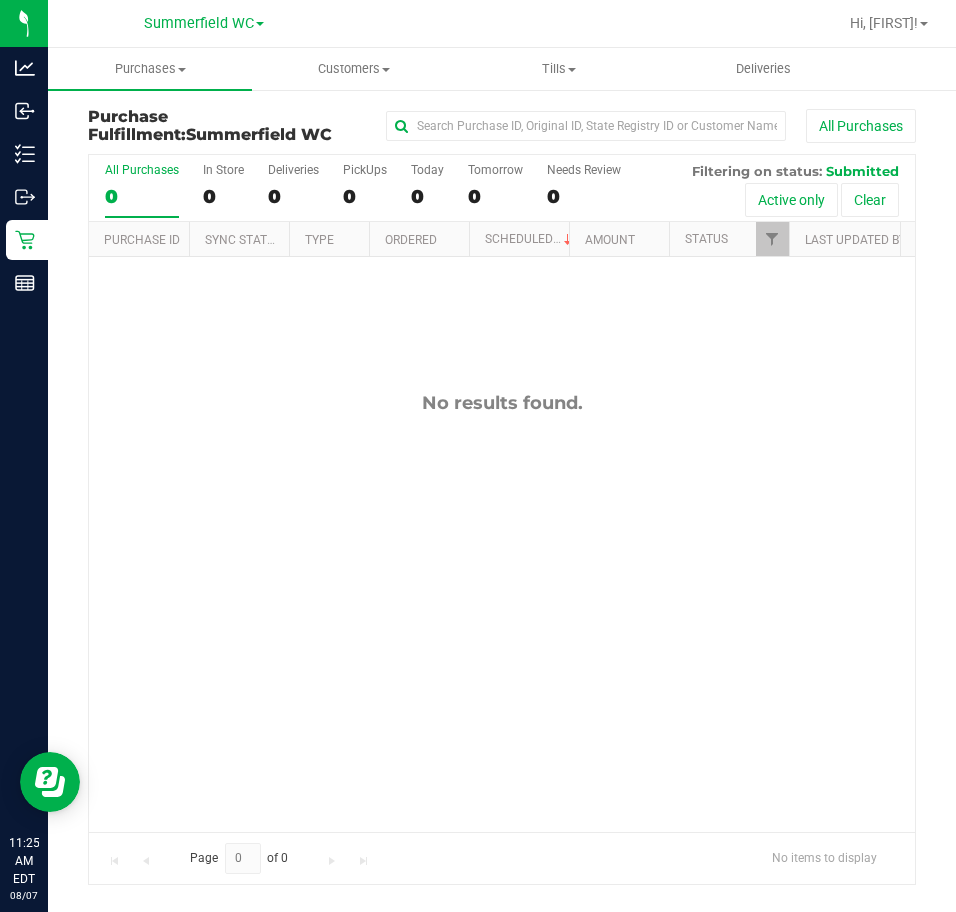 click on "No results found." at bounding box center (502, 612) 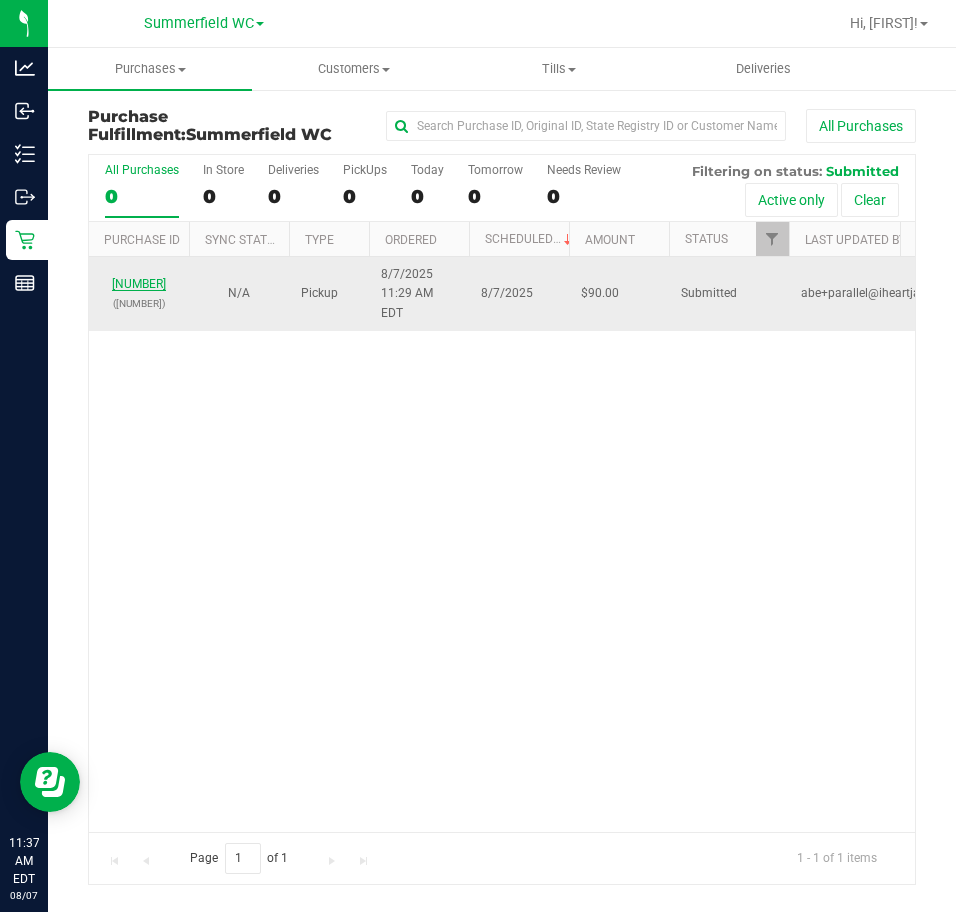 click on "[NUMBER]" at bounding box center [139, 284] 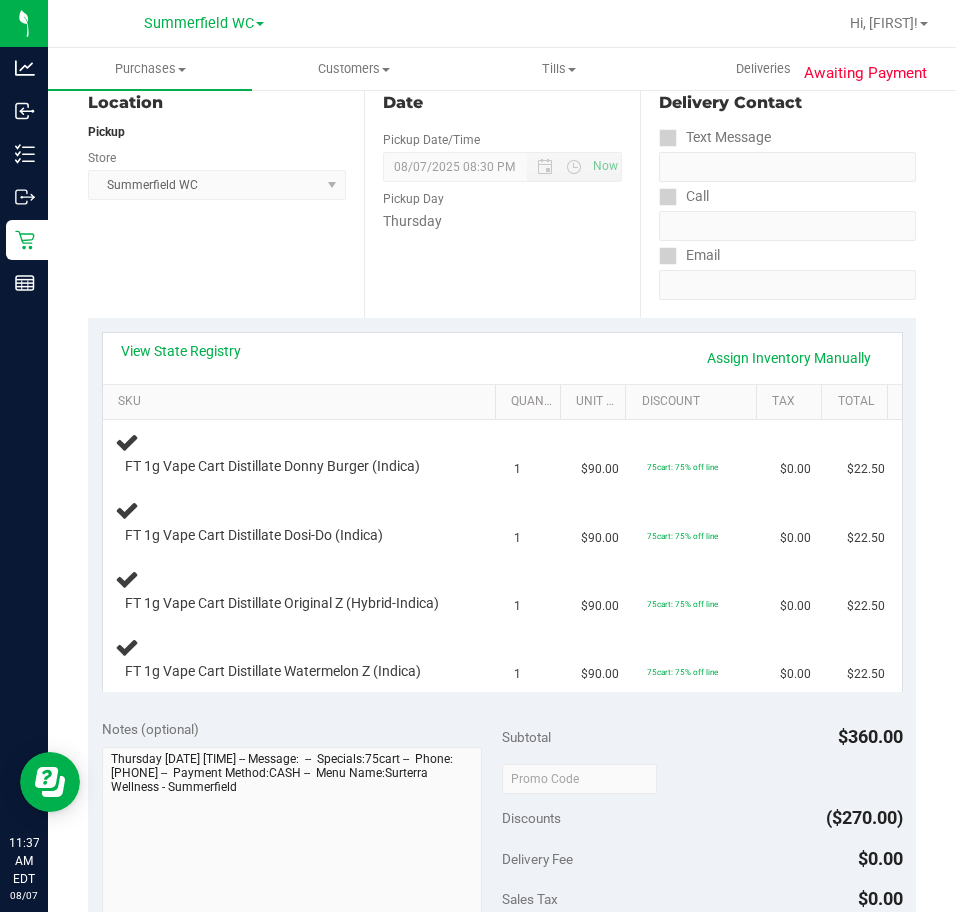 scroll, scrollTop: 200, scrollLeft: 0, axis: vertical 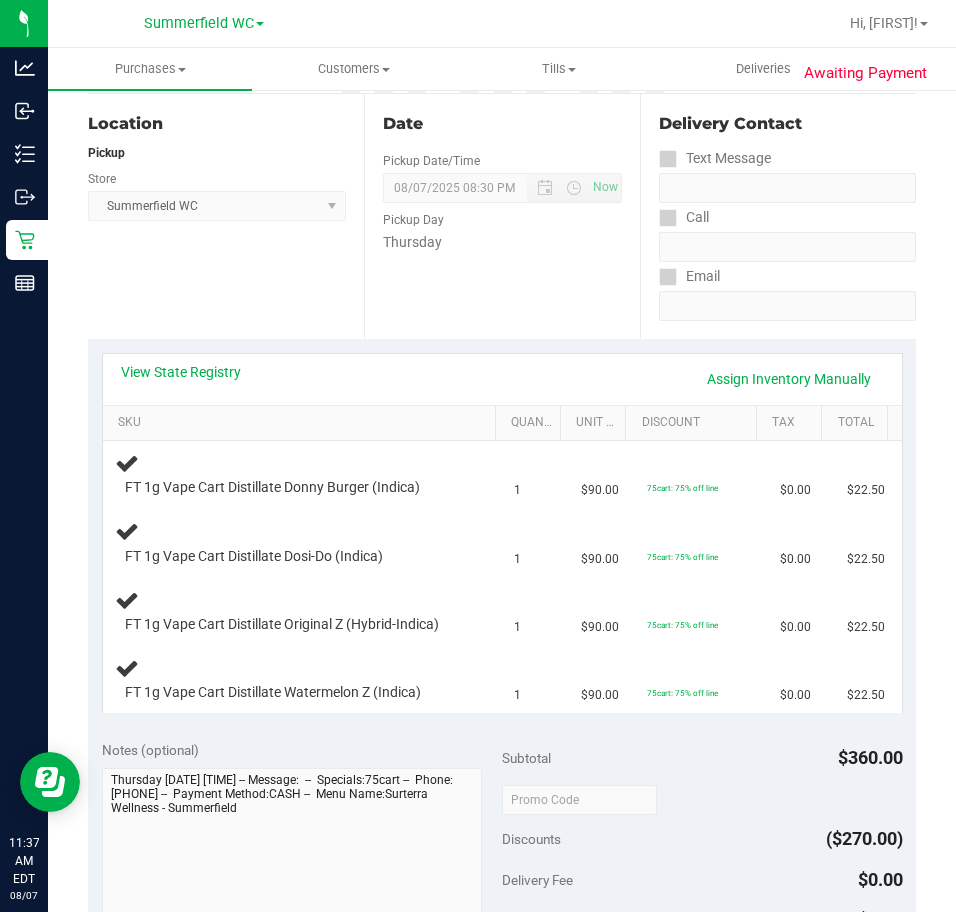 click on "View State Registry
Assign Inventory Manually" at bounding box center [502, 379] 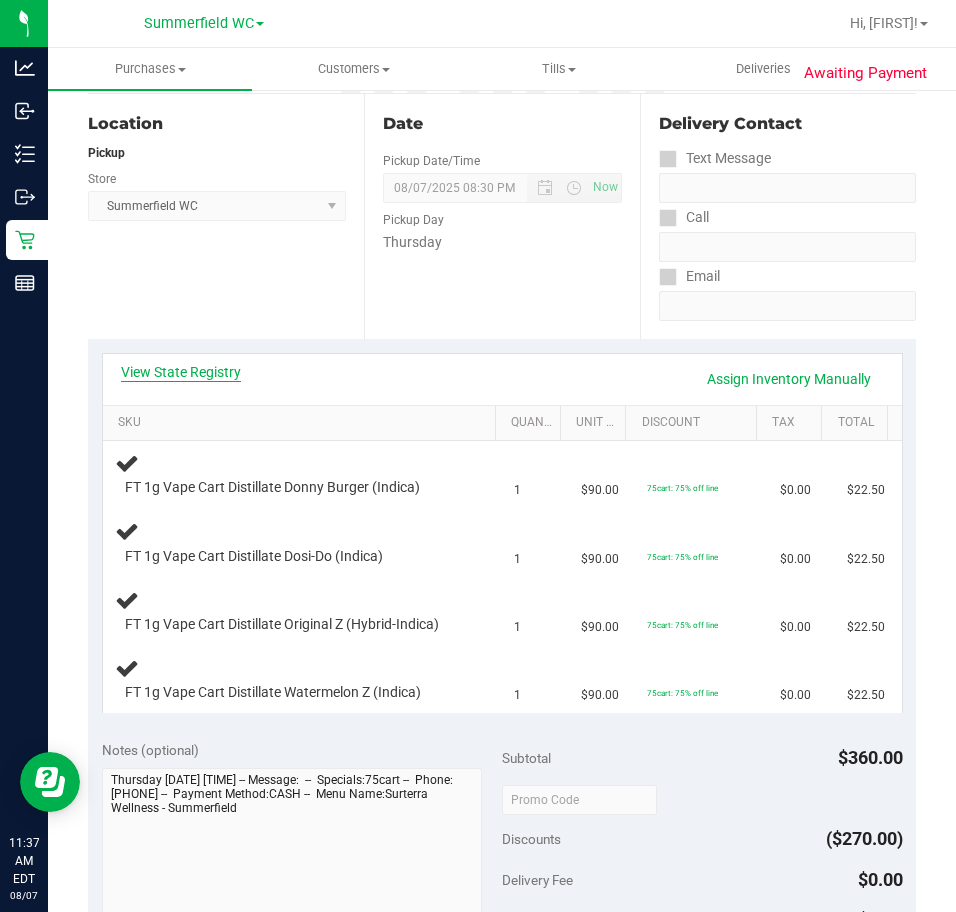 click on "View State Registry" at bounding box center (181, 372) 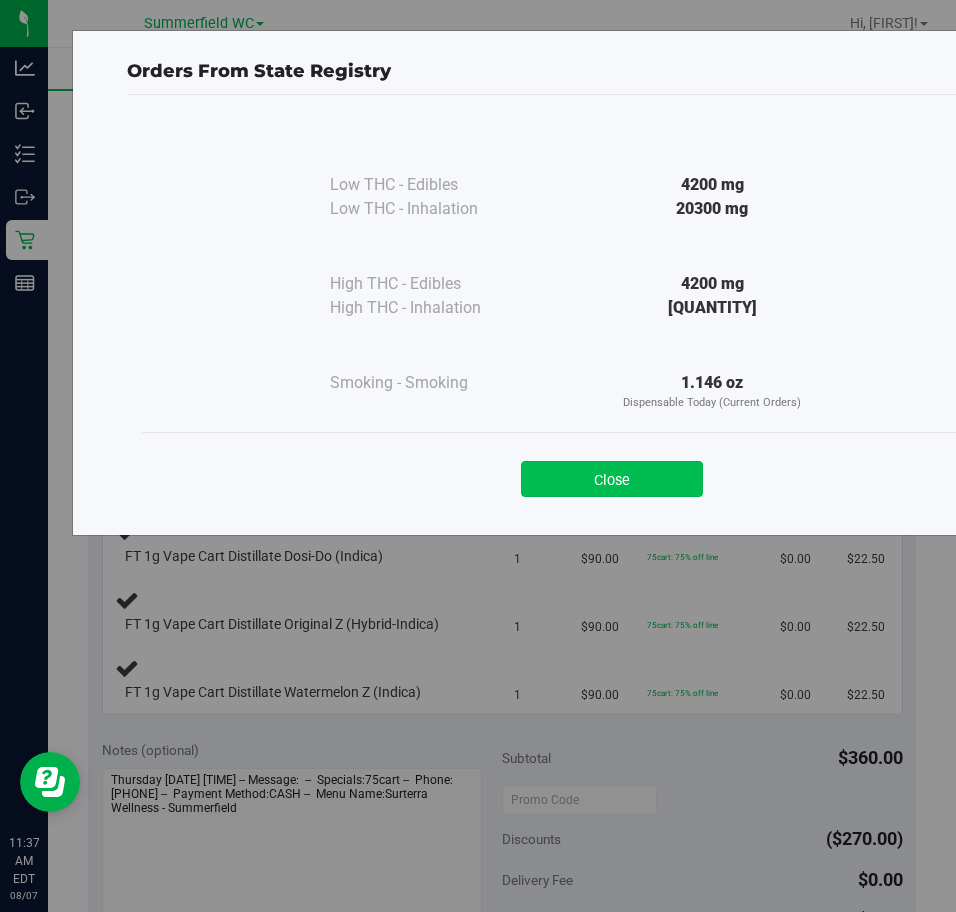 click on "Close" at bounding box center [612, 479] 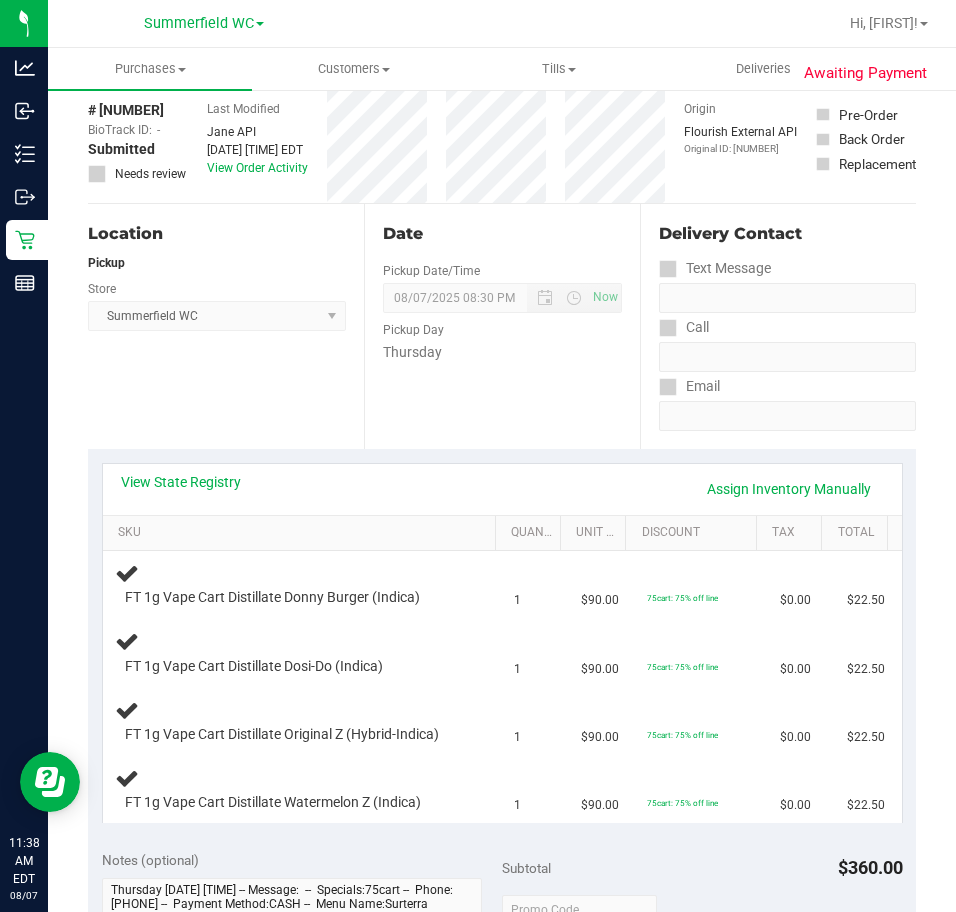 scroll, scrollTop: 0, scrollLeft: 0, axis: both 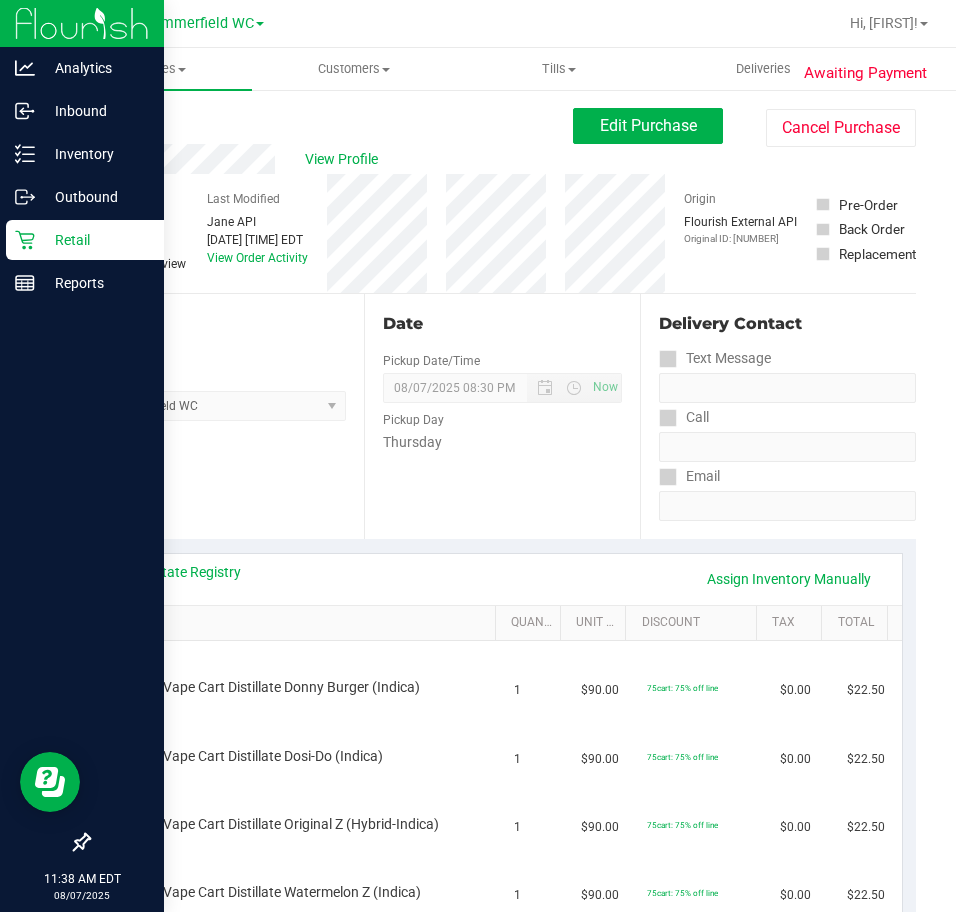 click on "Retail" at bounding box center (95, 240) 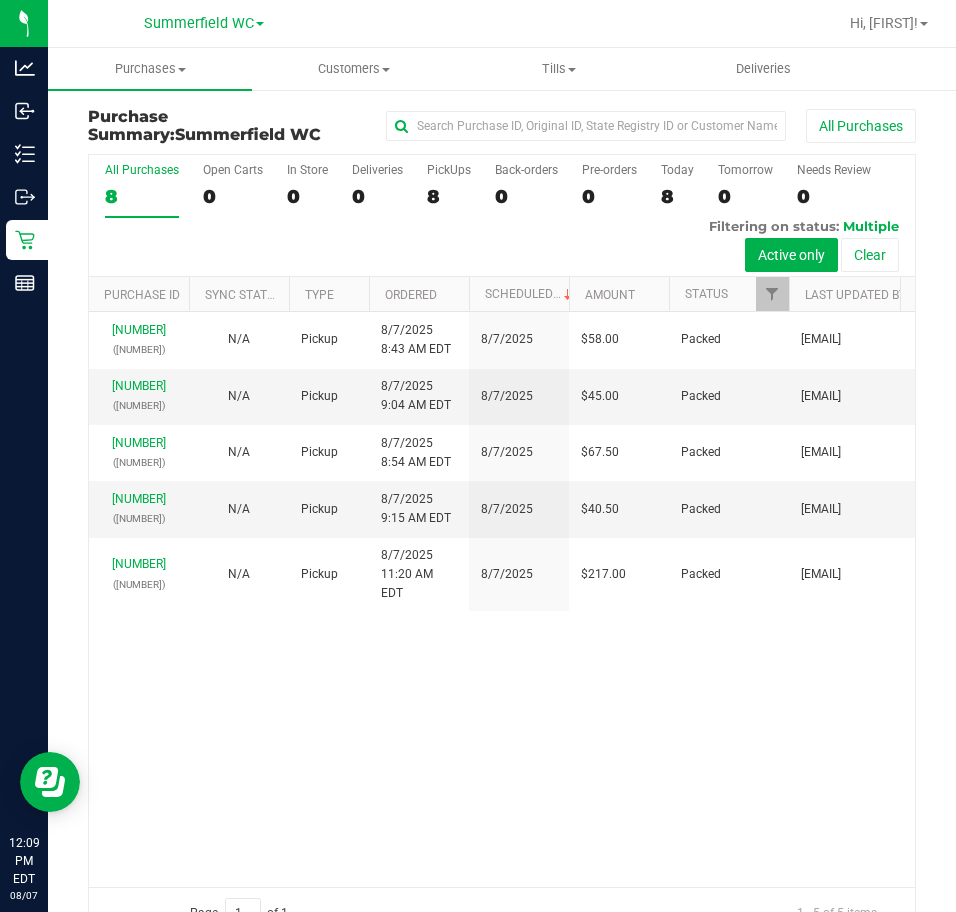click on "[NUMBER]
([NUMBER])
N/A
Pickup [DATE] [TIME] EDT [DATE]
$58.00
Packed [EMAIL]
[NUMBER]
([NUMBER])
N/A
Pickup [DATE] [TIME] EDT [DATE]
$45.00
Packed [EMAIL]
[NUMBER]
([NUMBER])
N/A
Pickup [DATE] [TIME] EDT [DATE]
$67.50
Packed [EMAIL]
[NUMBER]" at bounding box center [502, 599] 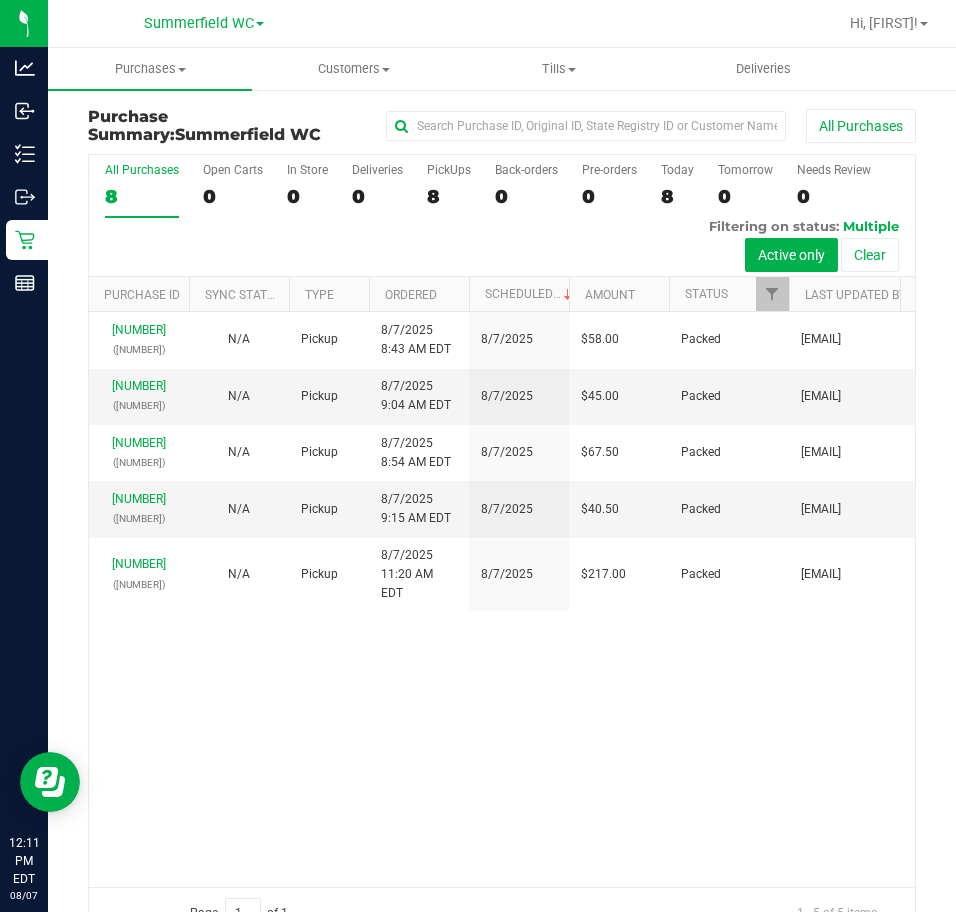 click on "[NUMBER]
([NUMBER])
N/A
Pickup [DATE] [TIME] EDT [DATE]
$58.00
Packed [EMAIL]
[NUMBER]
([NUMBER])
N/A
Pickup [DATE] [TIME] EDT [DATE]
$45.00
Packed [EMAIL]
[NUMBER]
([NUMBER])
N/A
Pickup [DATE] [TIME] EDT [DATE]
$67.50
Packed [EMAIL]
[NUMBER]" at bounding box center (502, 599) 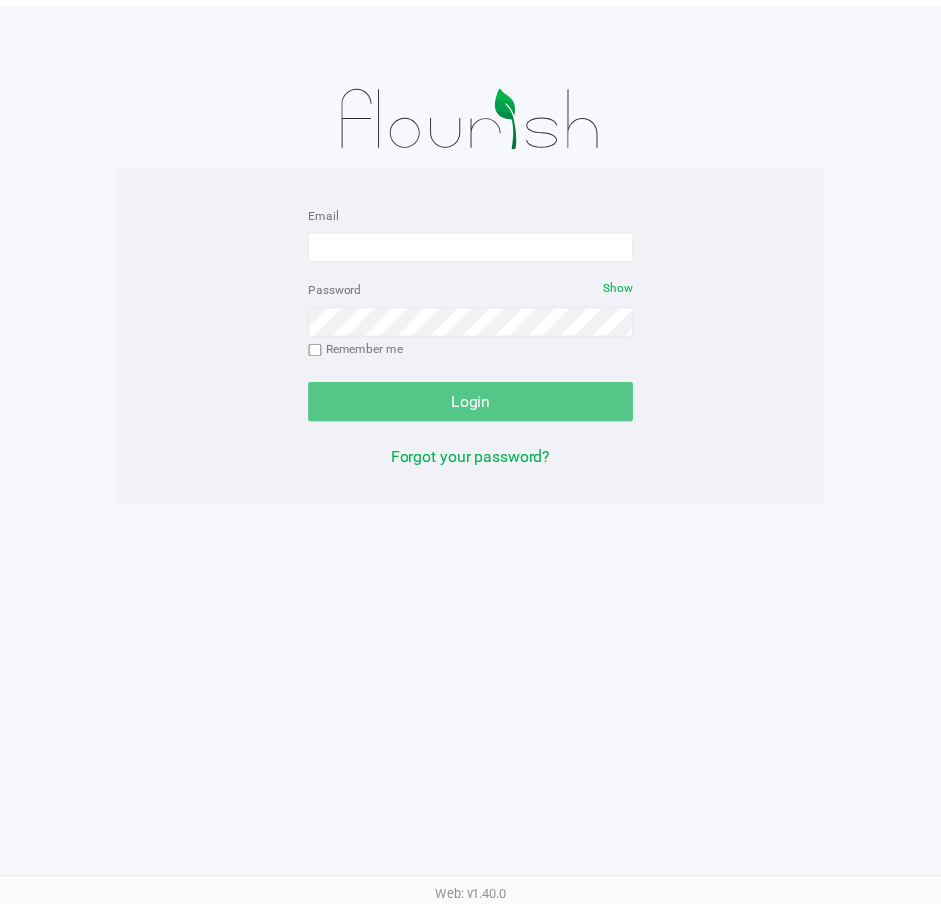scroll, scrollTop: 0, scrollLeft: 0, axis: both 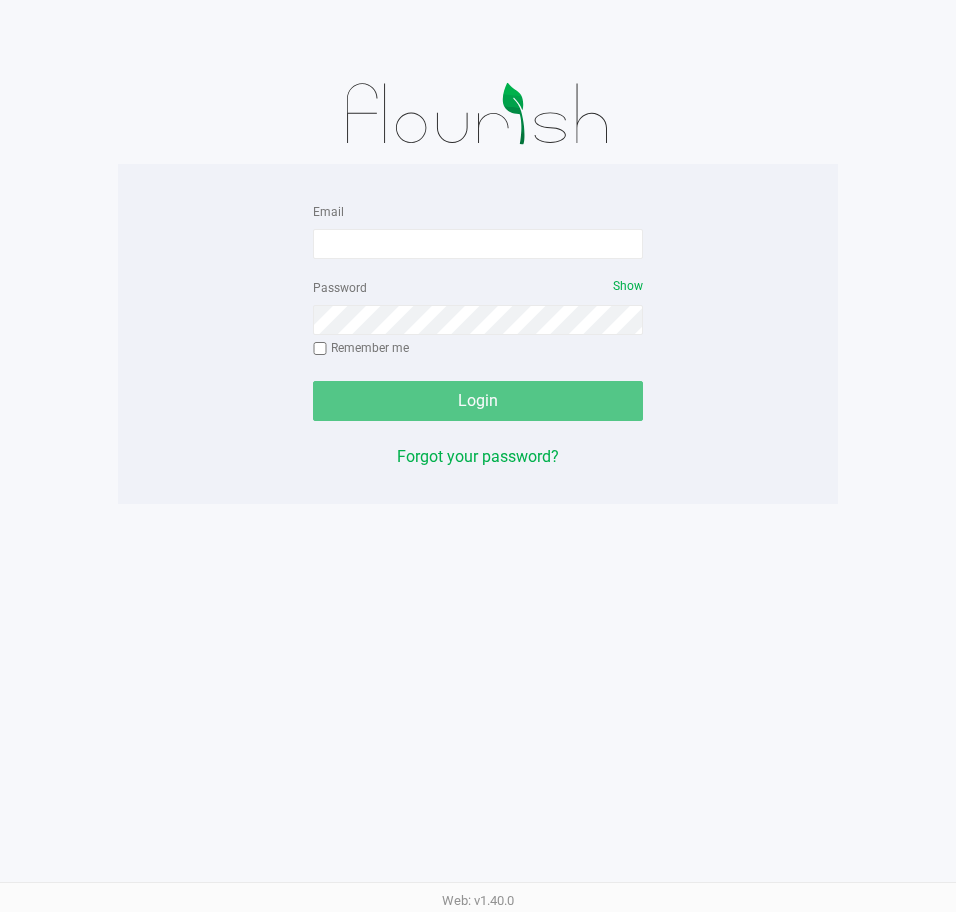 click on "Email" 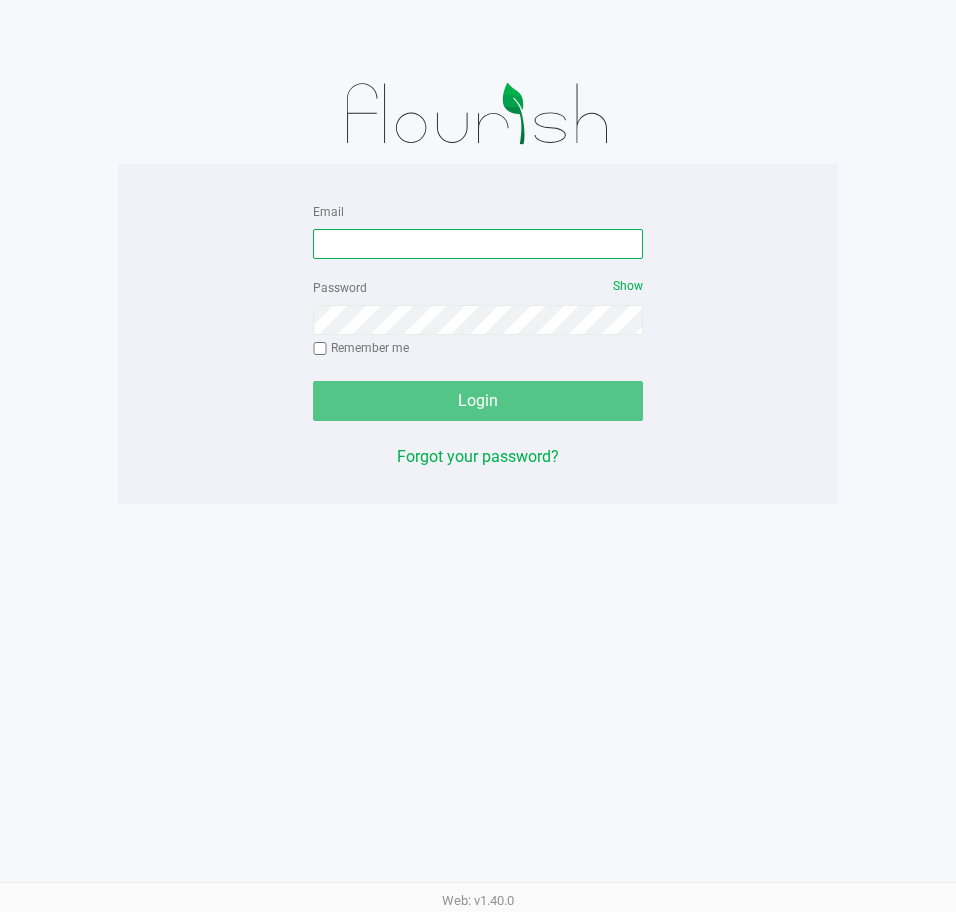 drag, startPoint x: 419, startPoint y: 239, endPoint x: 940, endPoint y: 193, distance: 523.0268 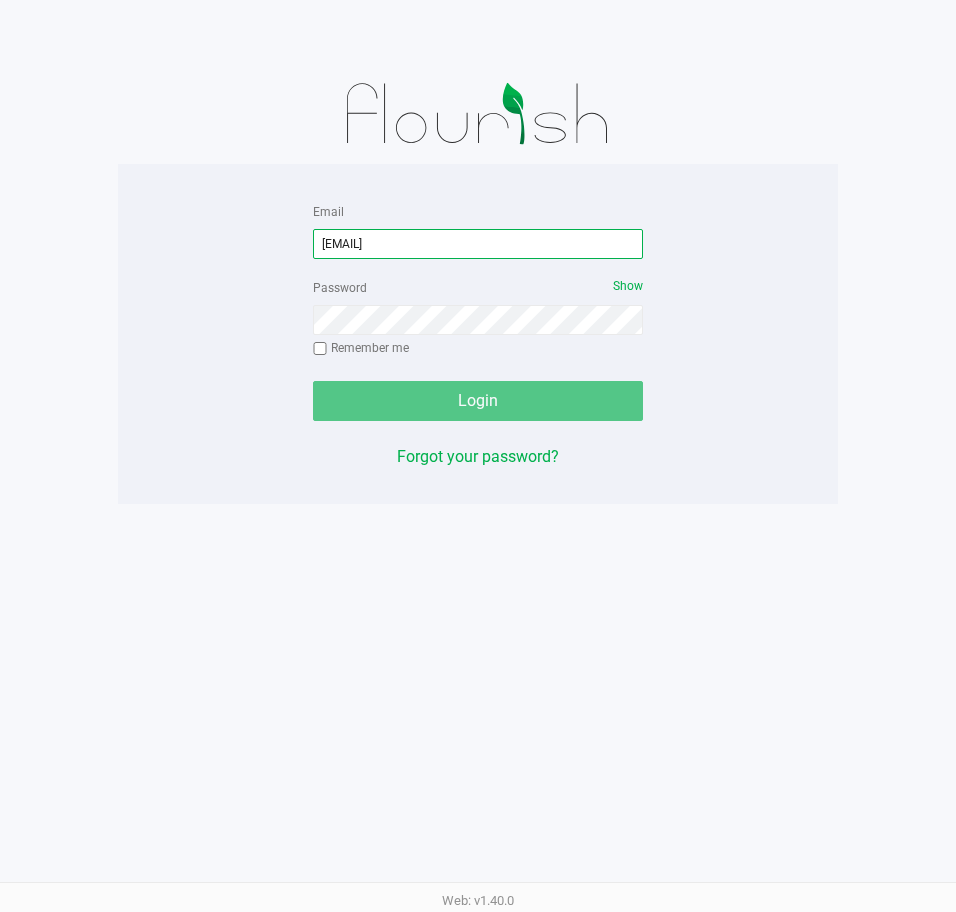 type on "[EMAIL]" 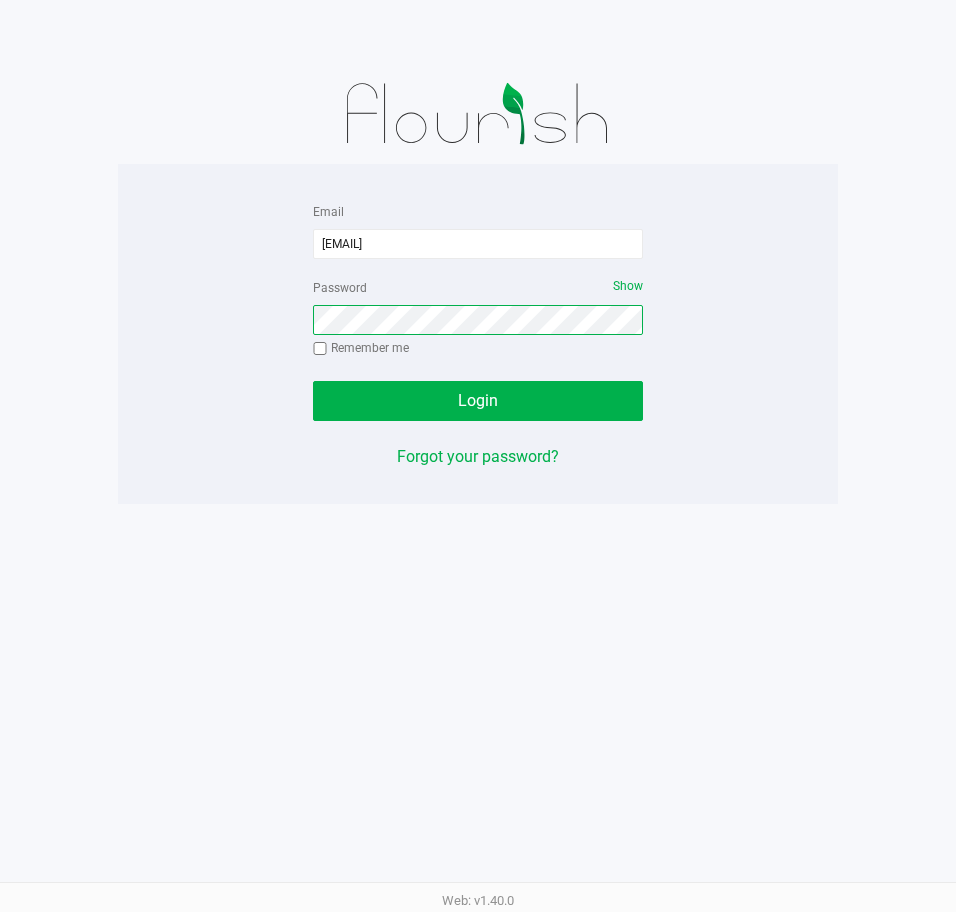 click on "Login" 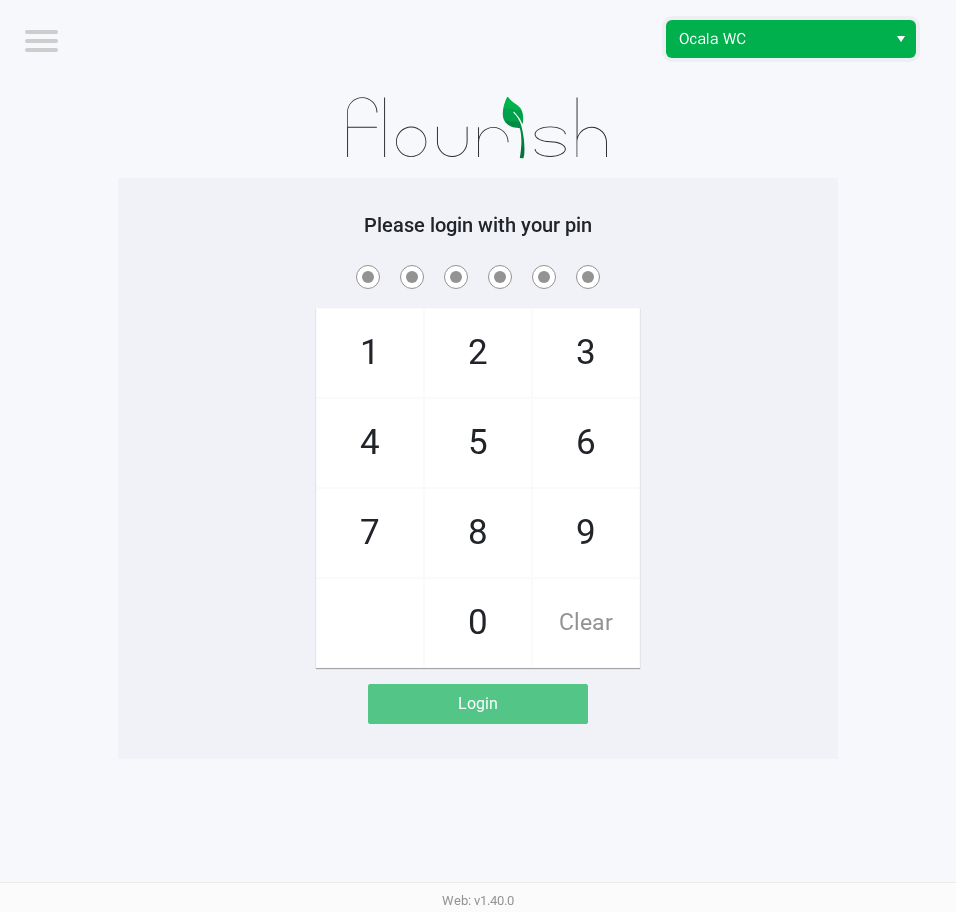 click on "Ocala WC" at bounding box center [776, 39] 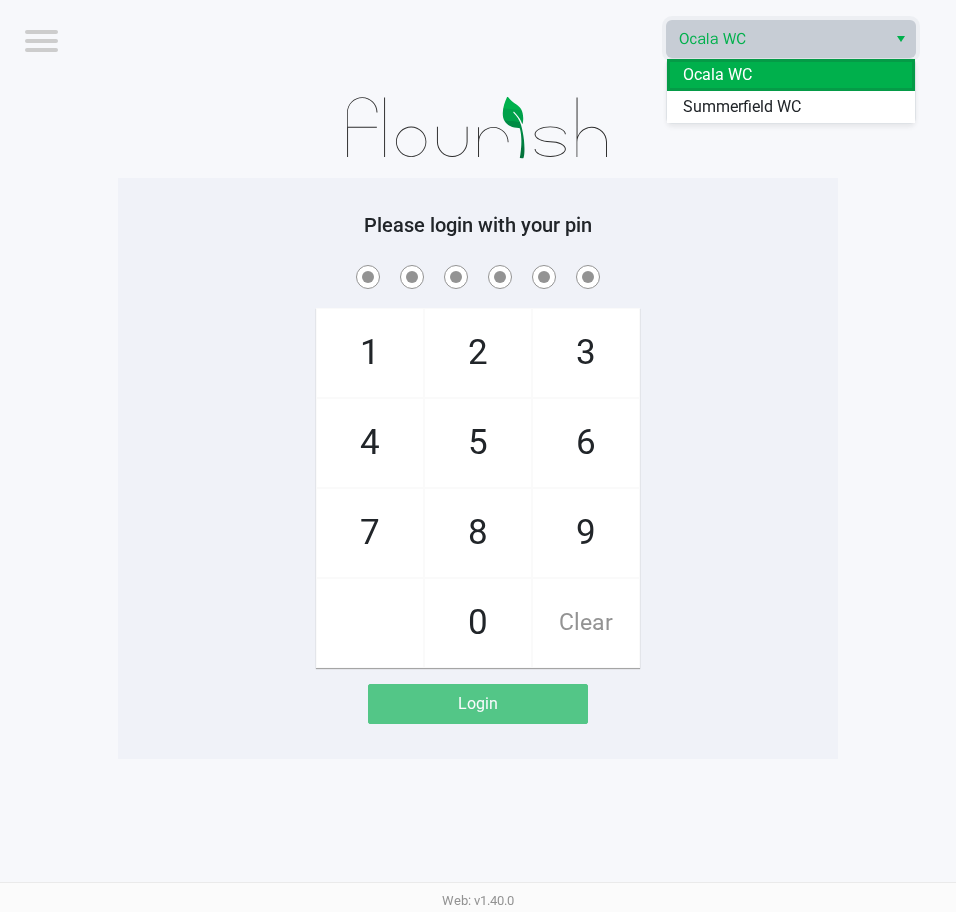 click on "Ocala WC" at bounding box center [791, 75] 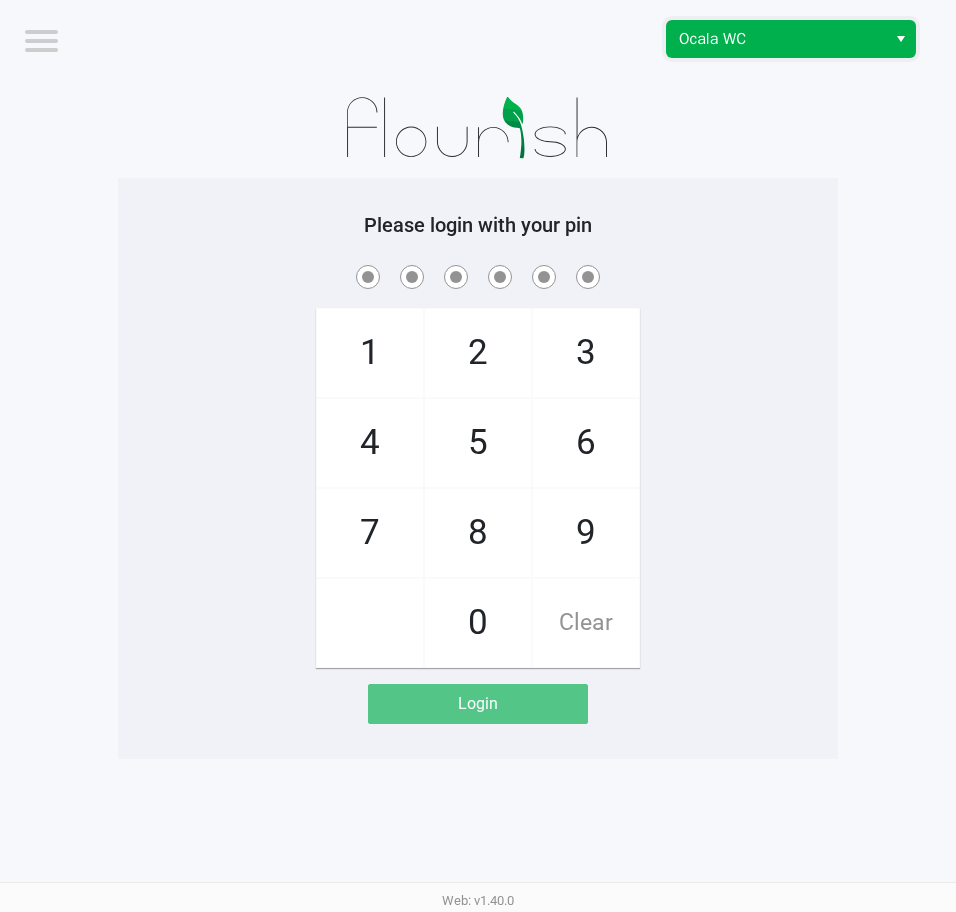 click on "Ocala WC" at bounding box center [776, 39] 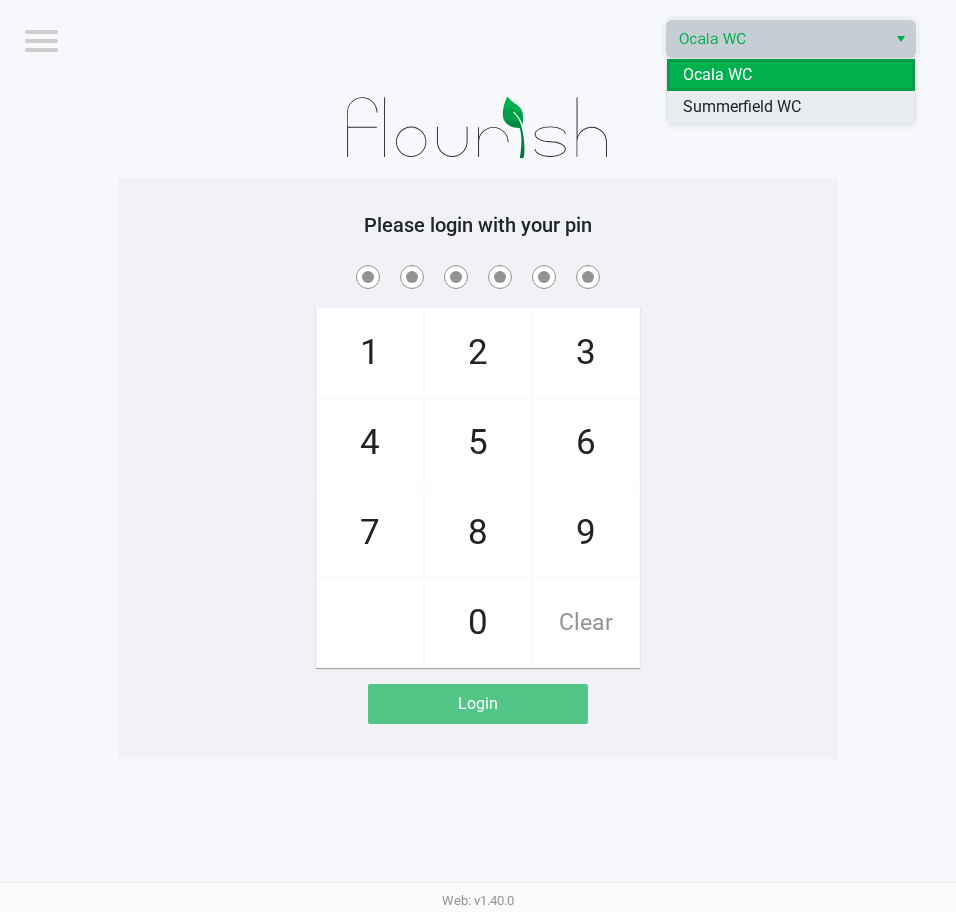 click on "Summerfield WC" at bounding box center (742, 107) 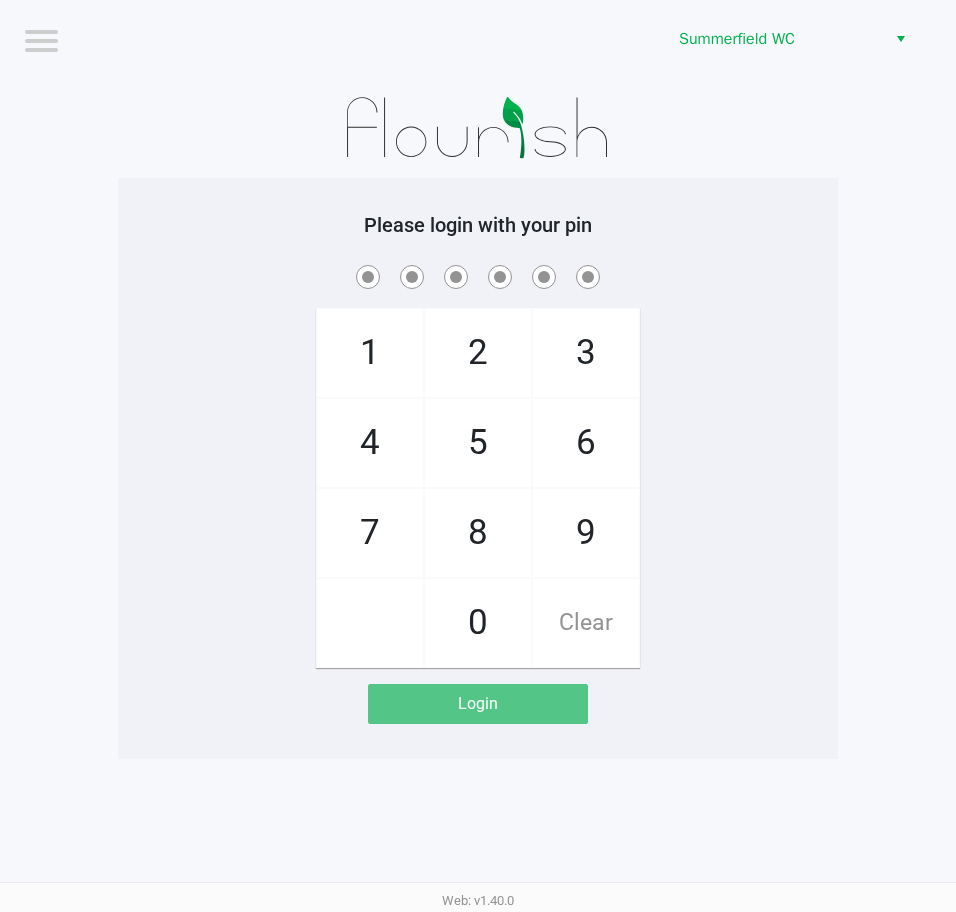 click 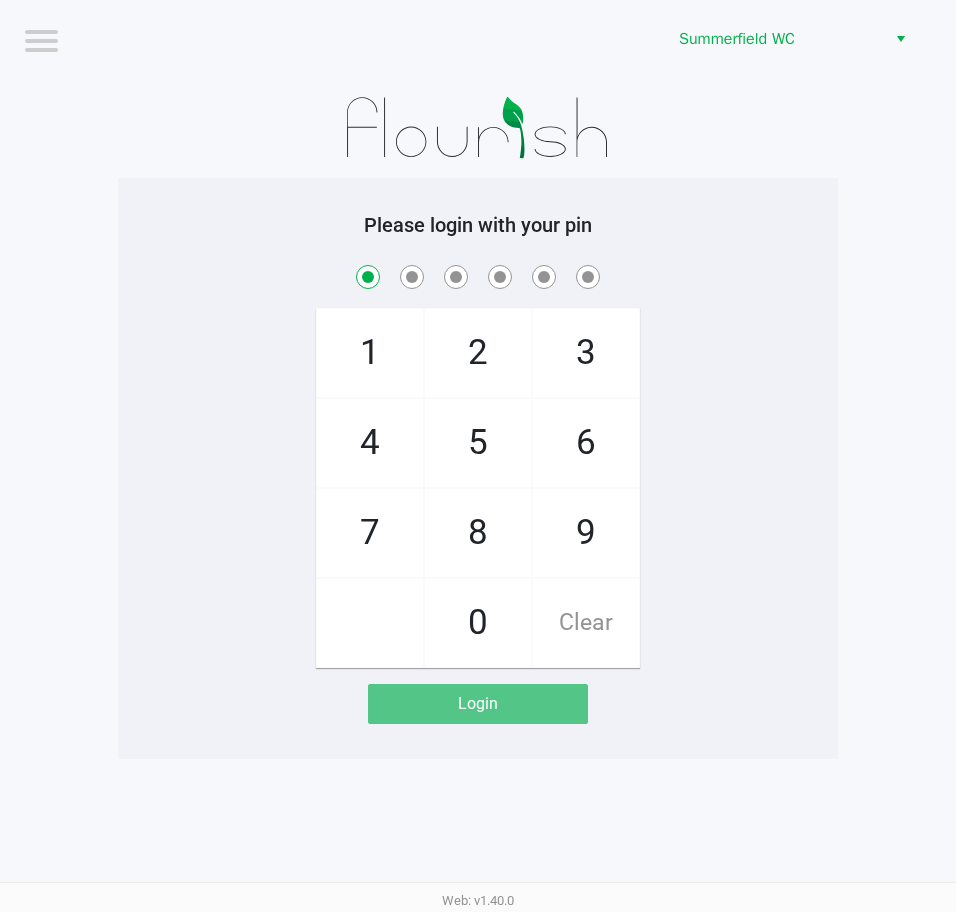 checkbox on "true" 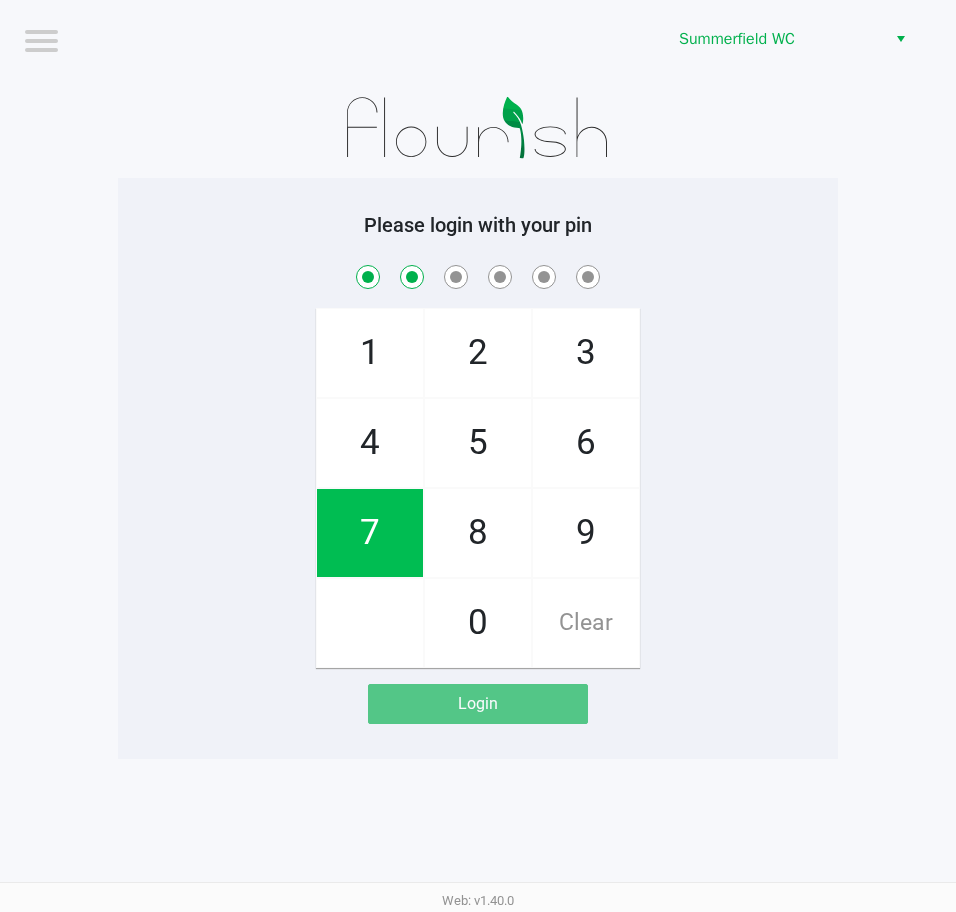 checkbox on "true" 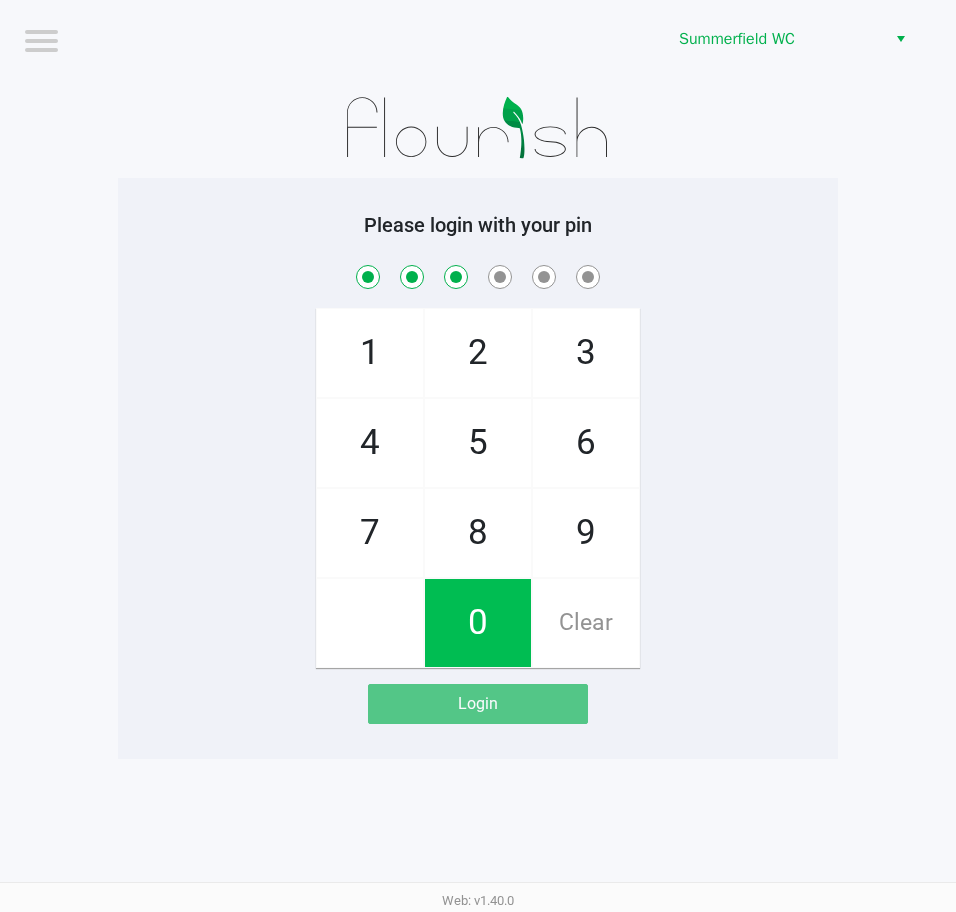 checkbox on "true" 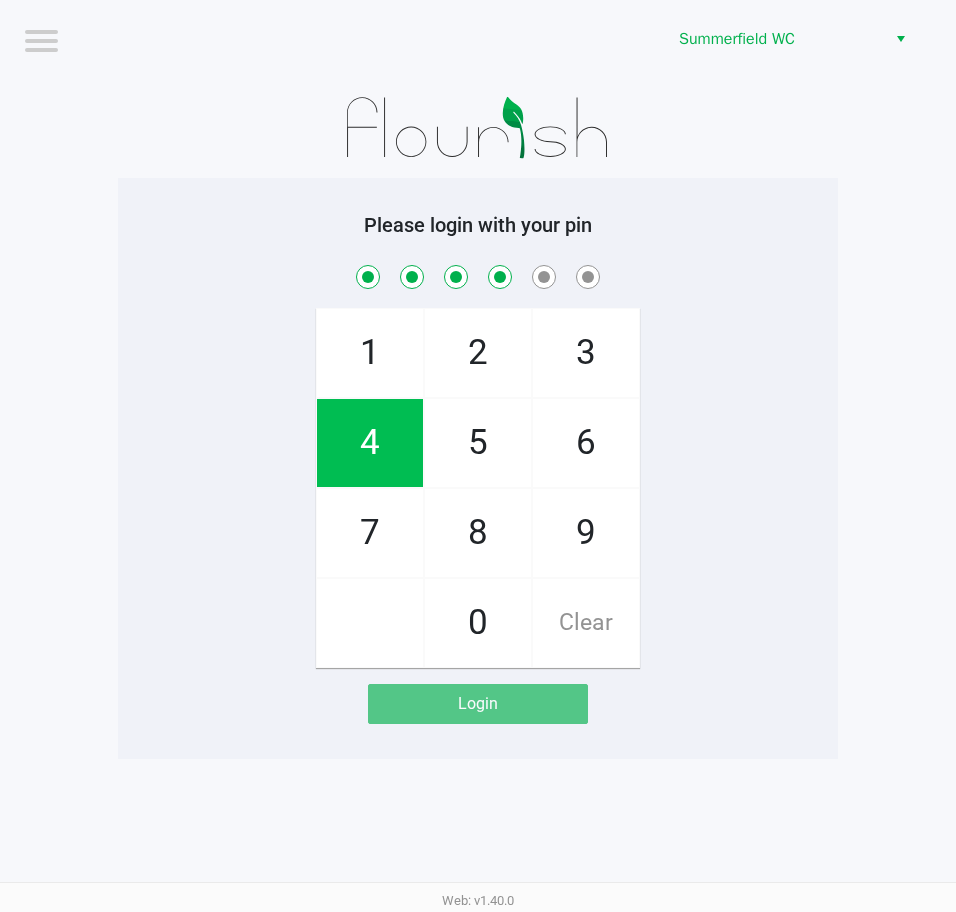 checkbox on "true" 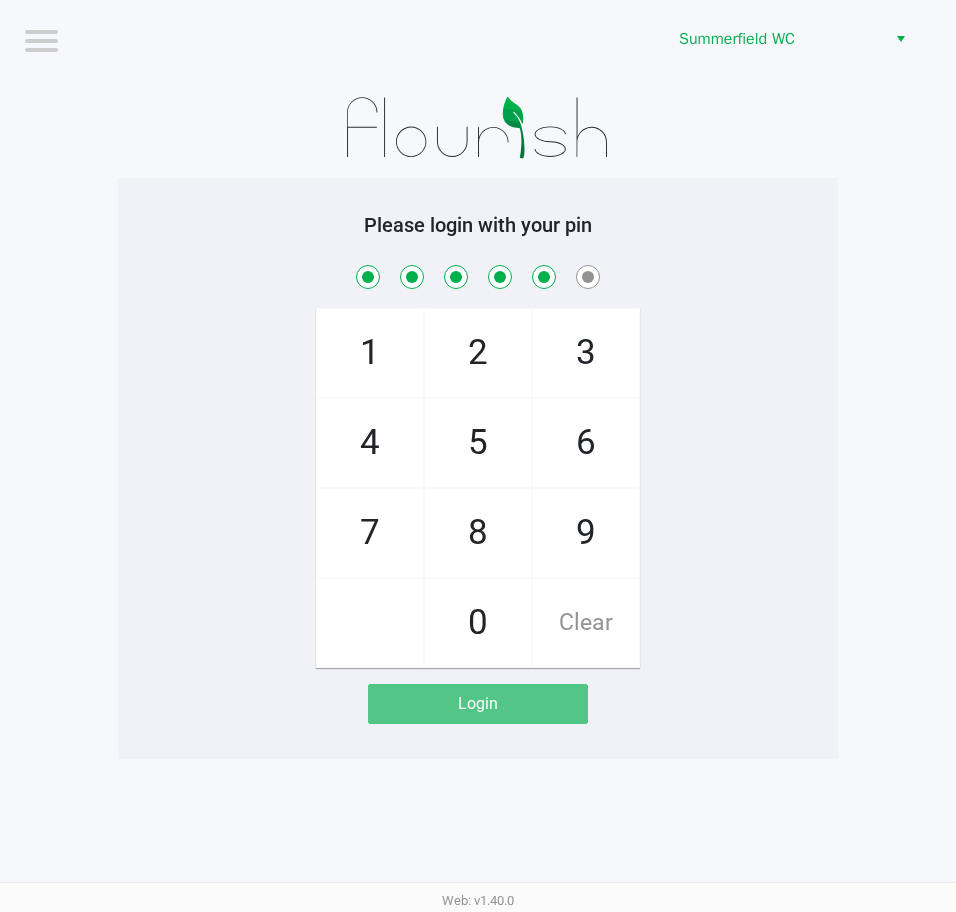 checkbox on "true" 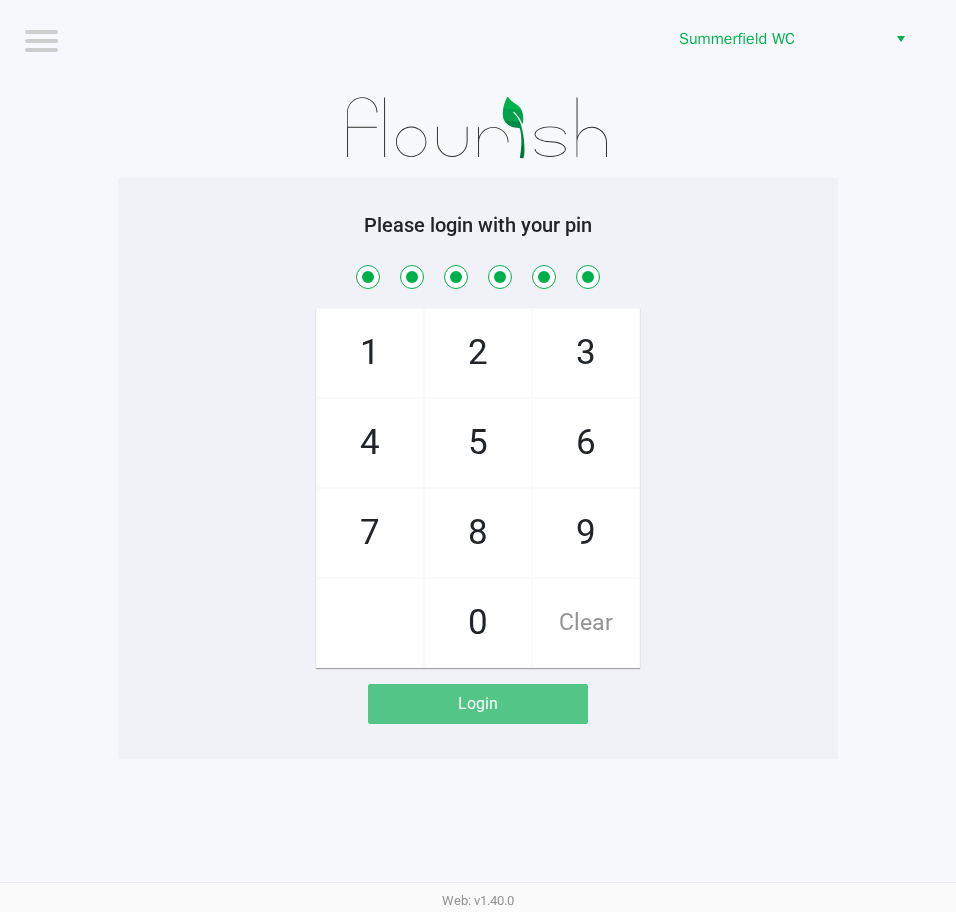 checkbox on "true" 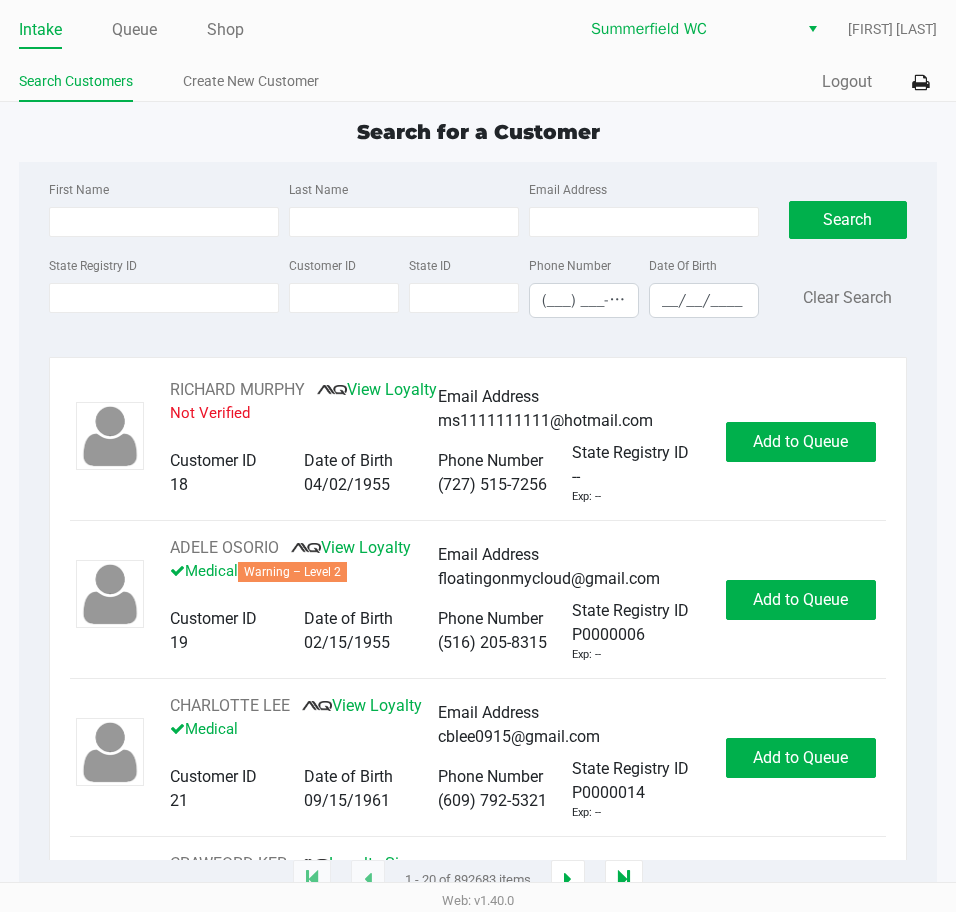 click on "State Registry ID" 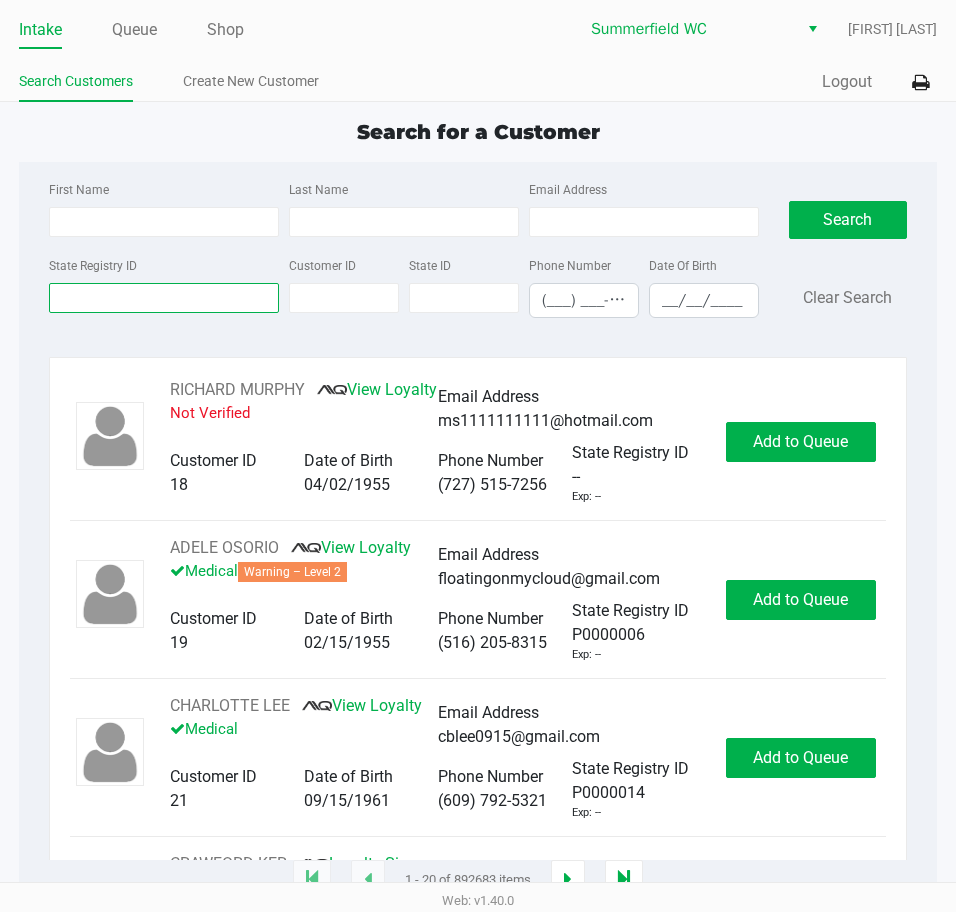 drag, startPoint x: 119, startPoint y: 306, endPoint x: 174, endPoint y: 308, distance: 55.03635 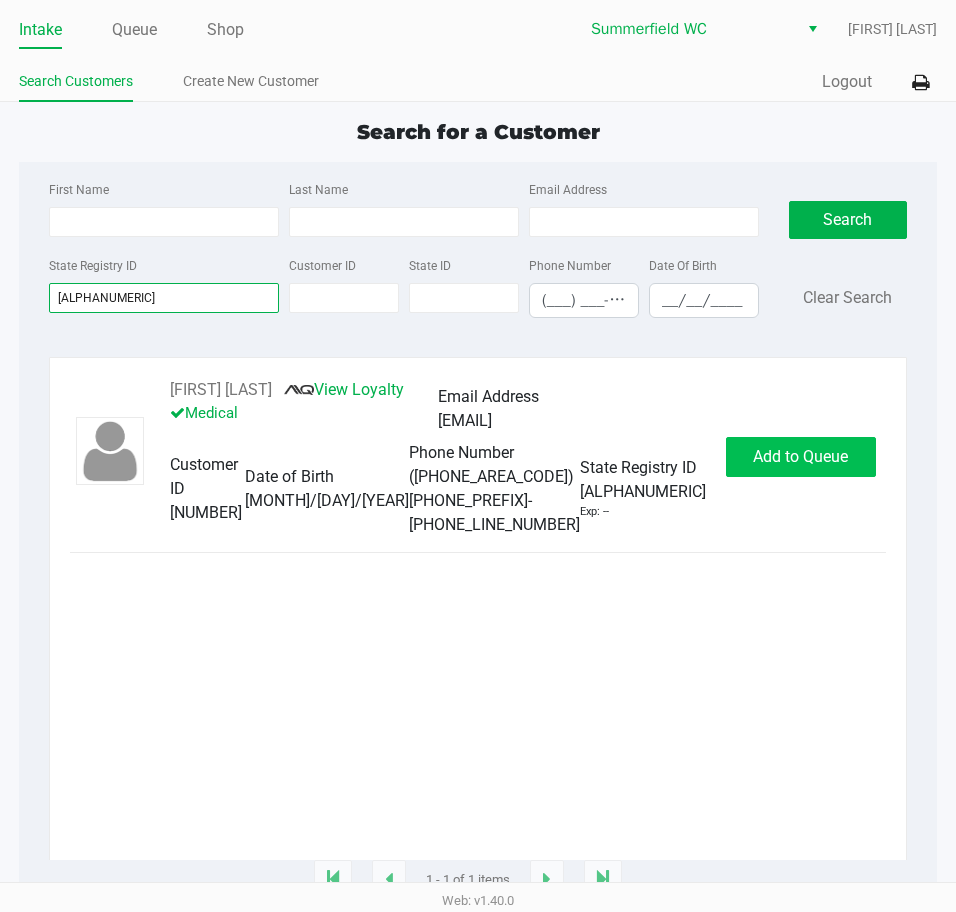 type on "p9rt0185" 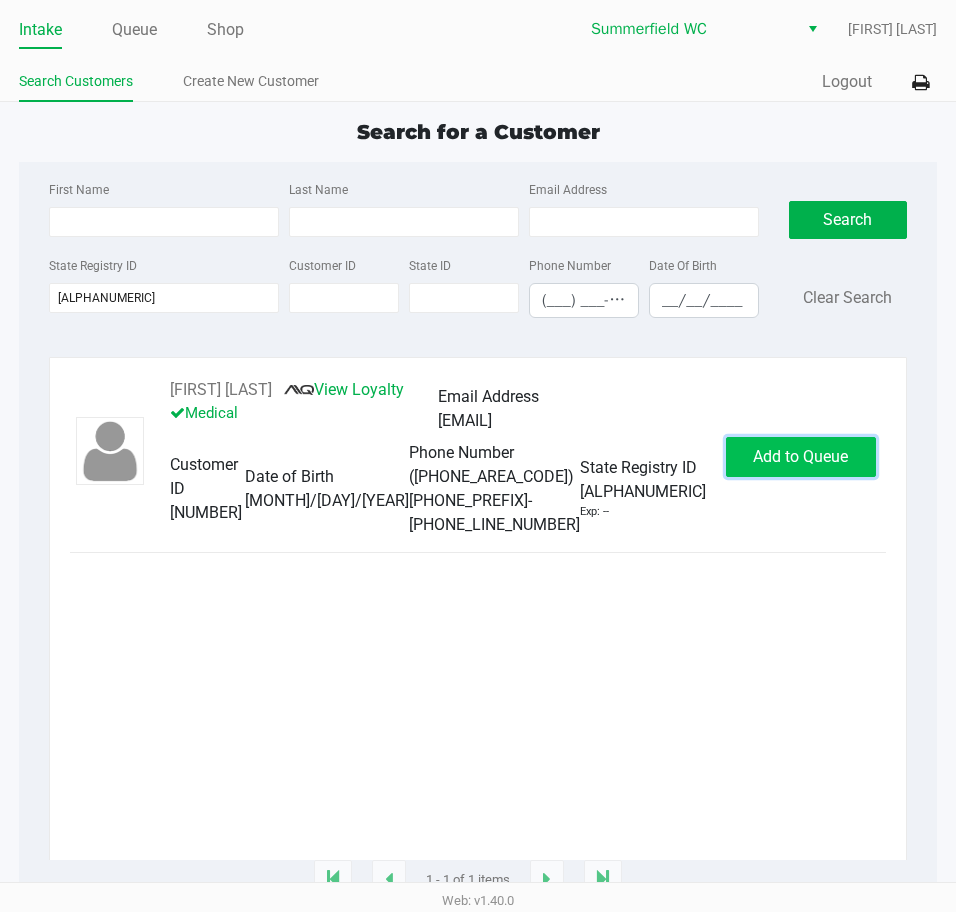 click on "Add to Queue" 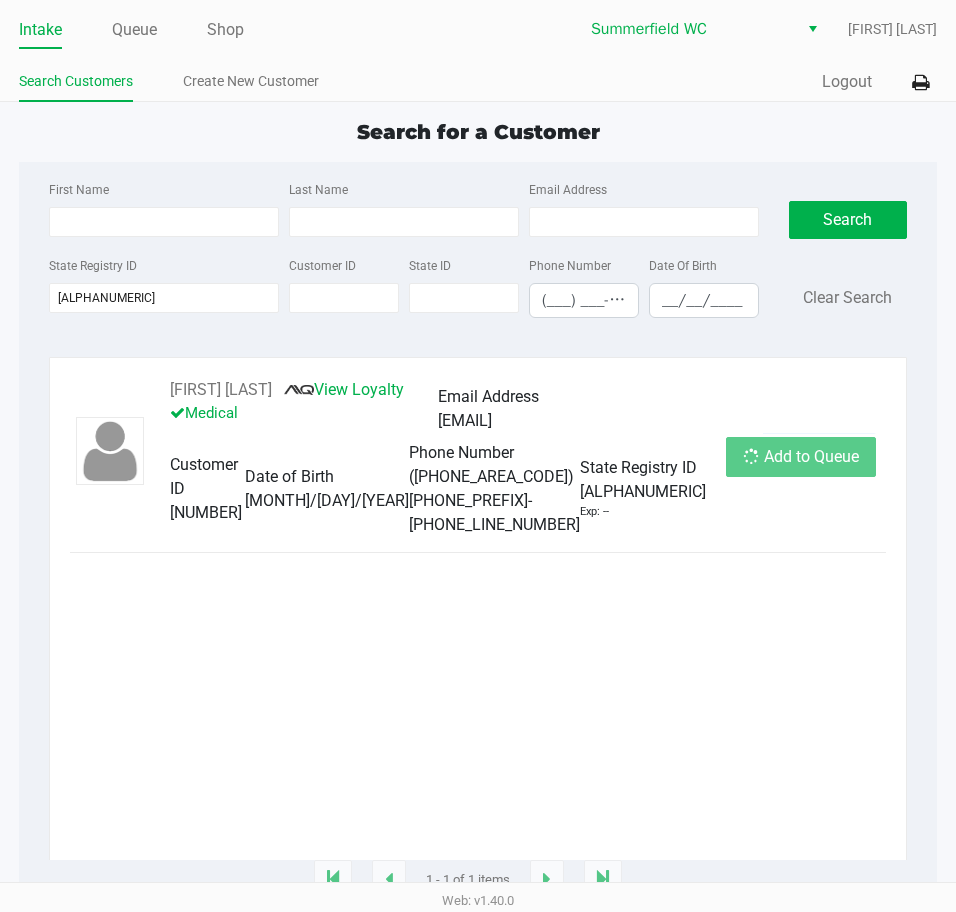 click on "Add to Queue" 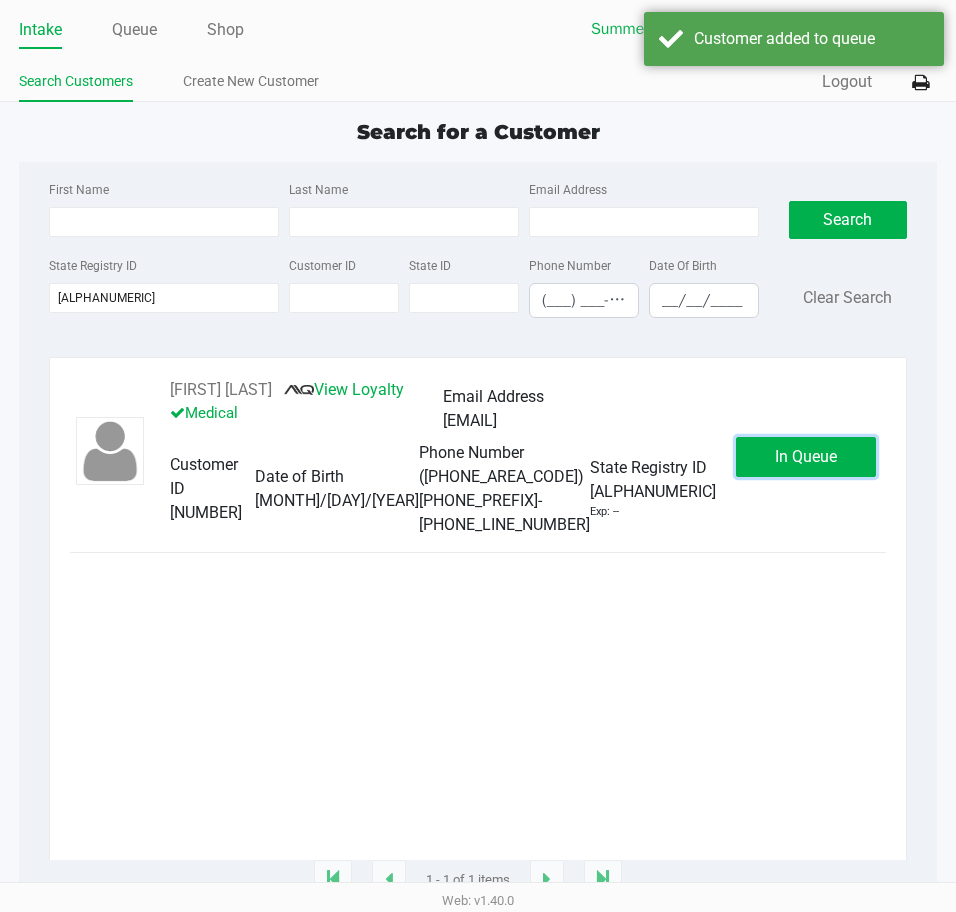 click on "In Queue" 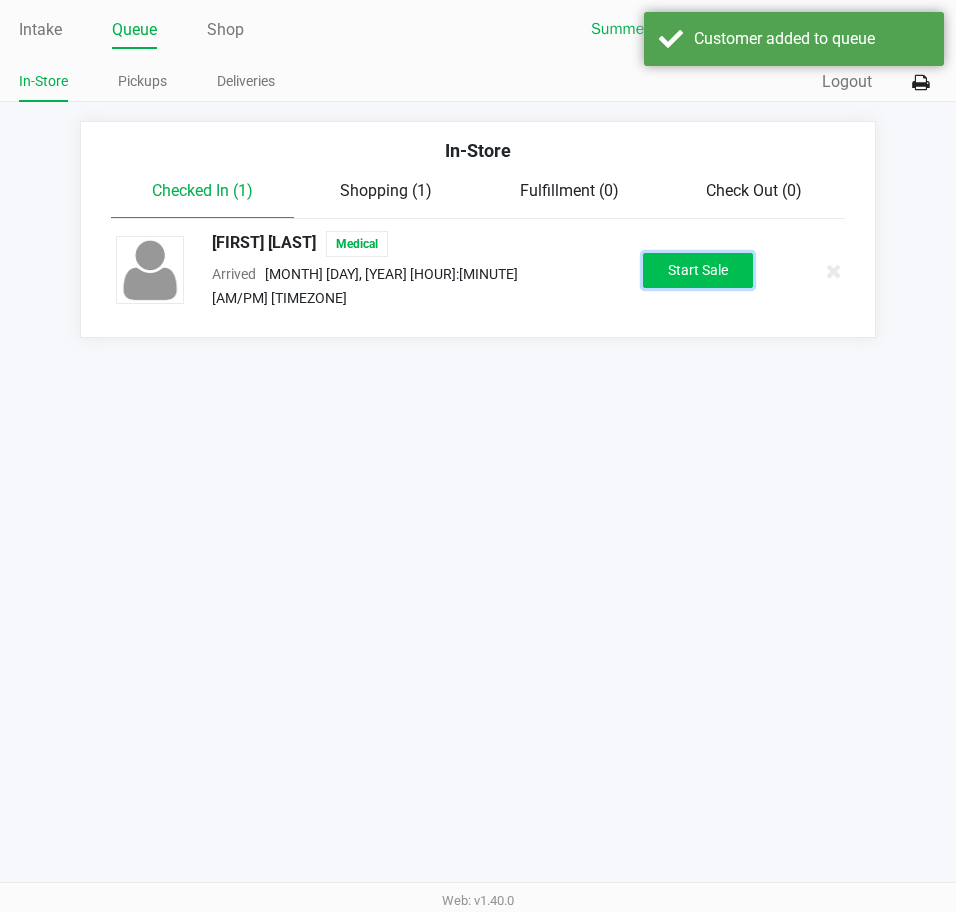 click on "Start Sale" 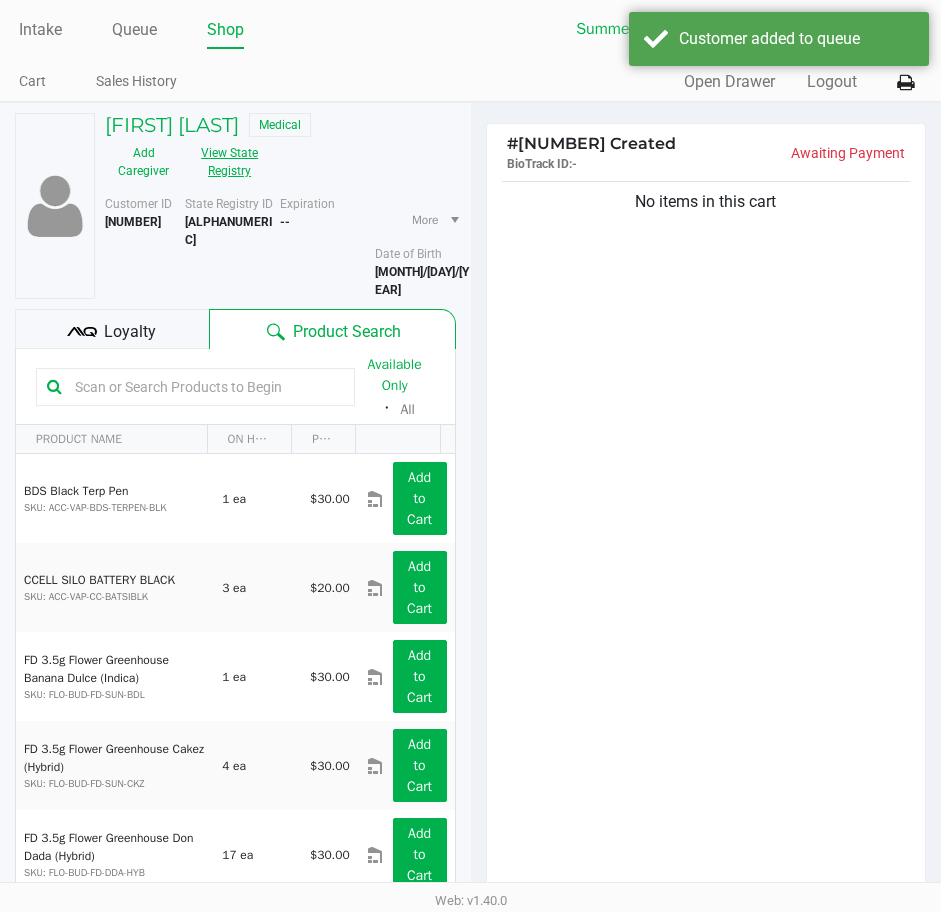 click on "View State Registry" 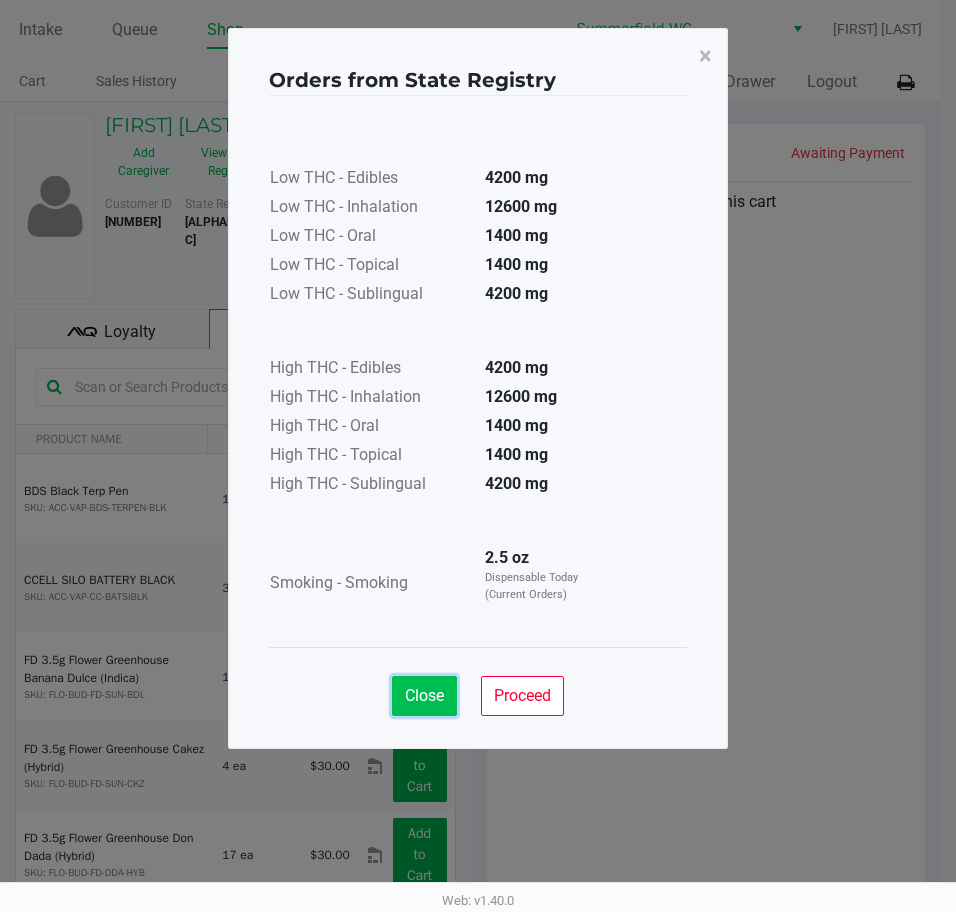click on "Close" 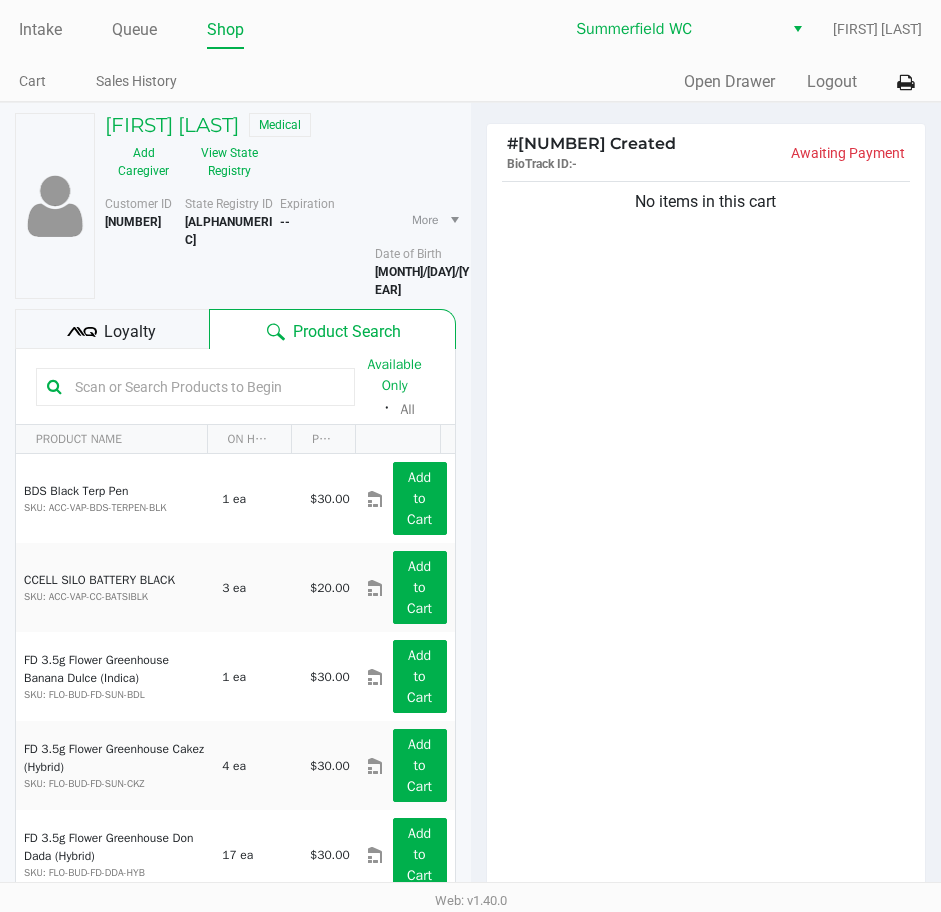 drag, startPoint x: 574, startPoint y: 509, endPoint x: 599, endPoint y: 502, distance: 25.96151 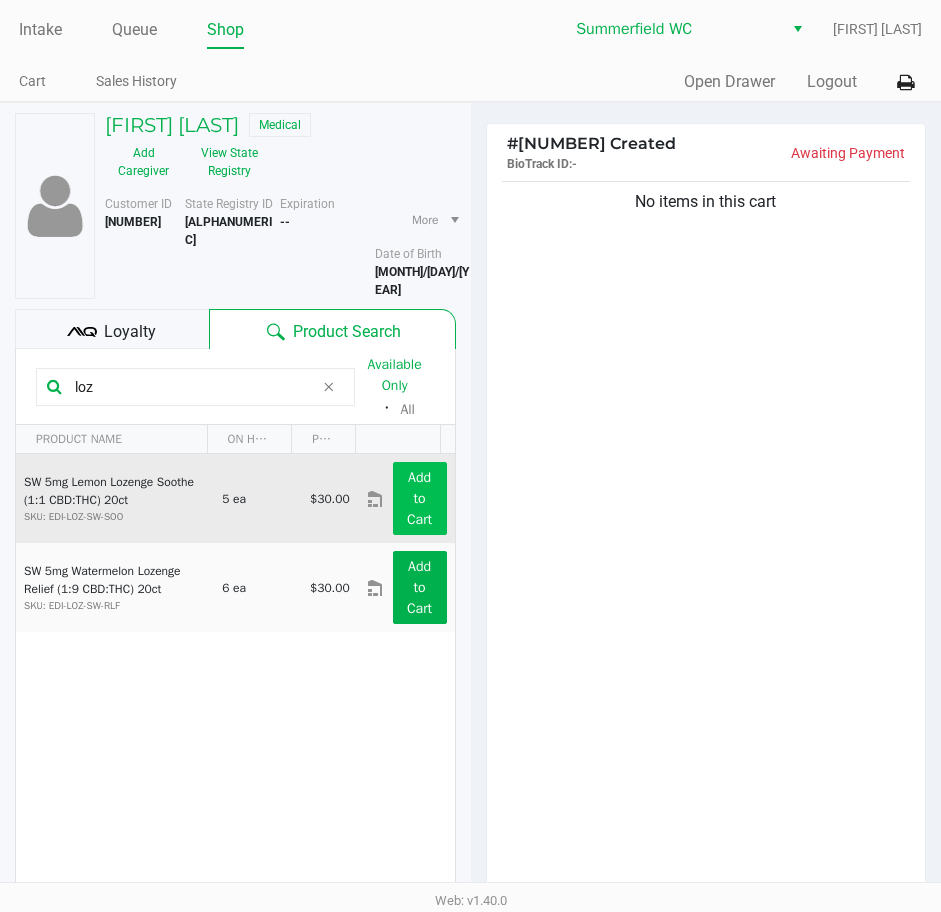 type on "loz" 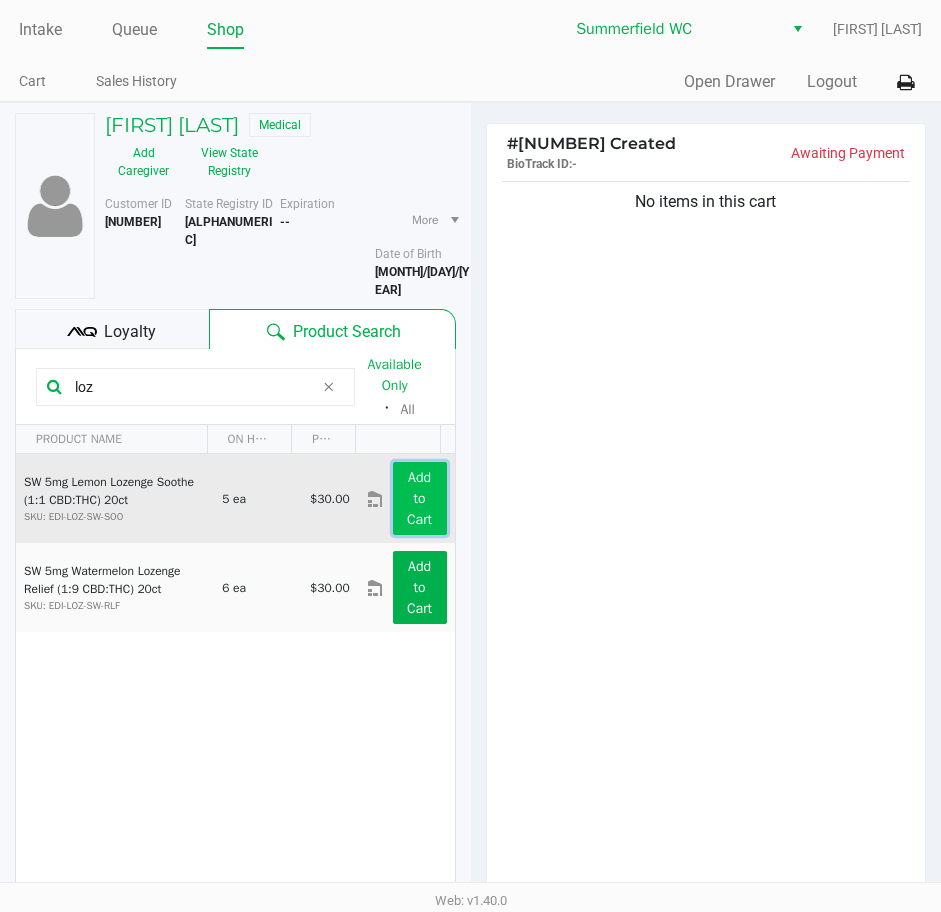 click on "Add to Cart" 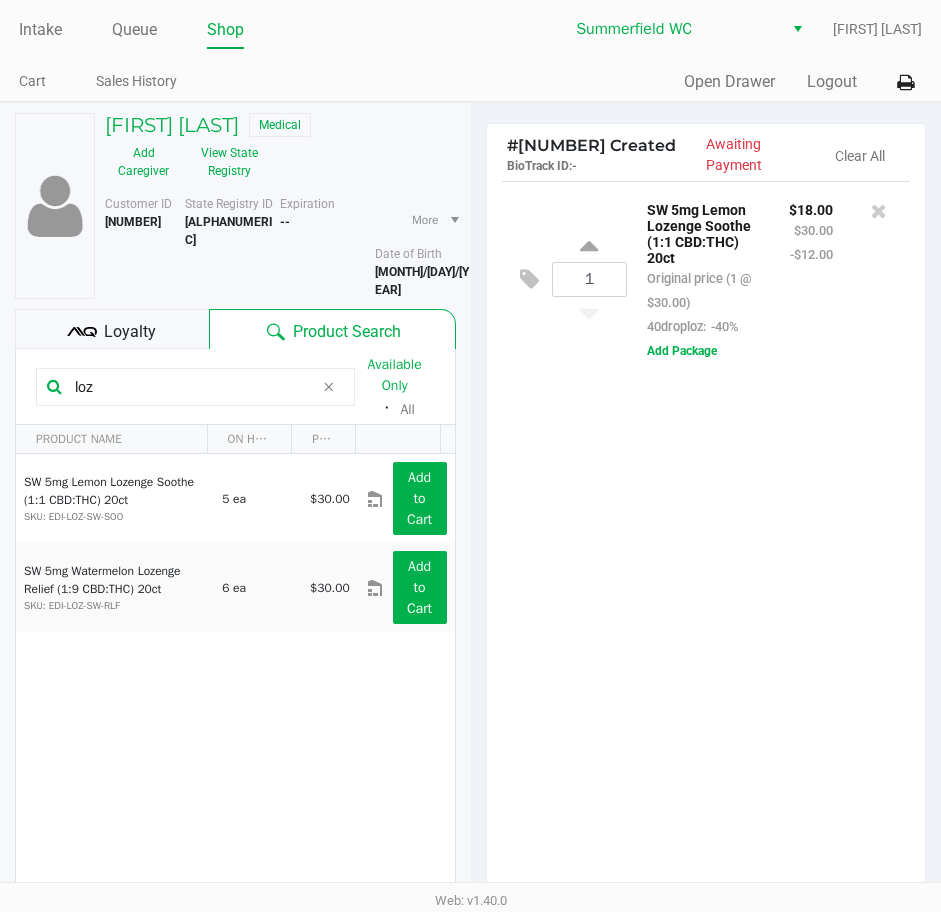 drag, startPoint x: 107, startPoint y: 367, endPoint x: -3, endPoint y: 364, distance: 110.0409 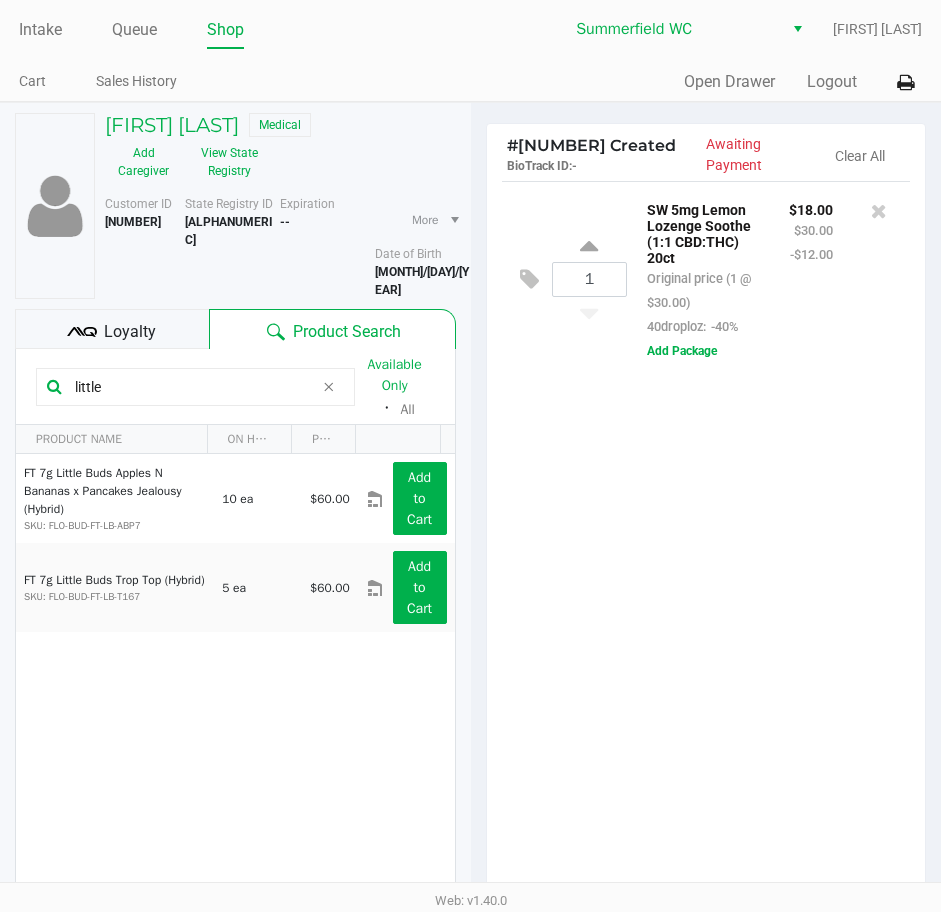 drag, startPoint x: 99, startPoint y: 372, endPoint x: 51, endPoint y: 365, distance: 48.507732 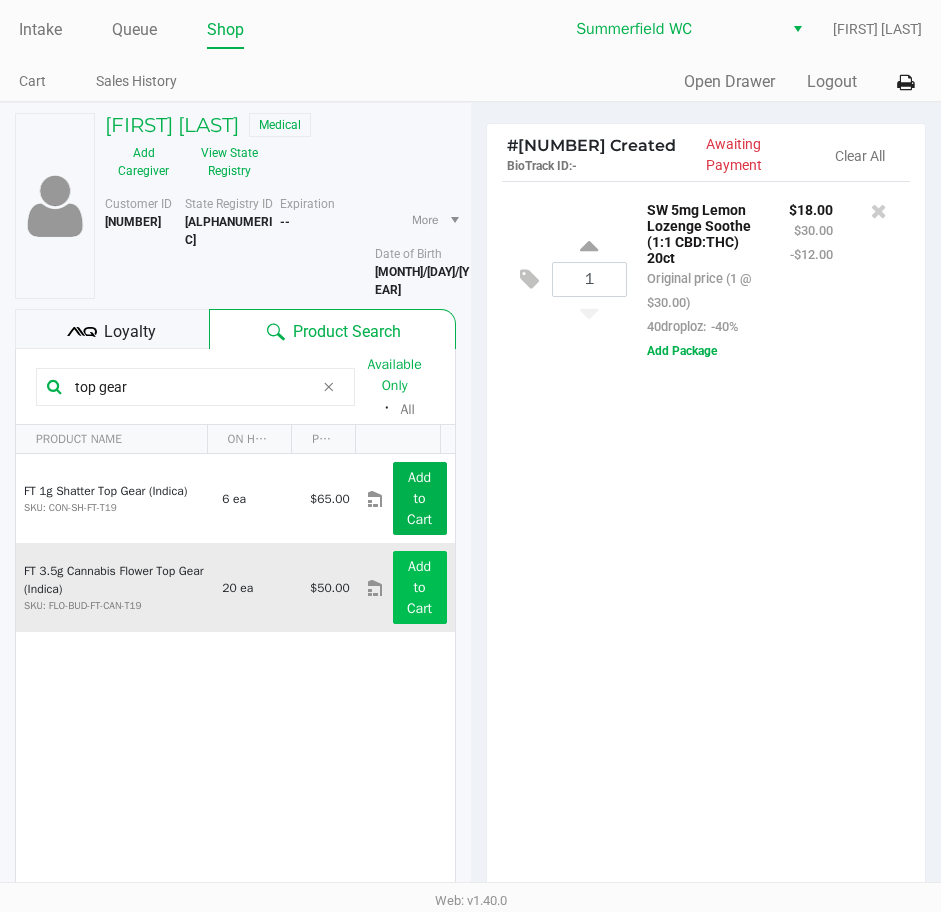 type on "top gear" 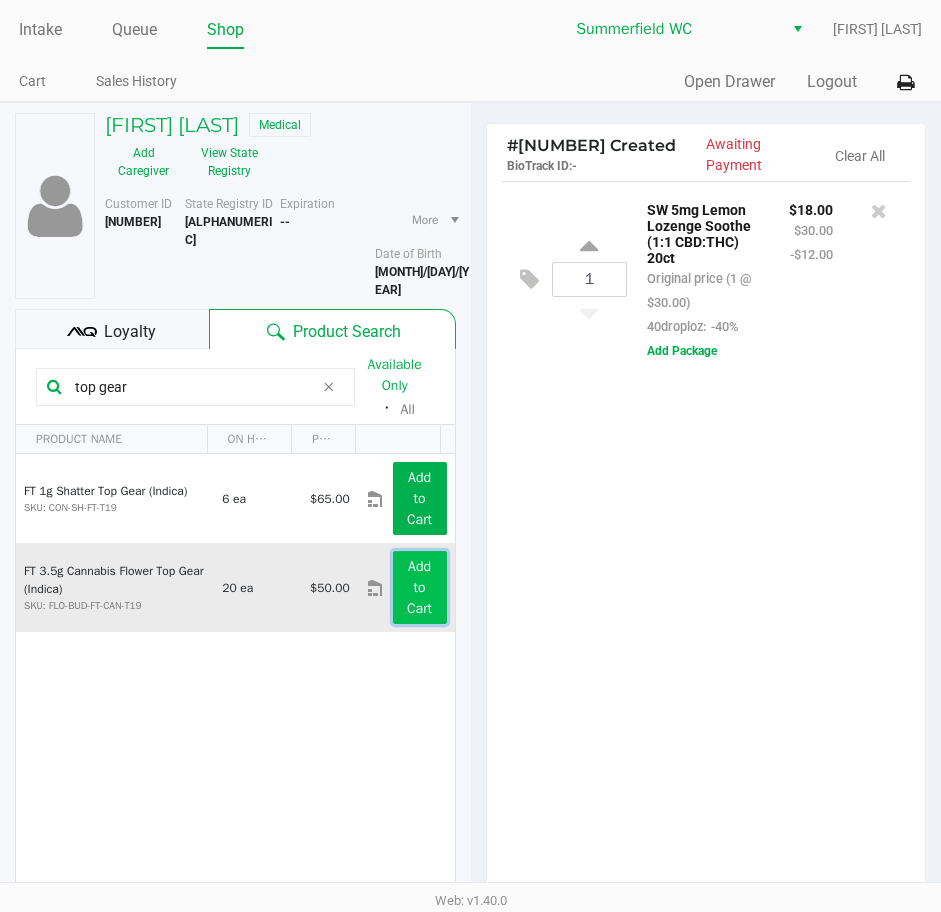 click on "Add to Cart" 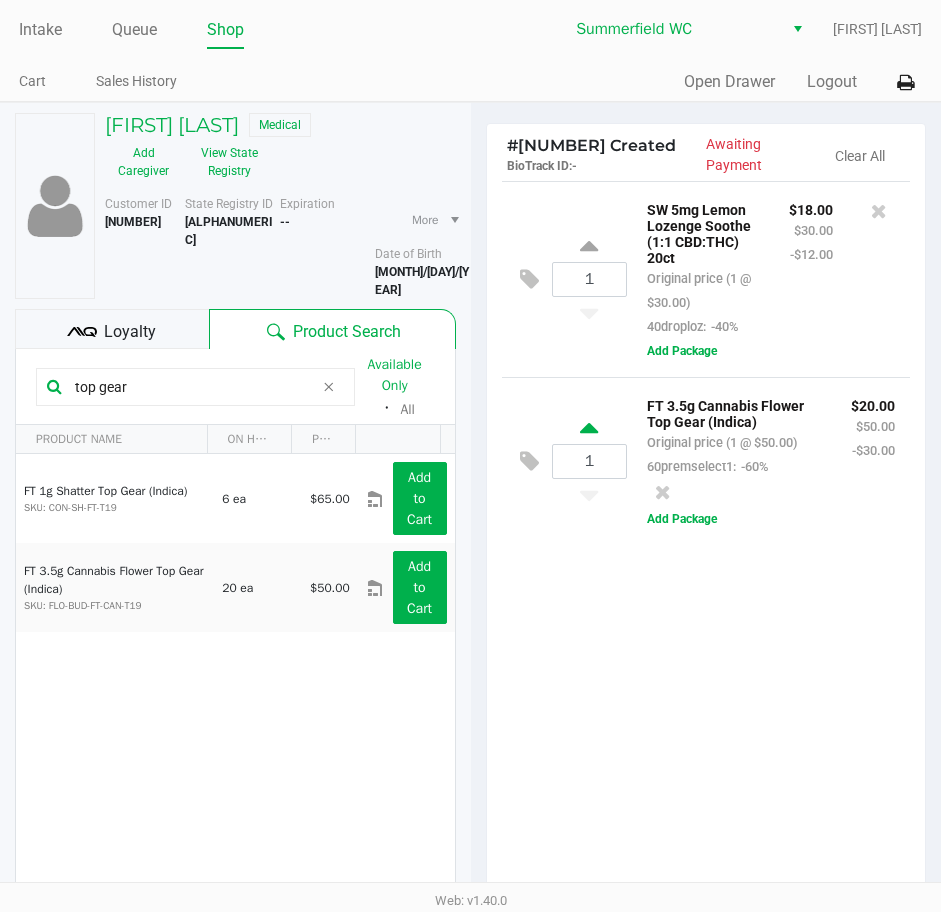 click 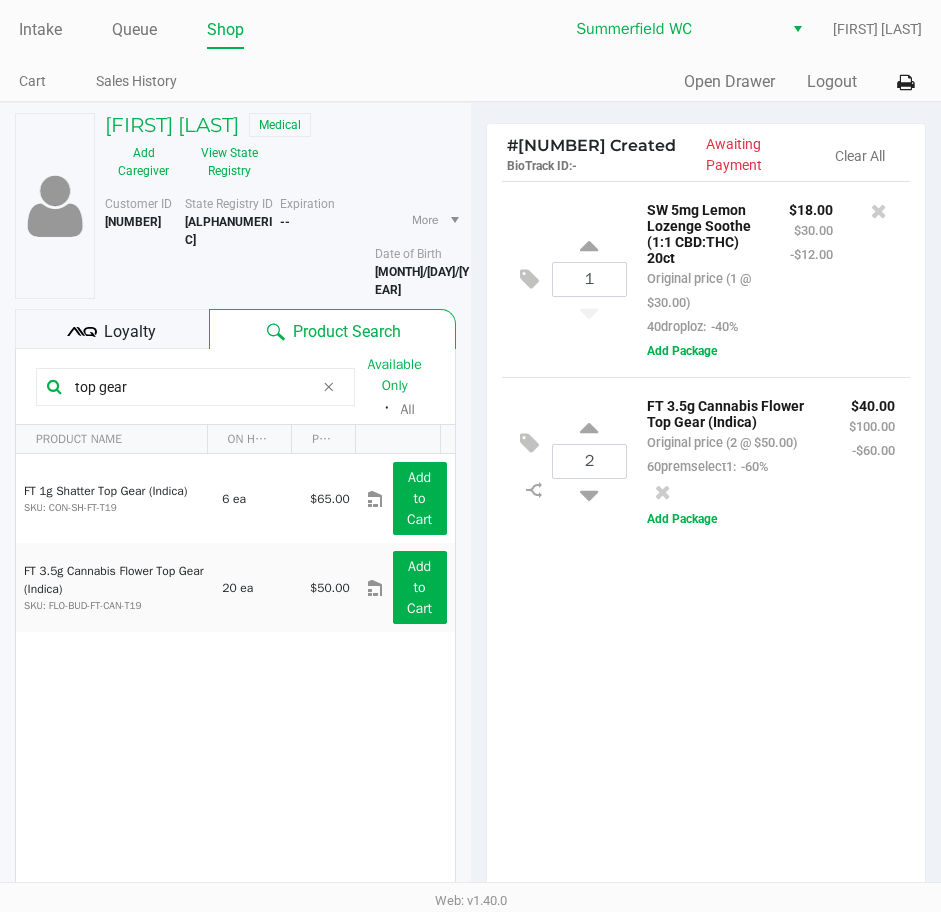click on "1  SW 5mg Lemon Lozenge Soothe (1:1 CBD:THC) 20ct   Original price (1 @ $30.00)  40droploz:  -40% $18.00 $30.00 -$12.00  Add Package
2  FT 3.5g Cannabis Flower Top Gear (Indica)   Original price (2 @ $50.00)  60premselect1:  -60% $40.00 $100.00 -$60.00  Add Package" 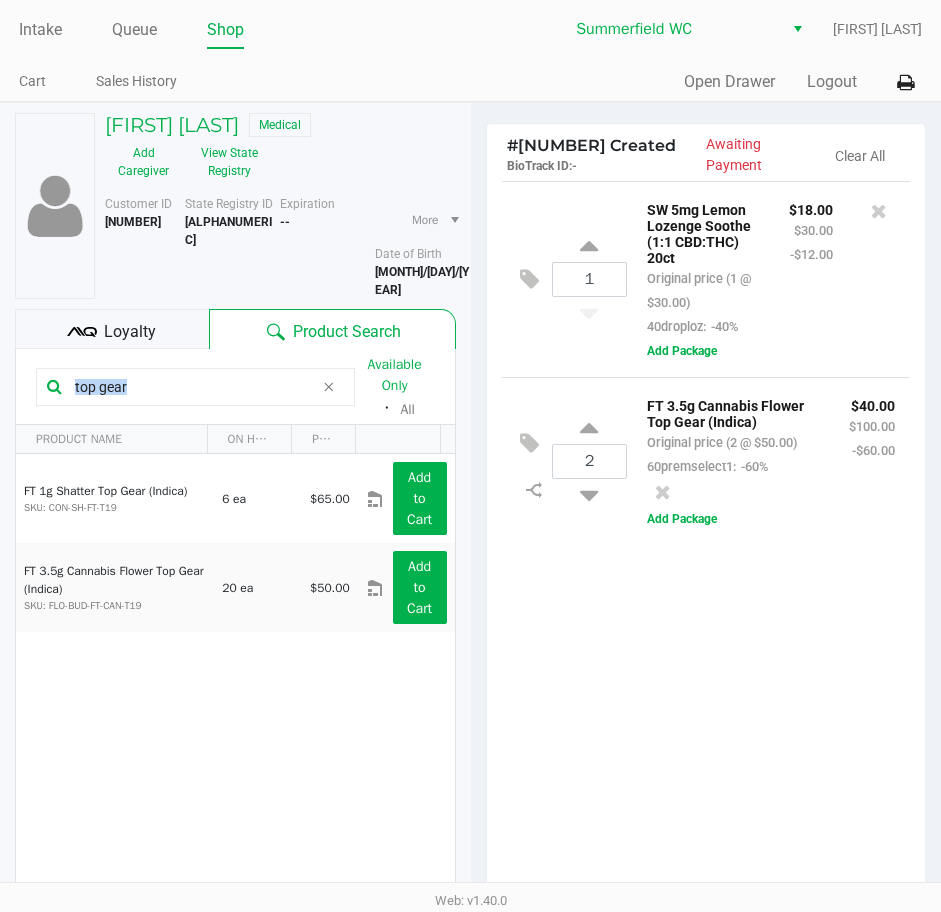 drag, startPoint x: 195, startPoint y: 385, endPoint x: 25, endPoint y: 385, distance: 170 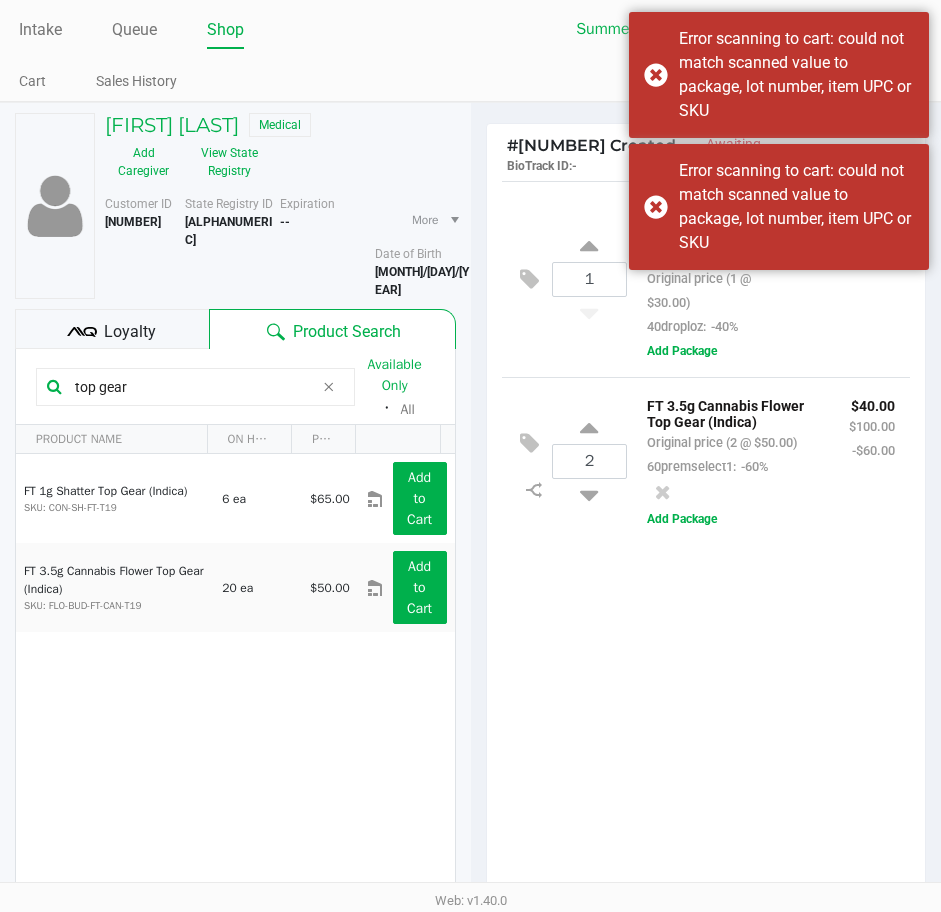 click on "1  SW 5mg Lemon Lozenge Soothe (1:1 CBD:THC) 20ct   Original price (1 @ $30.00)  40droploz:  -40% $18.00 $30.00 -$12.00  Add Package
2  FT 3.5g Cannabis Flower Top Gear (Indica)   Original price (2 @ $50.00)  60premselect1:  -60% $40.00 $100.00 -$60.00  Add Package" 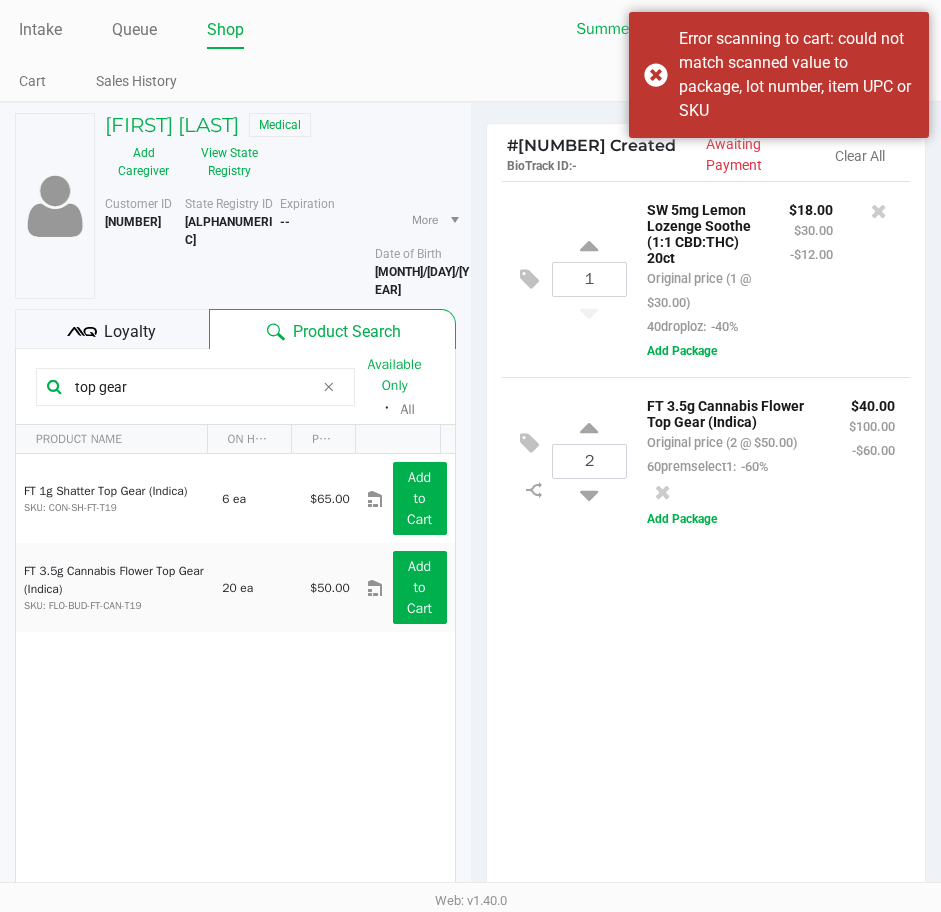 drag, startPoint x: 147, startPoint y: 376, endPoint x: 10, endPoint y: 360, distance: 137.93114 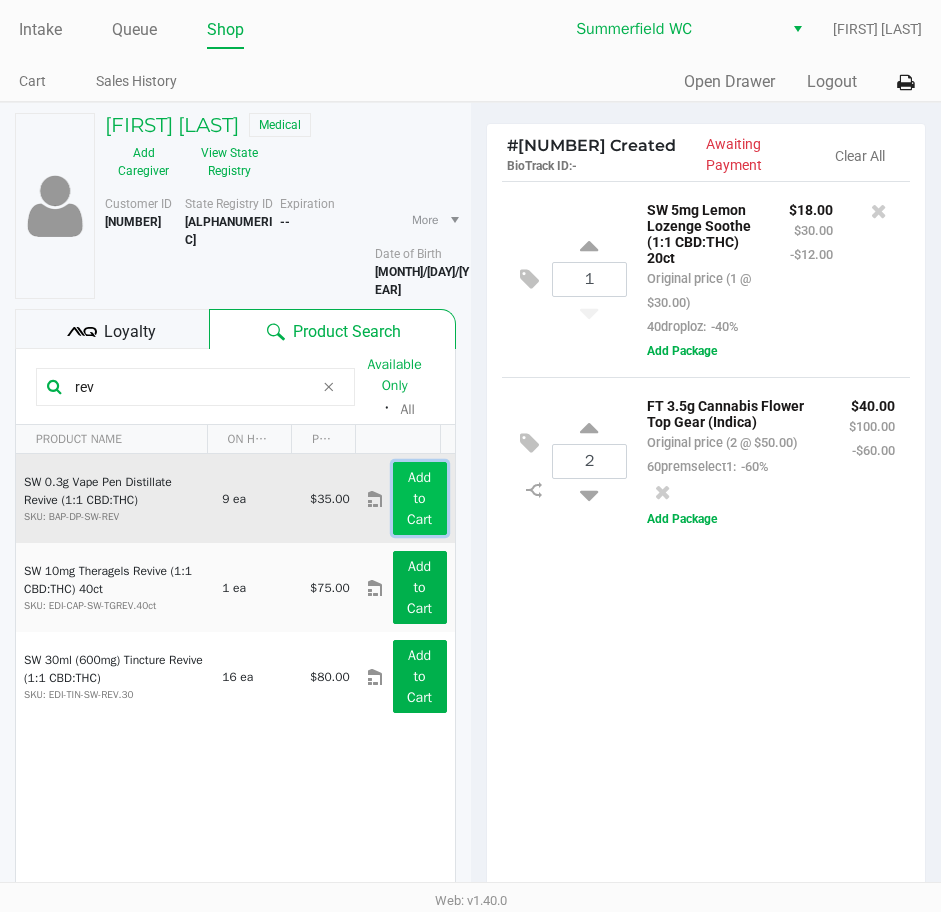 click on "Add to Cart" 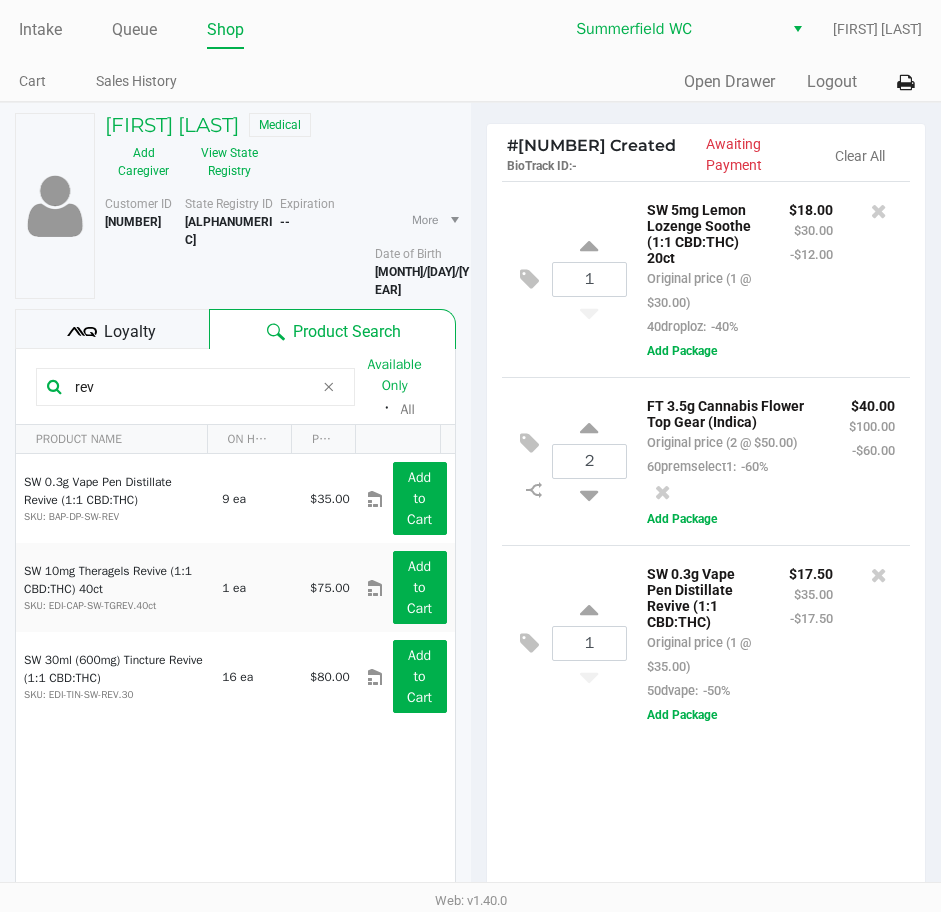 drag, startPoint x: 123, startPoint y: 367, endPoint x: 82, endPoint y: 365, distance: 41.04875 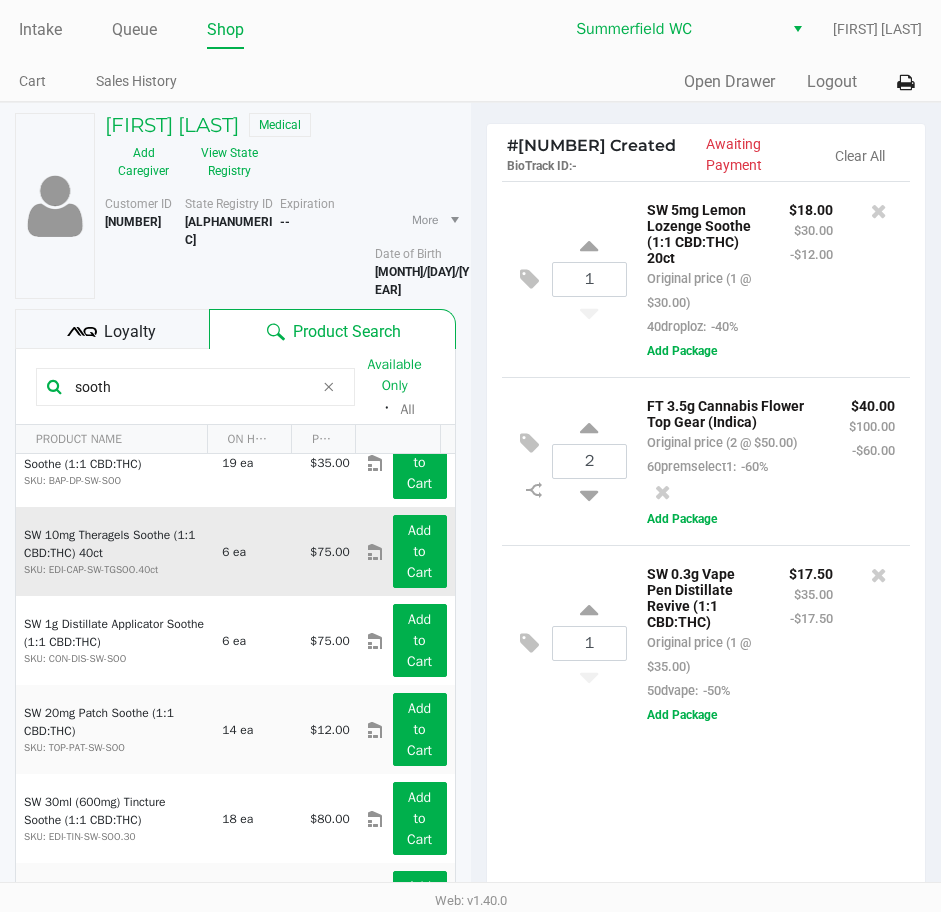 scroll, scrollTop: 0, scrollLeft: 0, axis: both 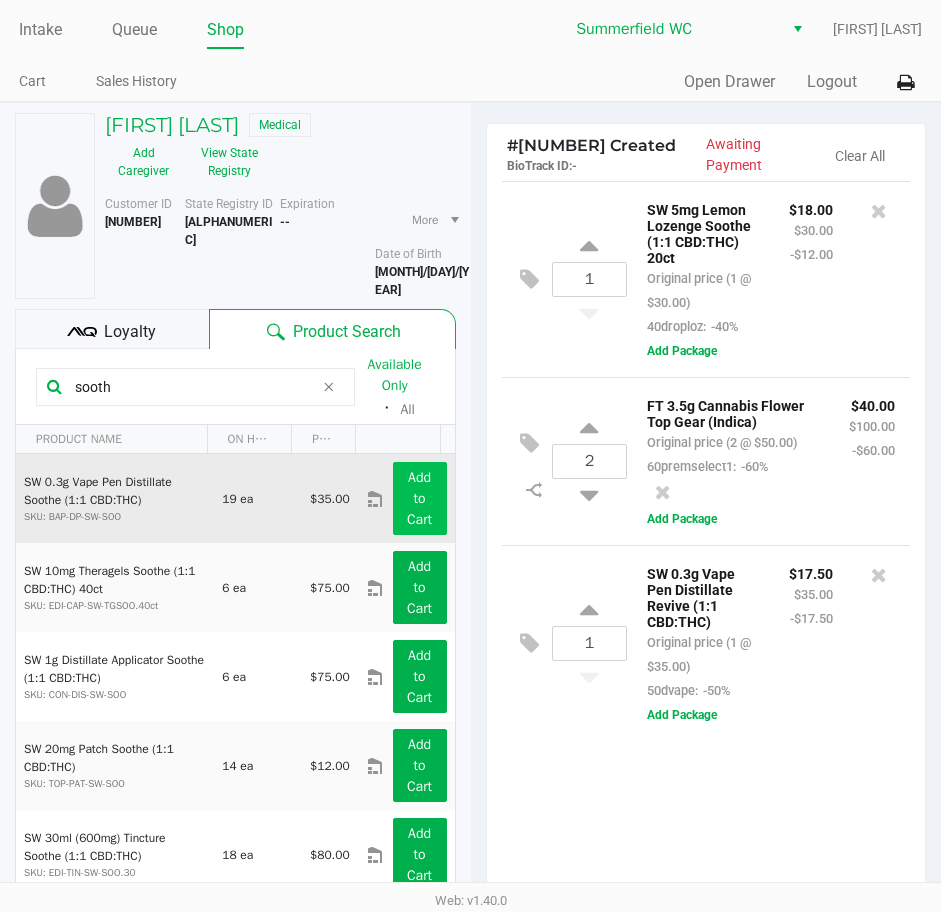 type on "sooth" 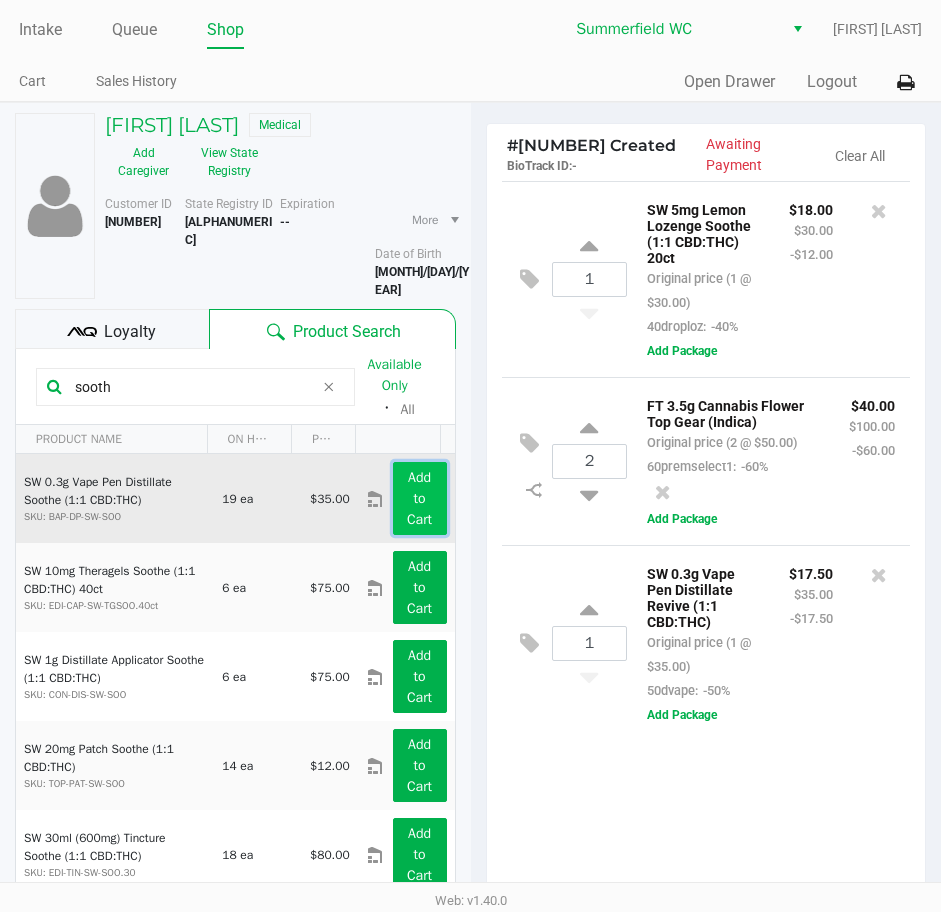 click on "Add to Cart" 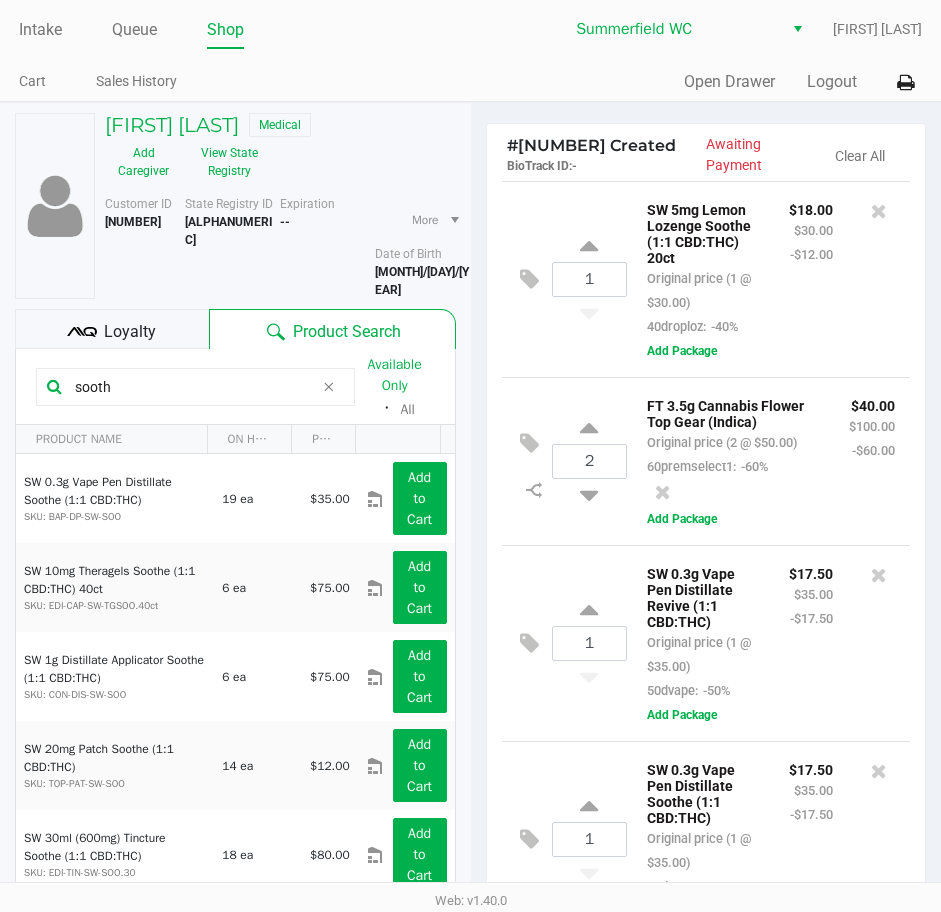 scroll, scrollTop: 122, scrollLeft: 0, axis: vertical 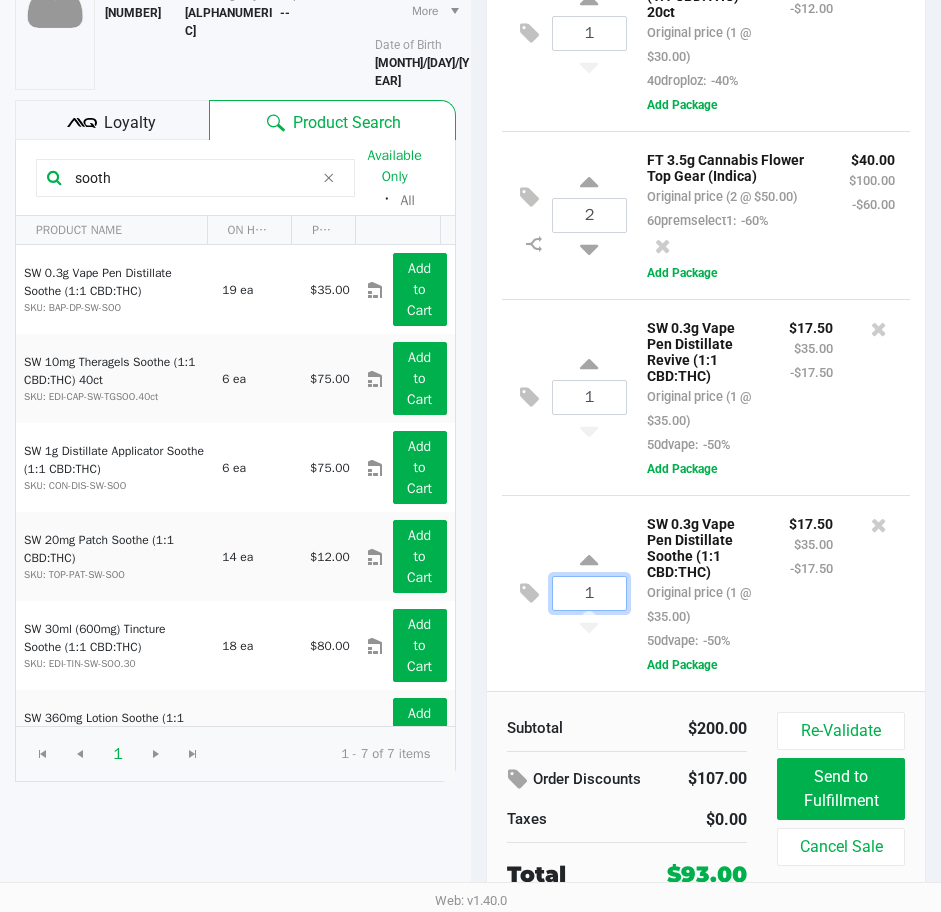 click on "1" at bounding box center [590, 593] 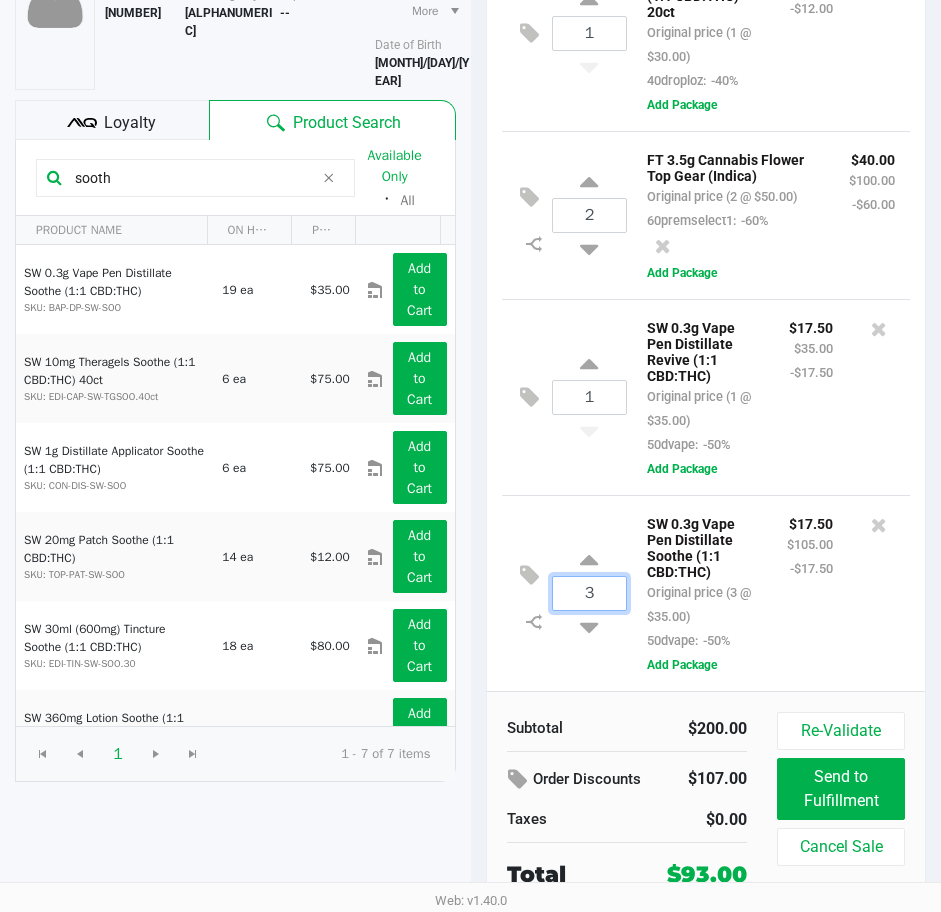 type on "3" 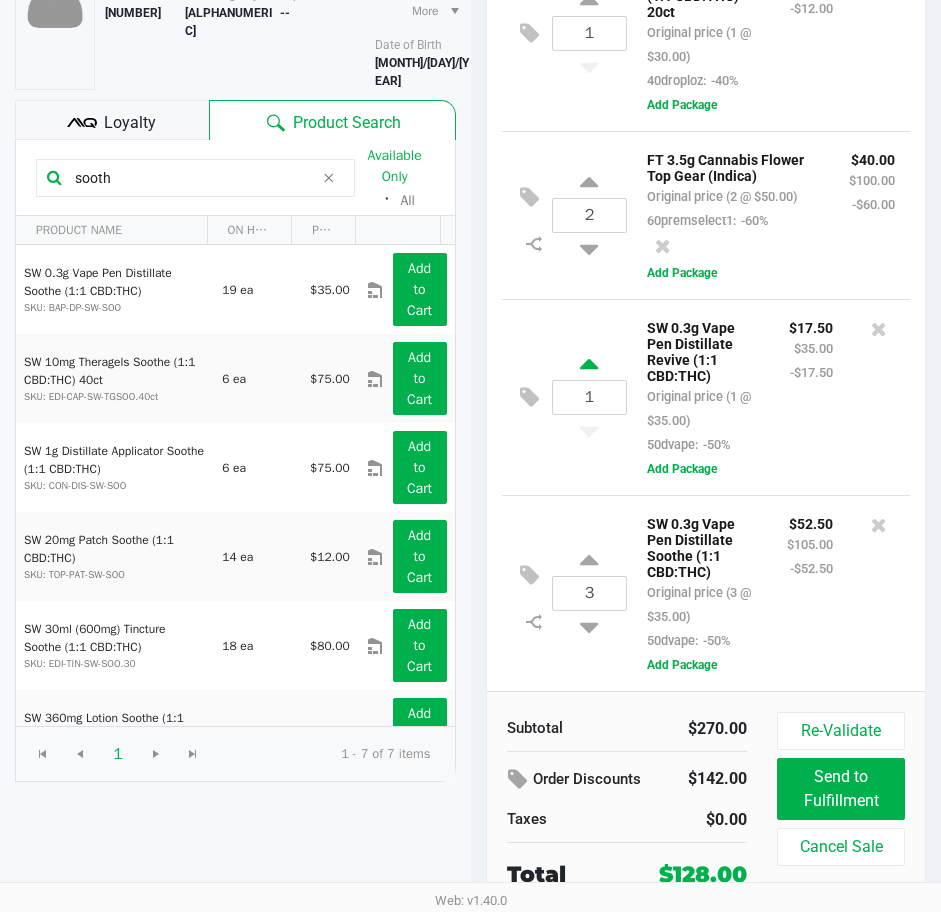 click 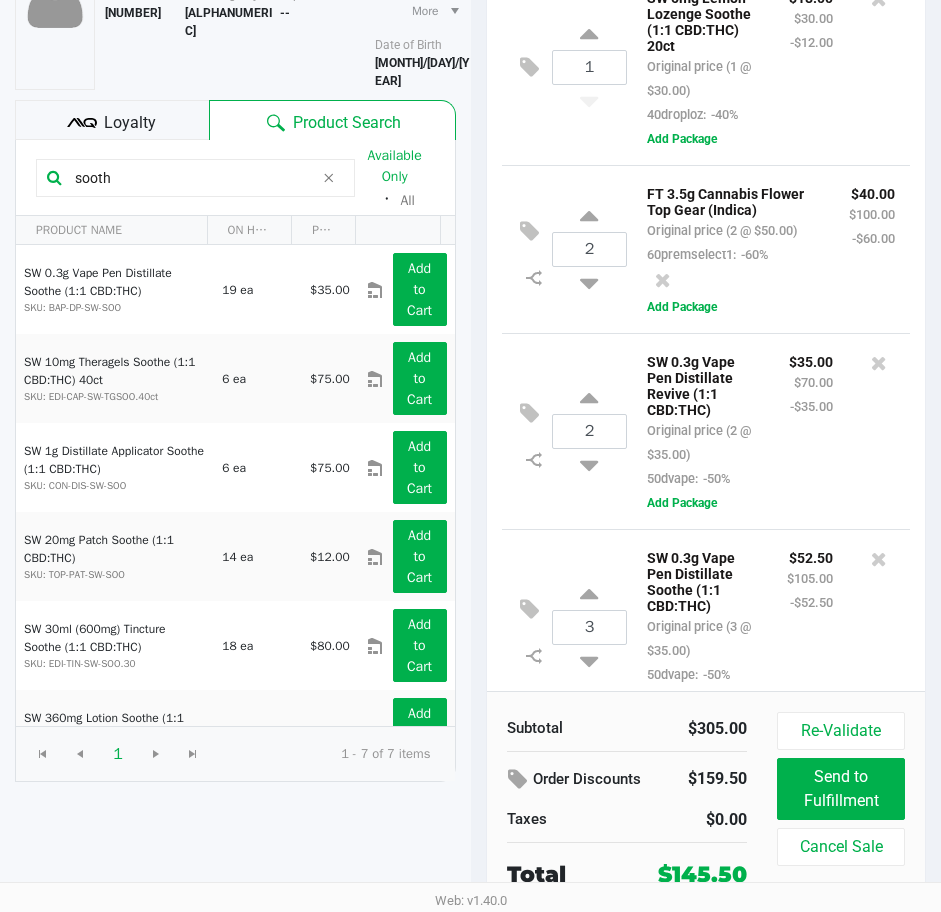 scroll, scrollTop: 0, scrollLeft: 0, axis: both 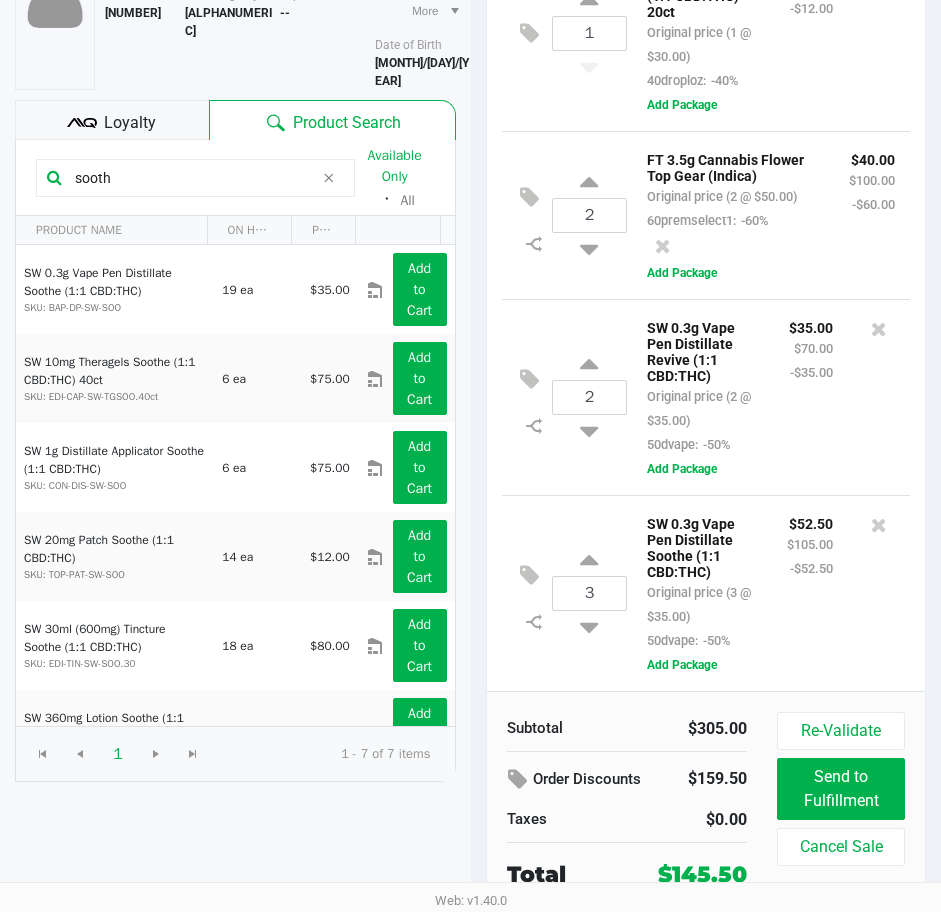 click on "sooth  Available Only  ᛫  All" 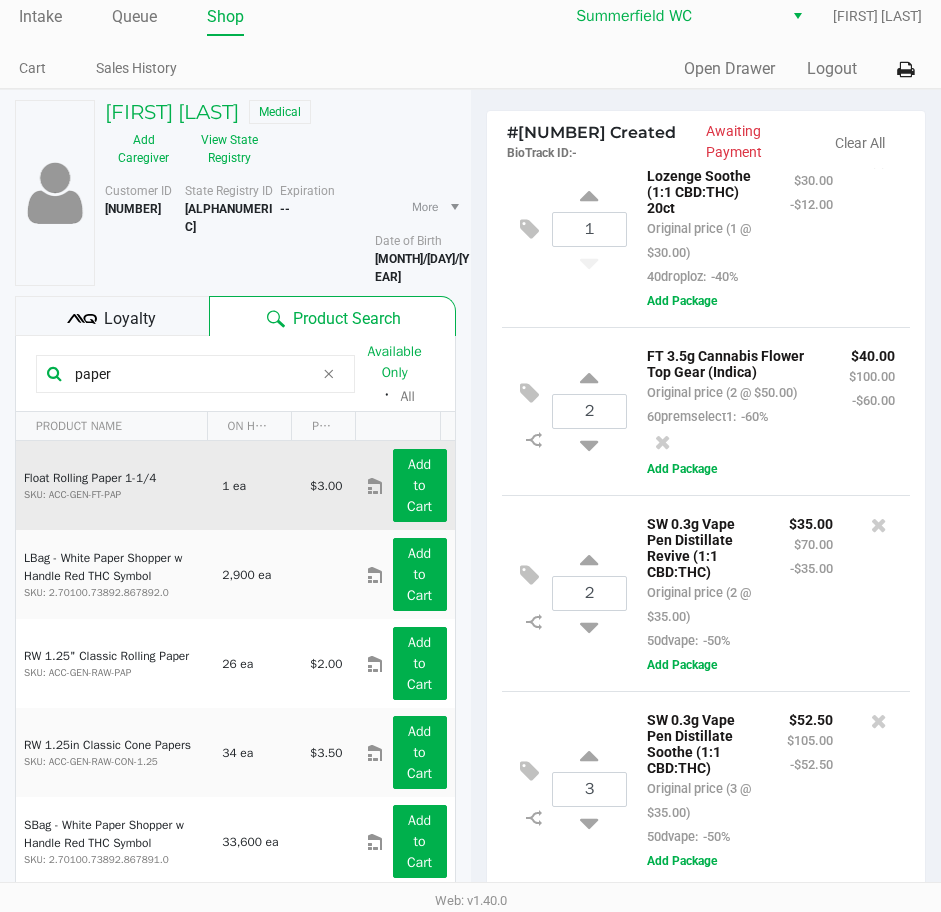 scroll, scrollTop: 0, scrollLeft: 0, axis: both 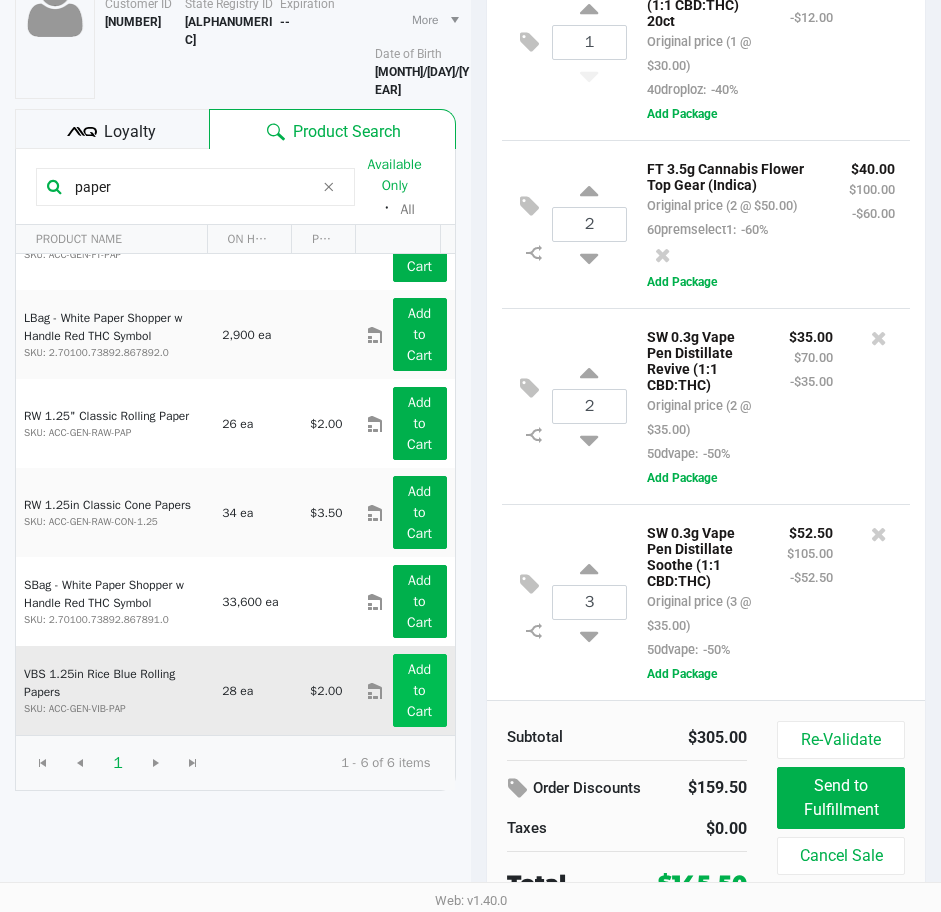 type on "paper" 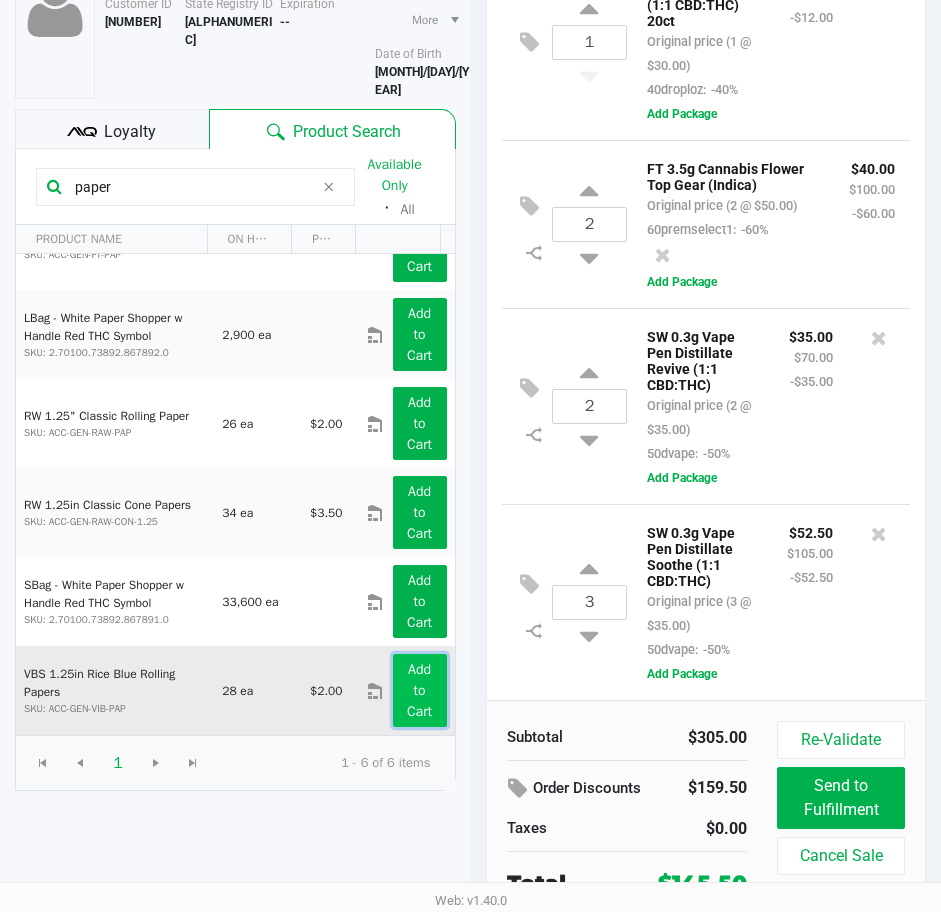 click on "Add to Cart" 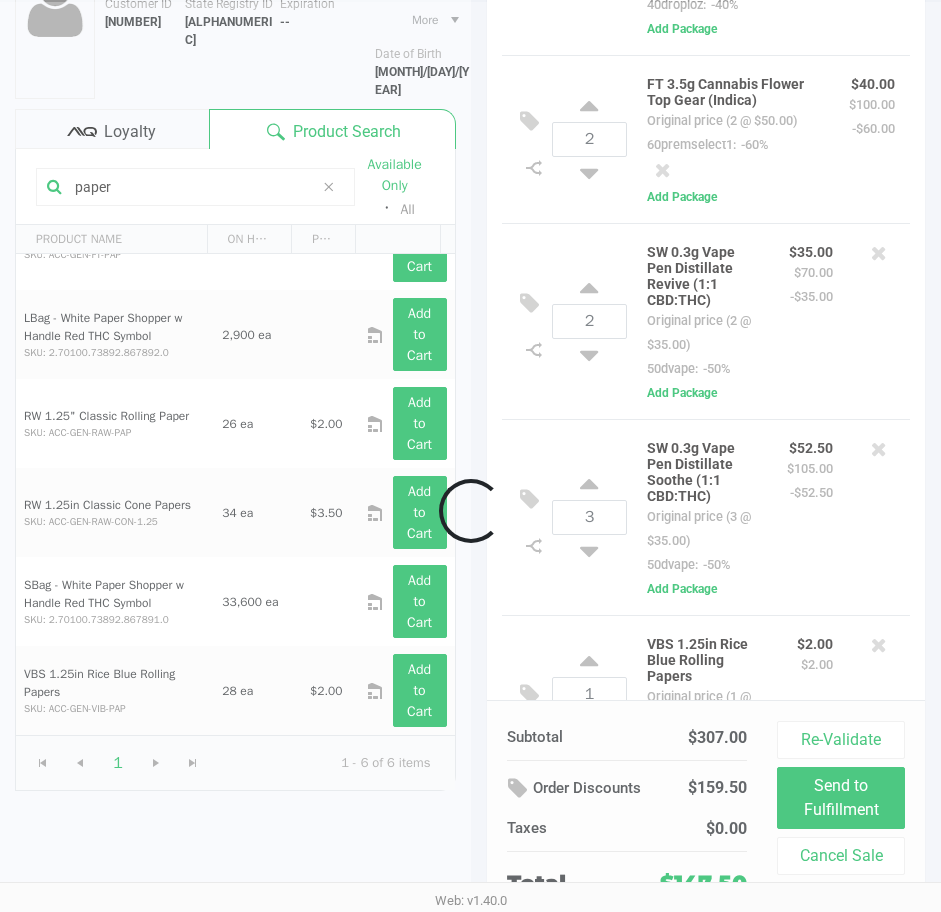 scroll, scrollTop: 281, scrollLeft: 0, axis: vertical 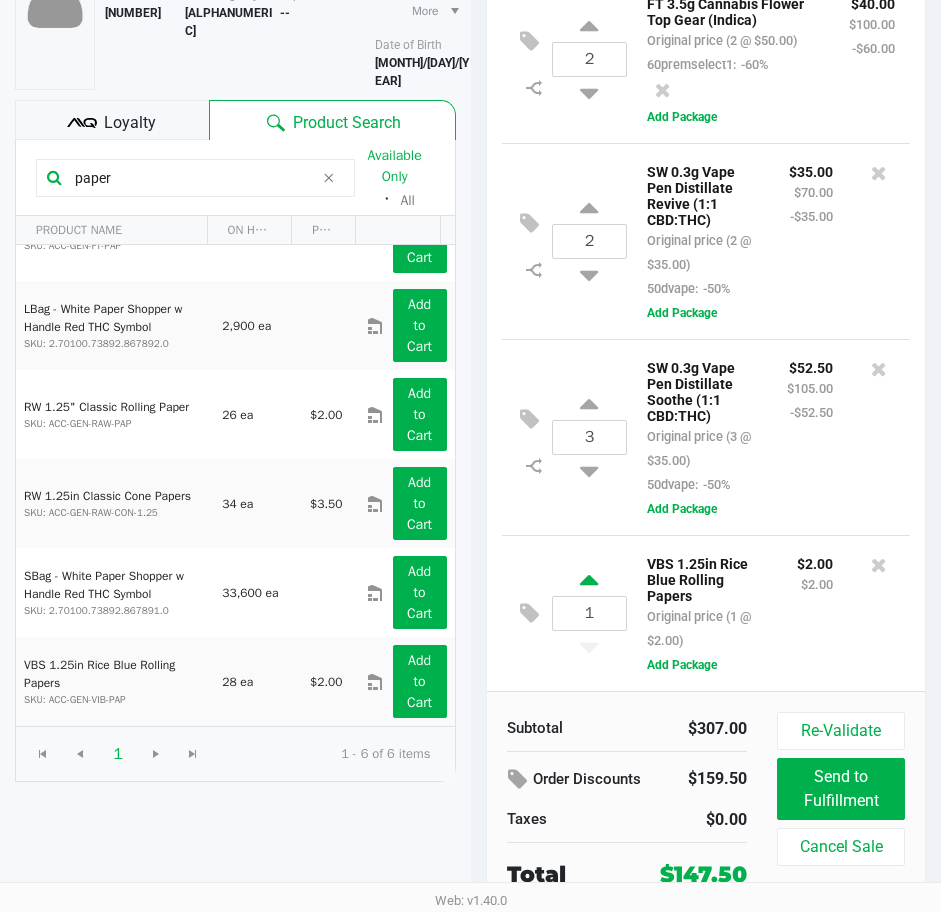 click 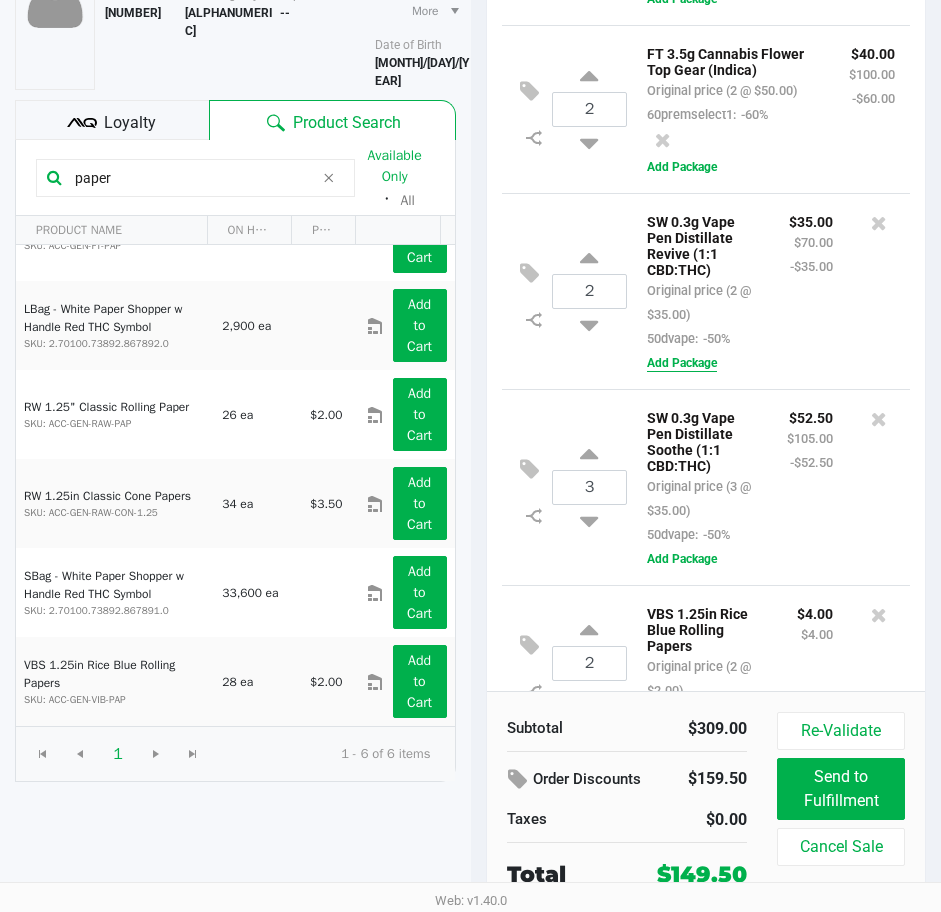 scroll, scrollTop: 0, scrollLeft: 0, axis: both 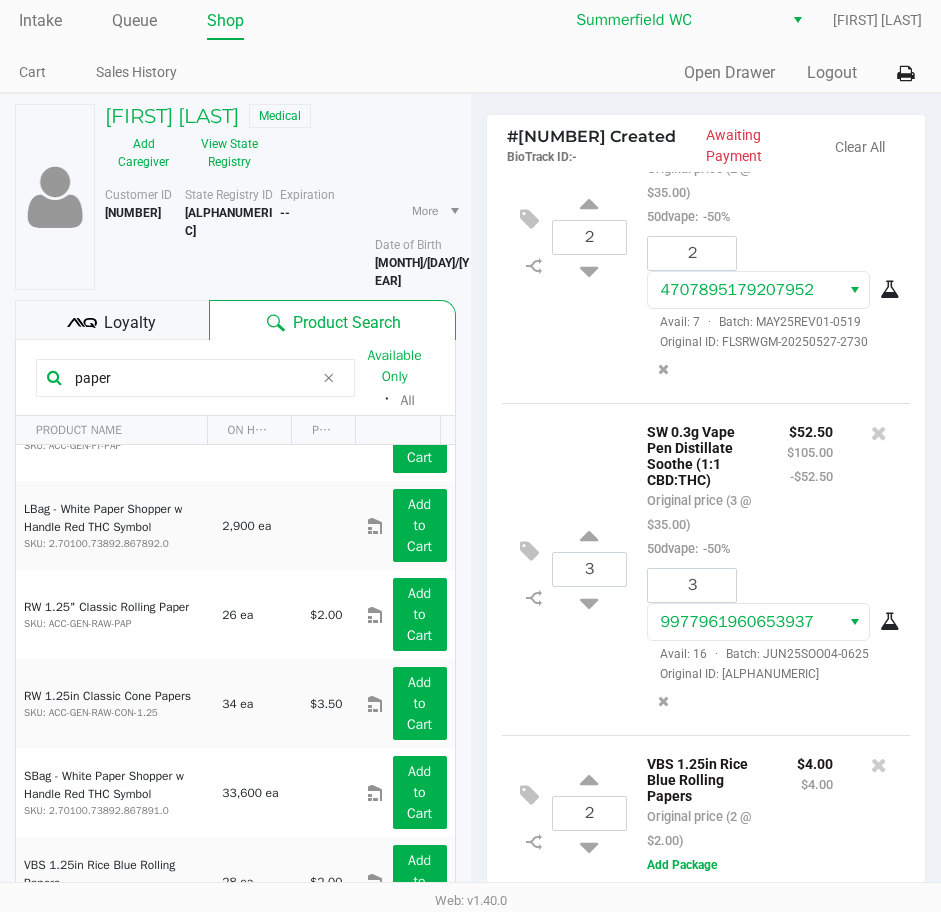 drag, startPoint x: 59, startPoint y: 364, endPoint x: 77, endPoint y: 279, distance: 86.88498 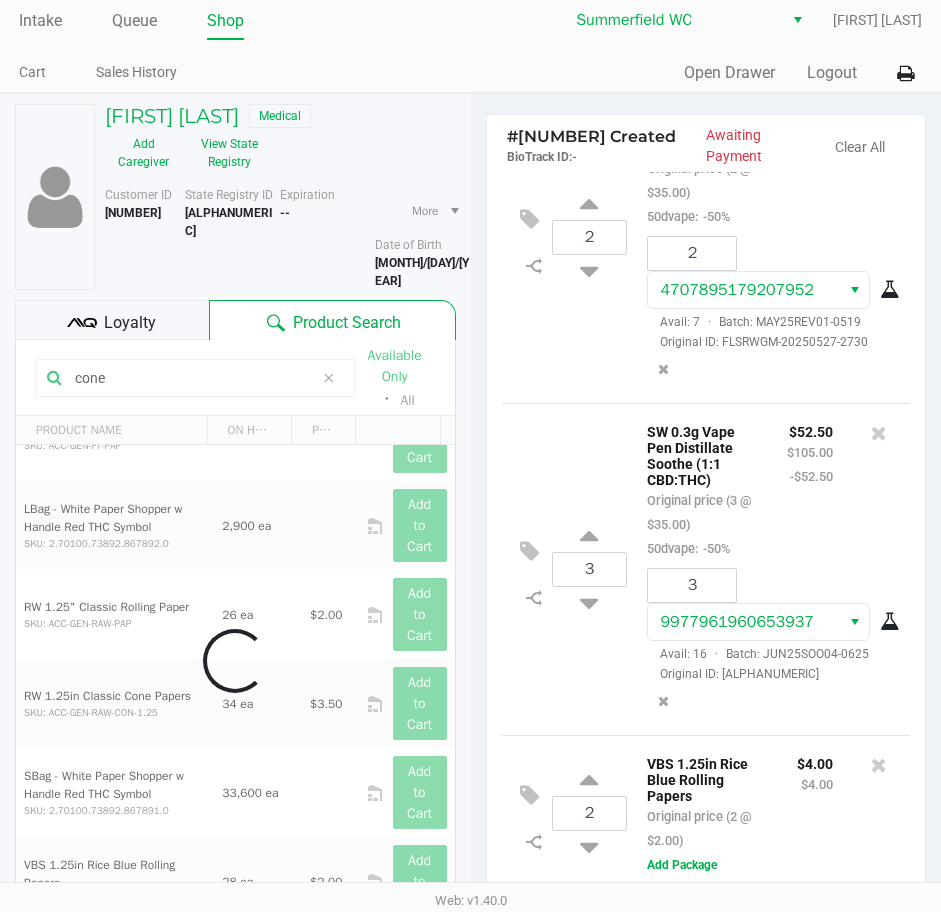 scroll, scrollTop: 0, scrollLeft: 0, axis: both 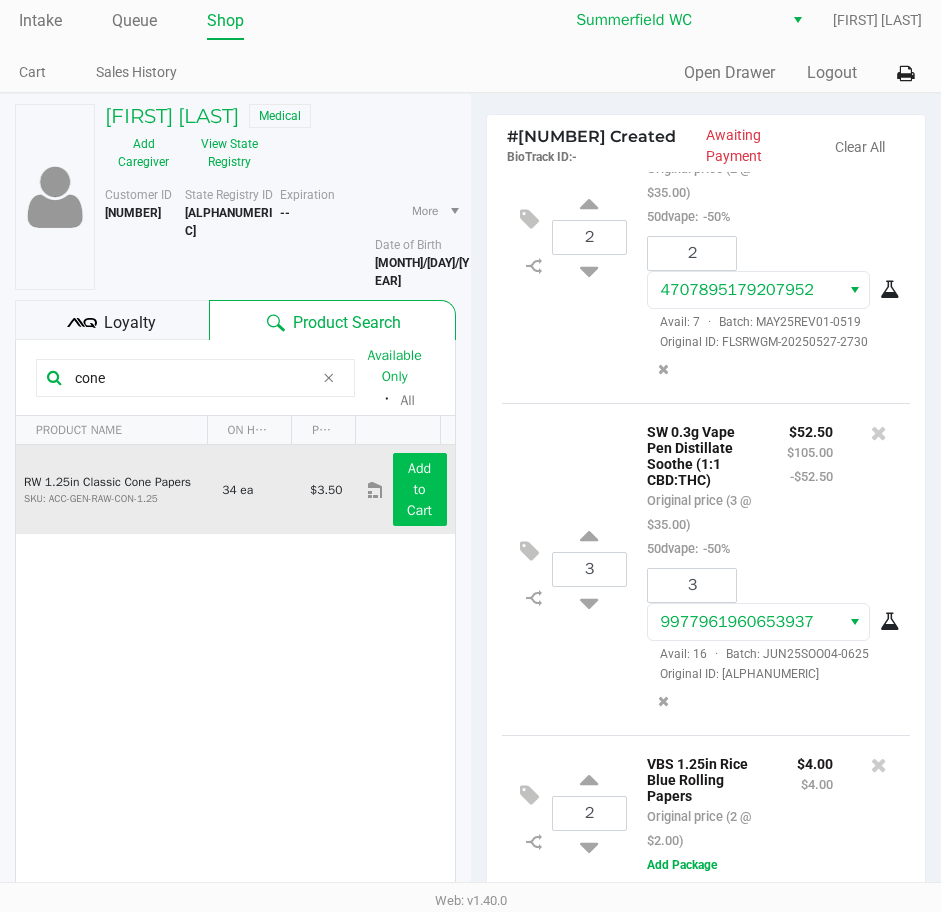 type on "cone" 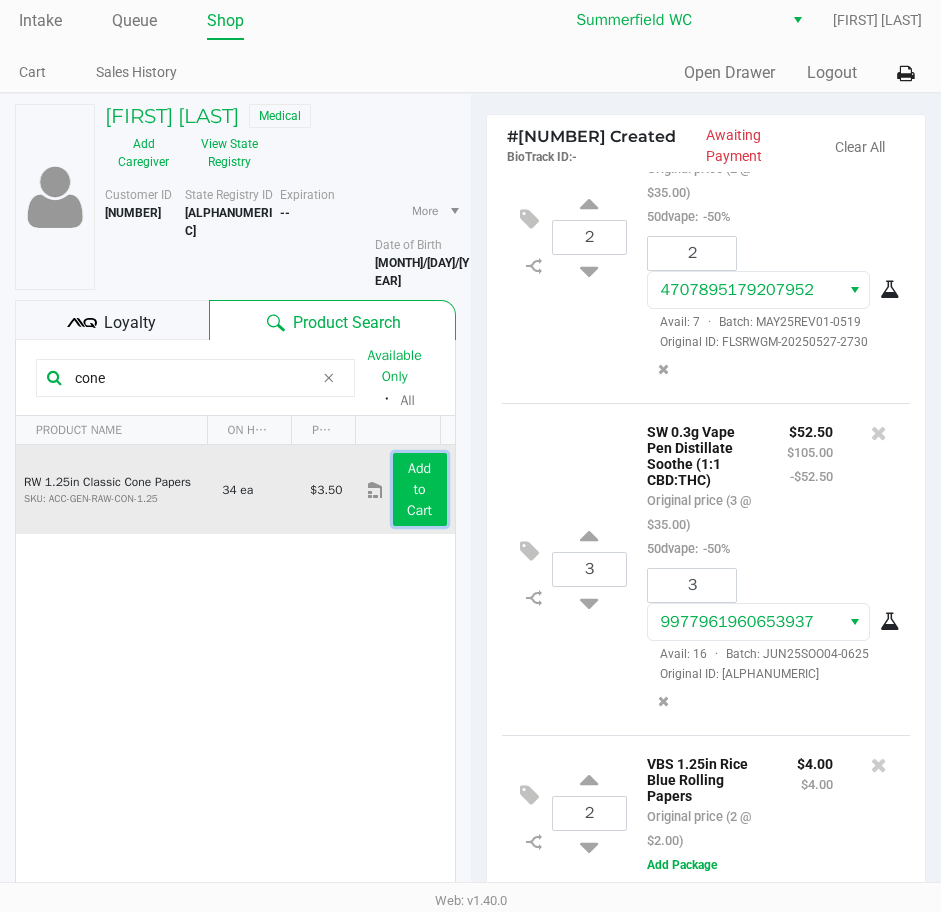 click on "Add to Cart" 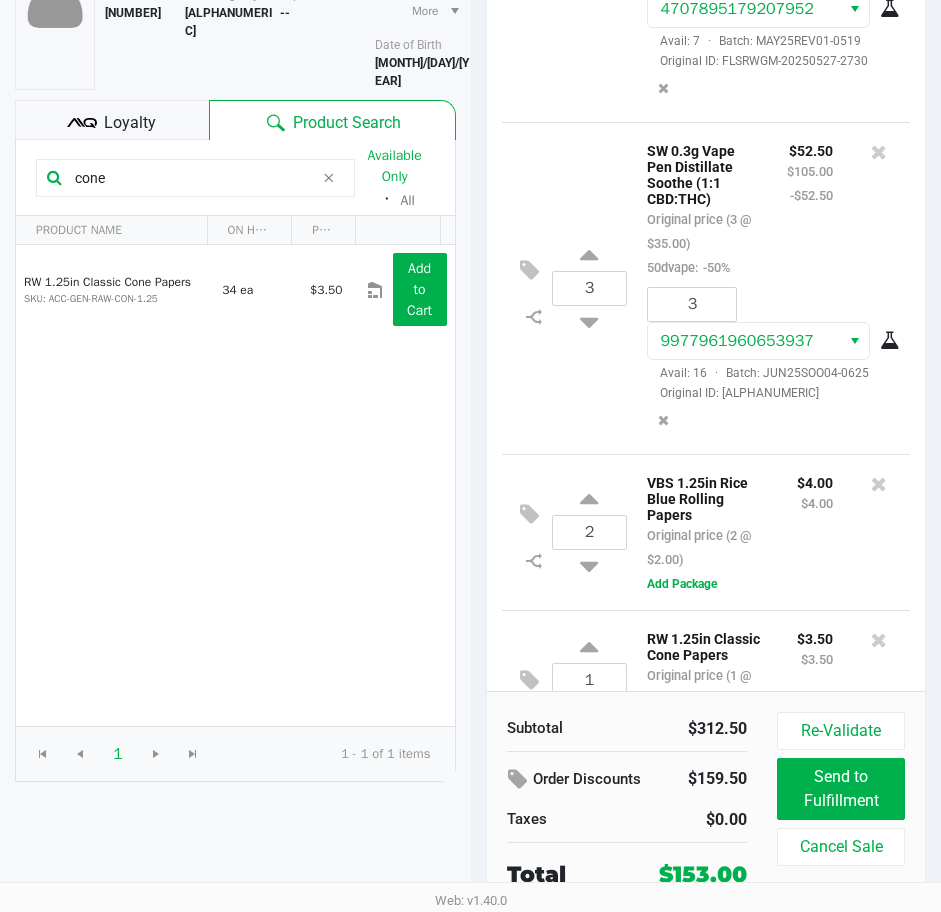 scroll, scrollTop: 209, scrollLeft: 0, axis: vertical 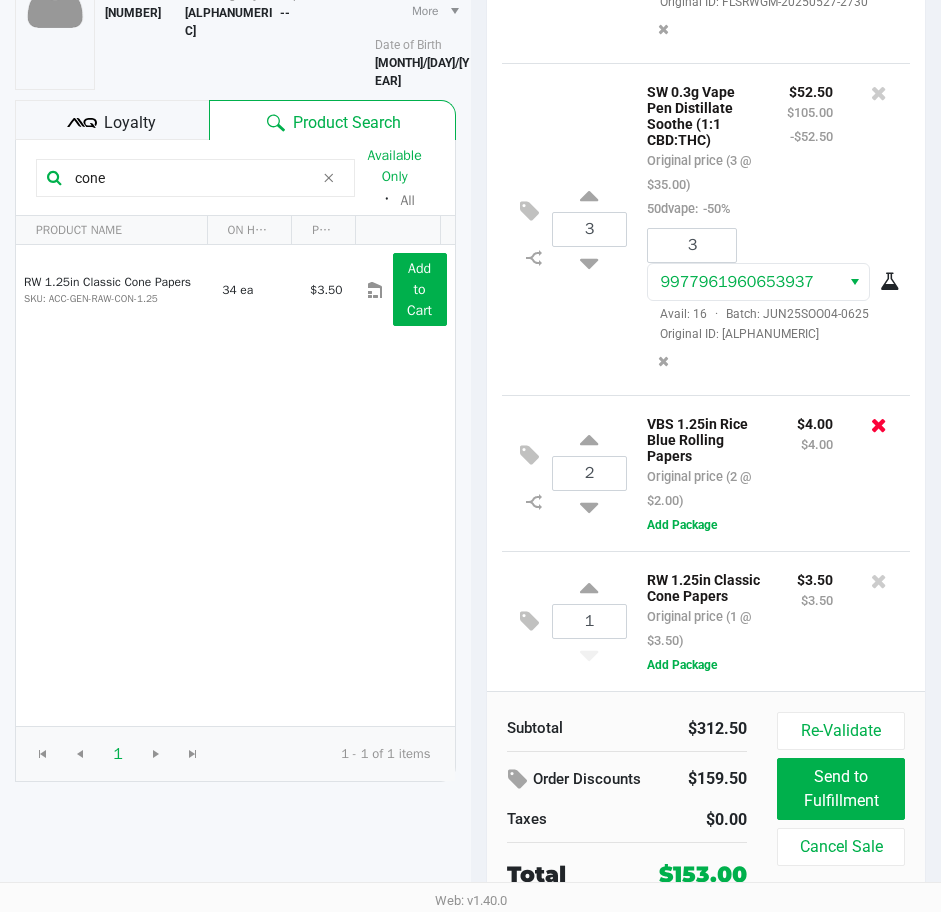 click 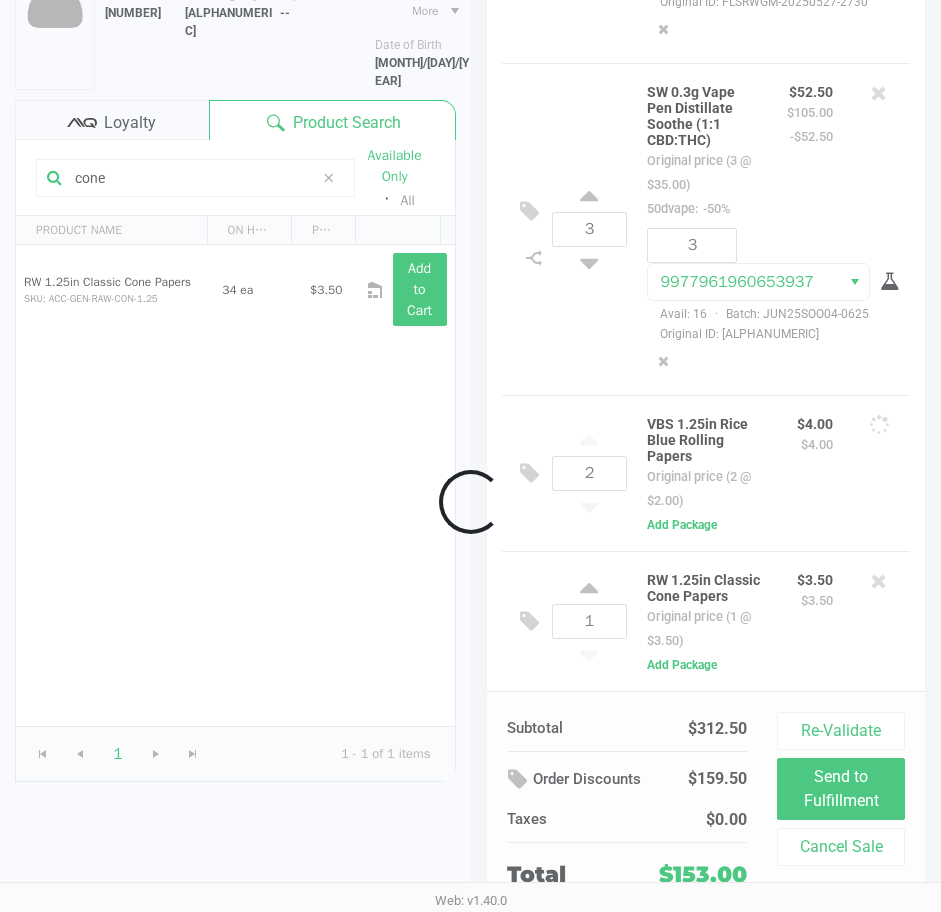 scroll, scrollTop: 825, scrollLeft: 0, axis: vertical 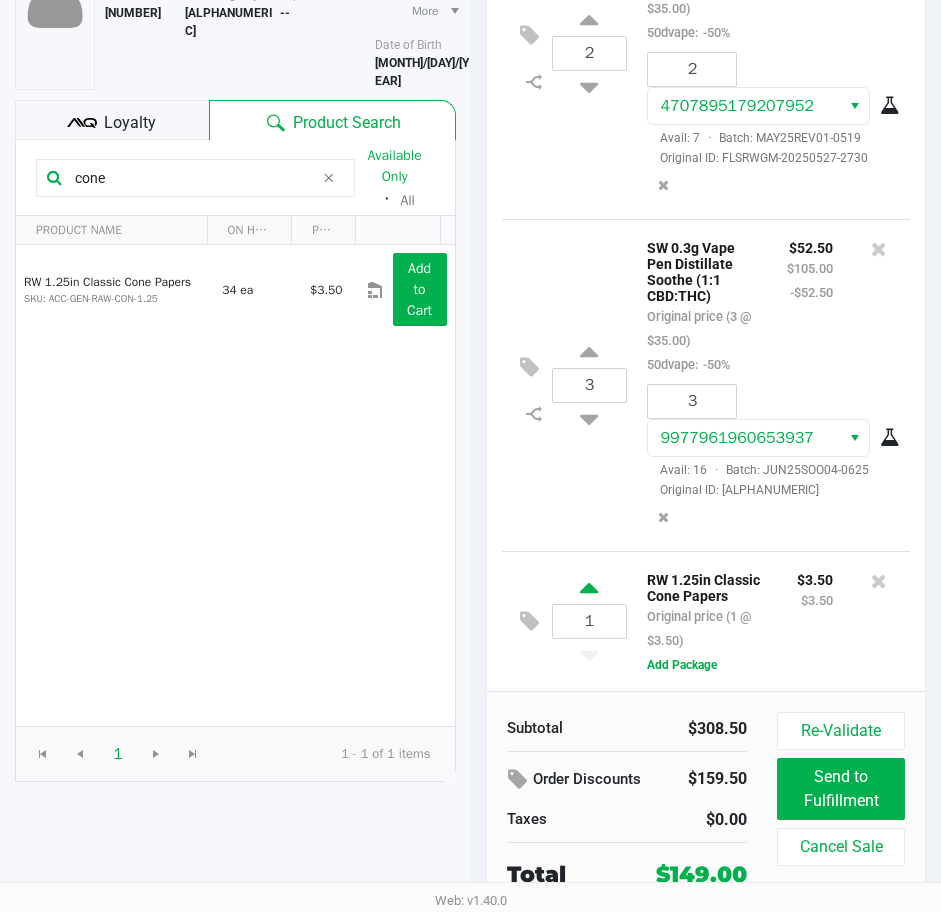 click 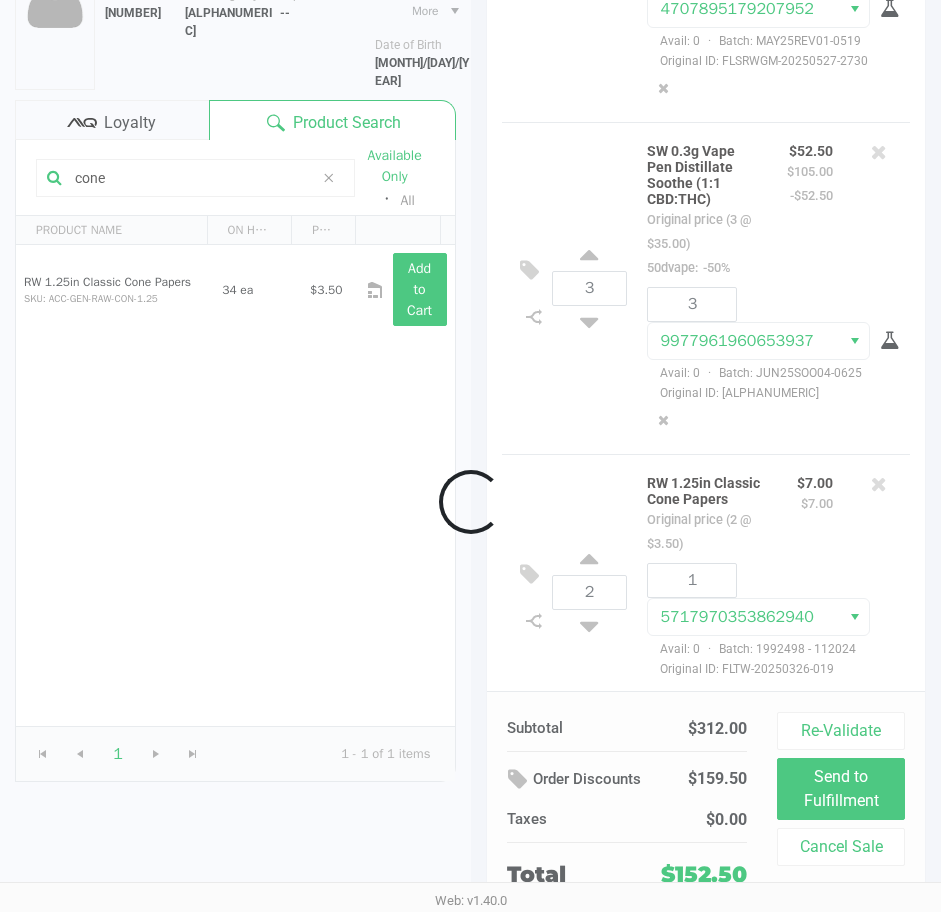 scroll, scrollTop: 304, scrollLeft: 0, axis: vertical 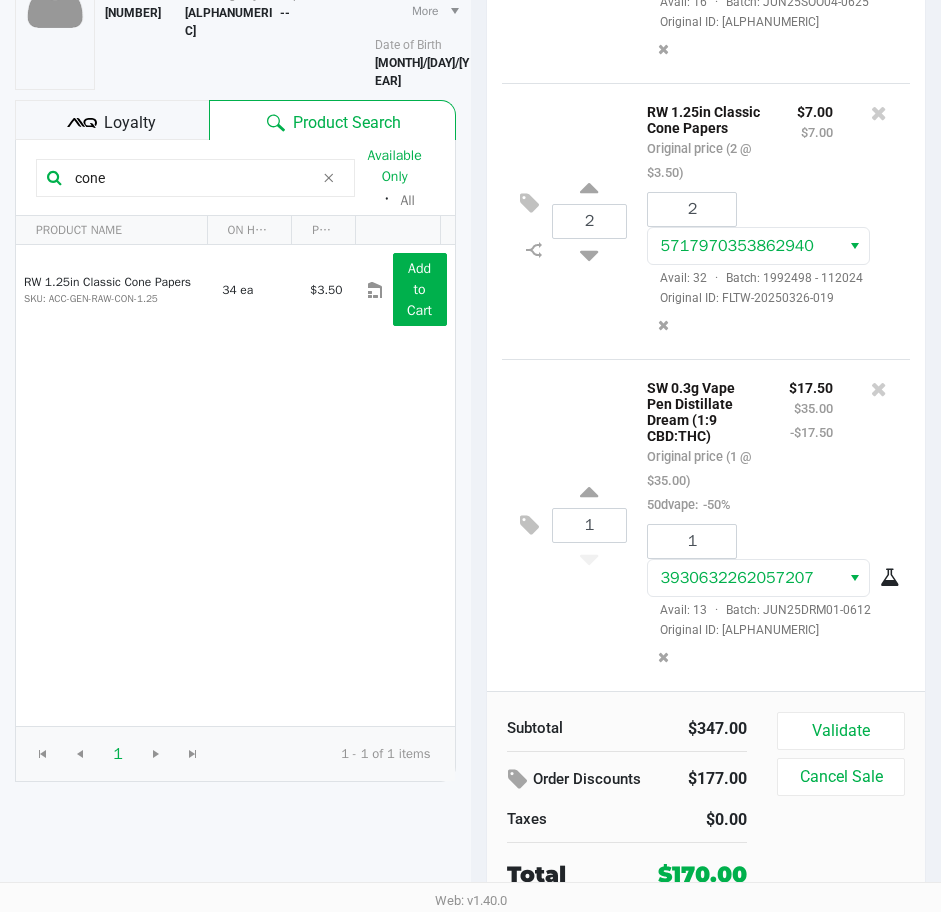 click on "Loyalty" 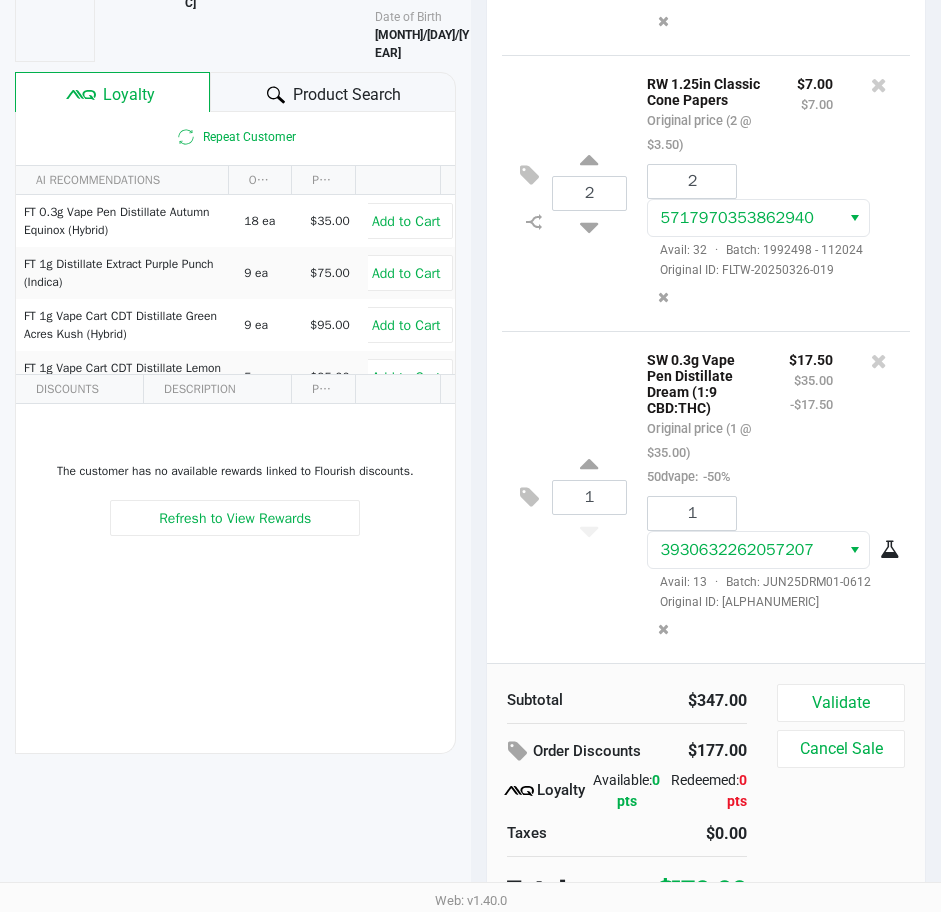 scroll, scrollTop: 251, scrollLeft: 0, axis: vertical 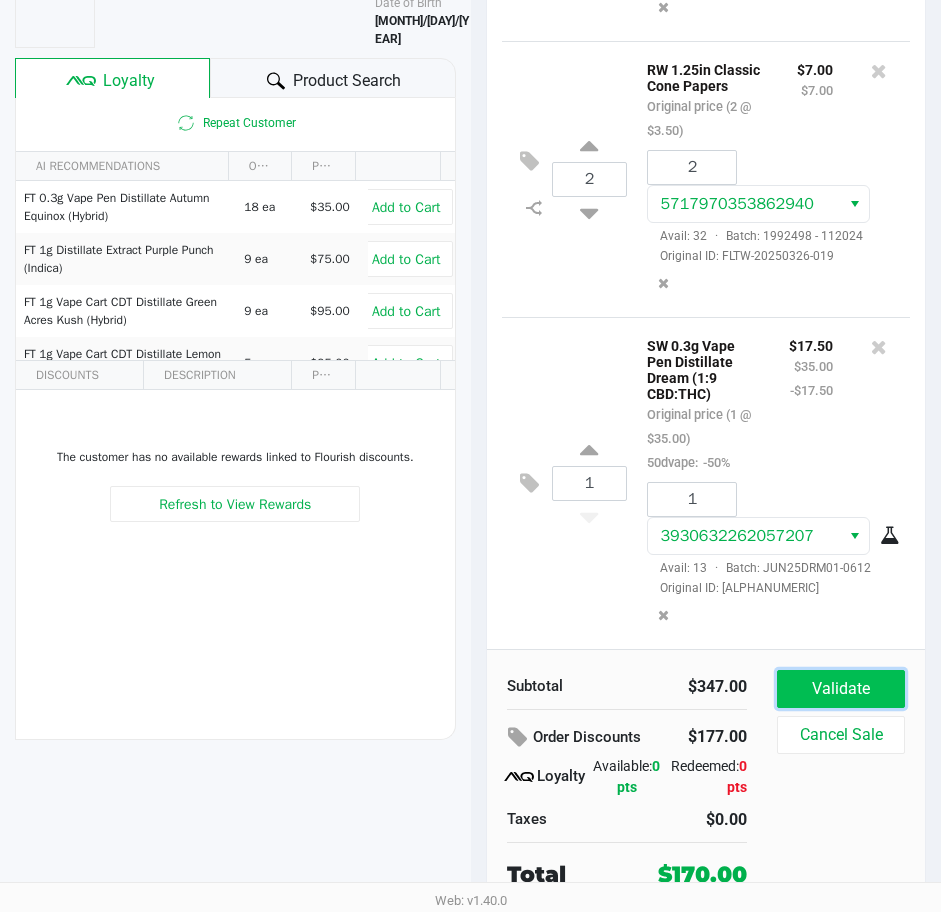 click on "Validate" 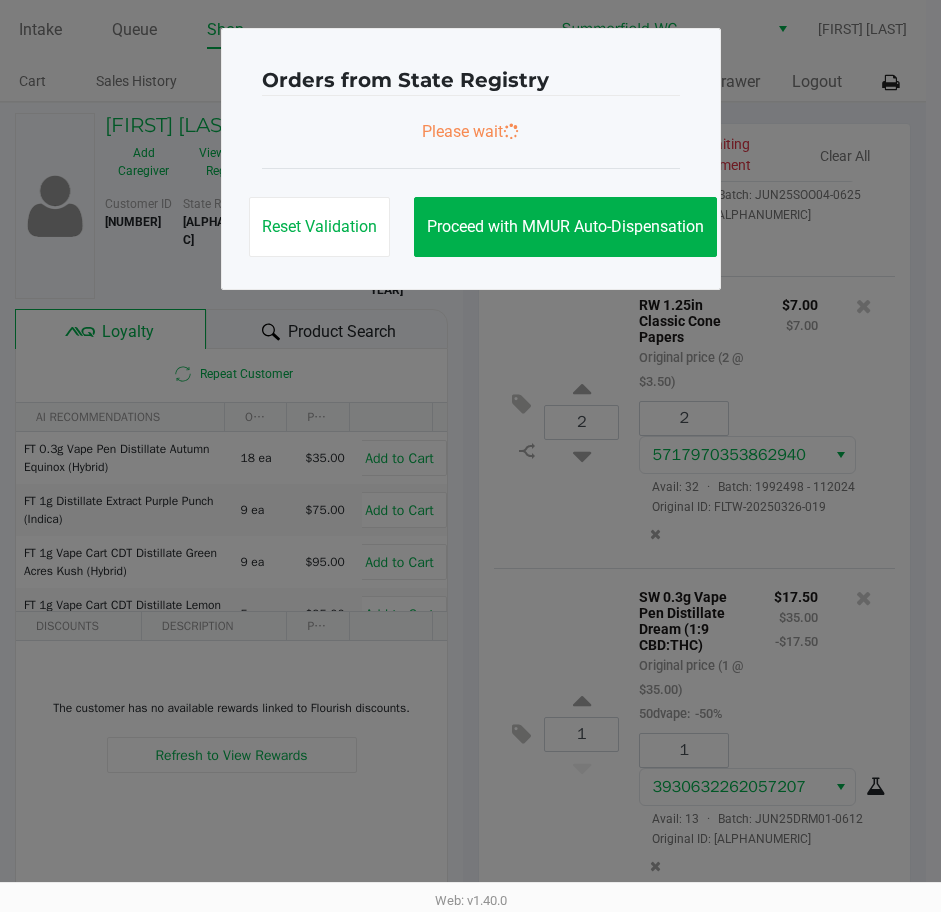 scroll, scrollTop: 0, scrollLeft: 0, axis: both 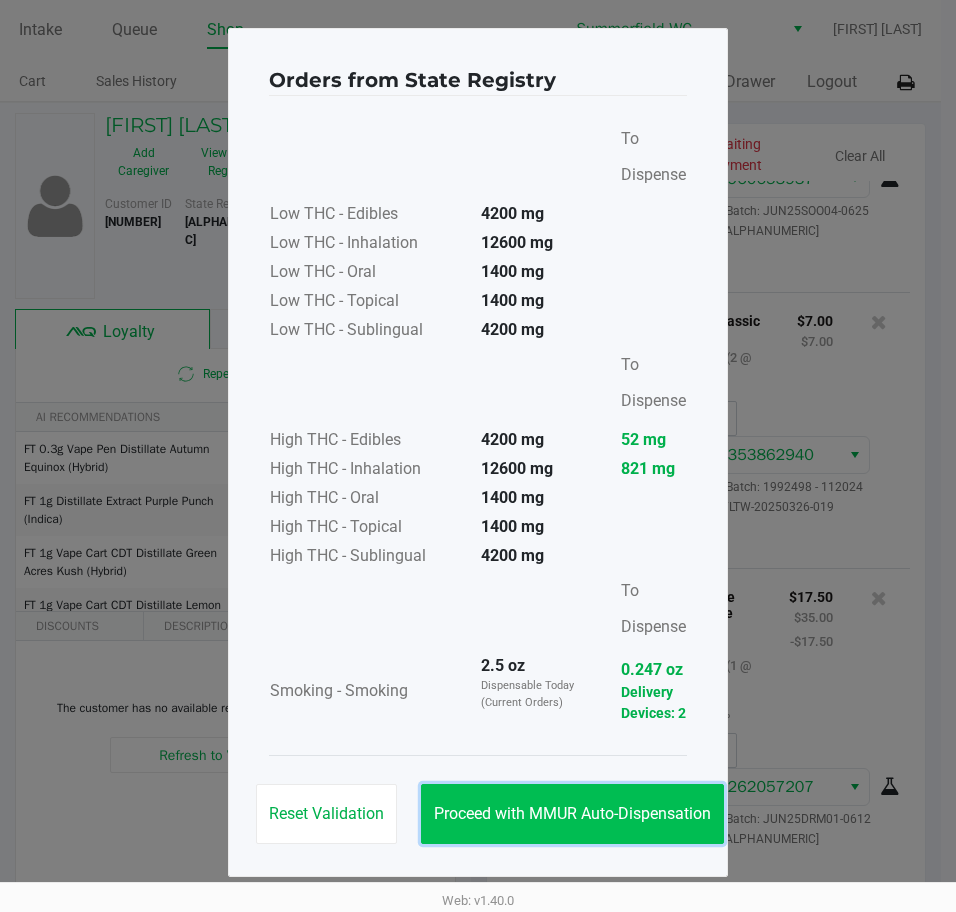click on "Proceed with MMUR Auto-Dispensation" 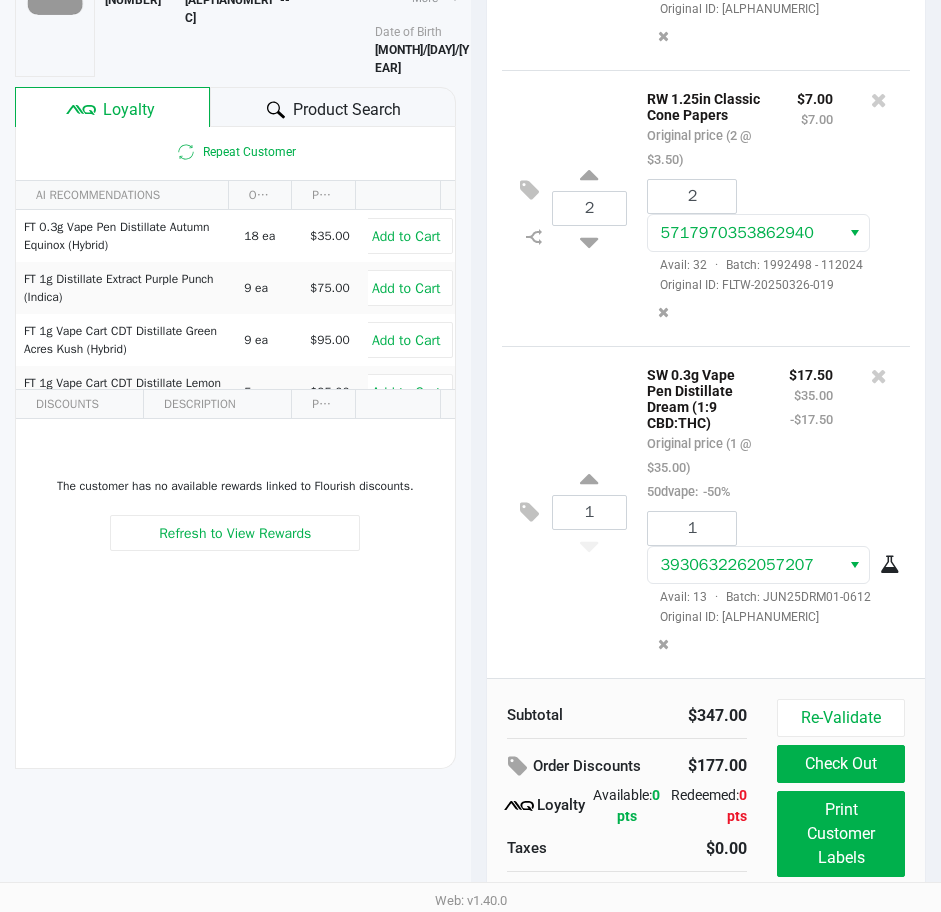 scroll, scrollTop: 254, scrollLeft: 0, axis: vertical 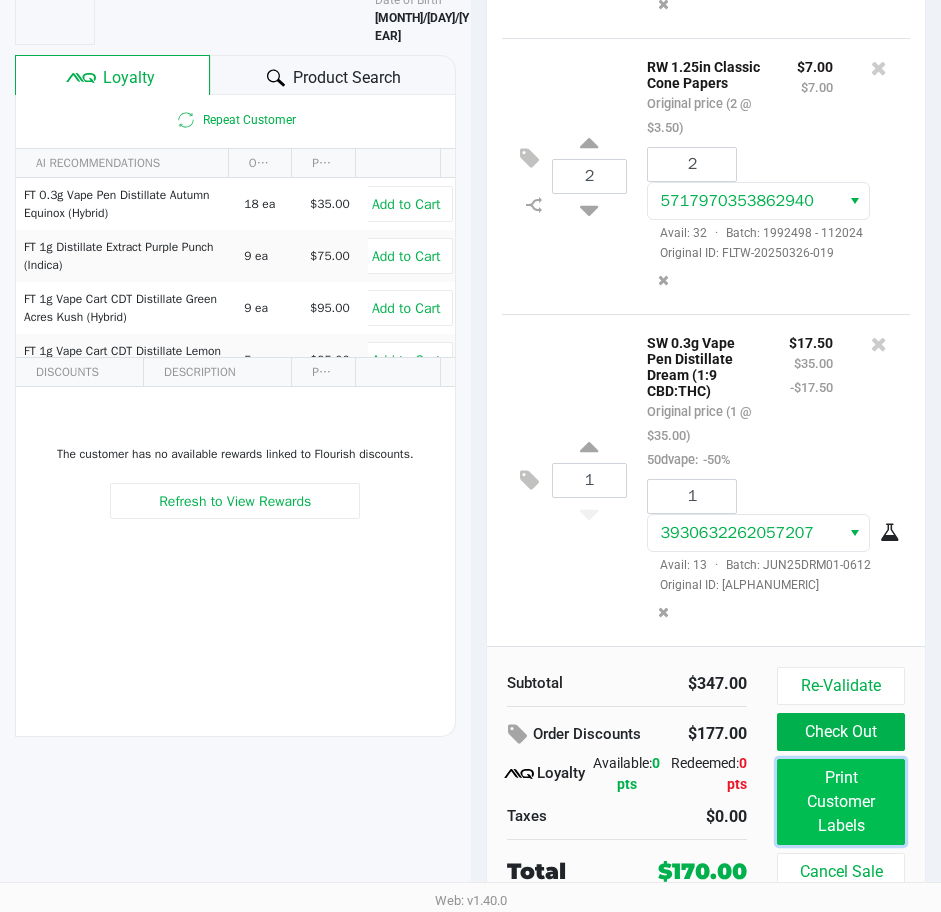 click on "Print Customer Labels" 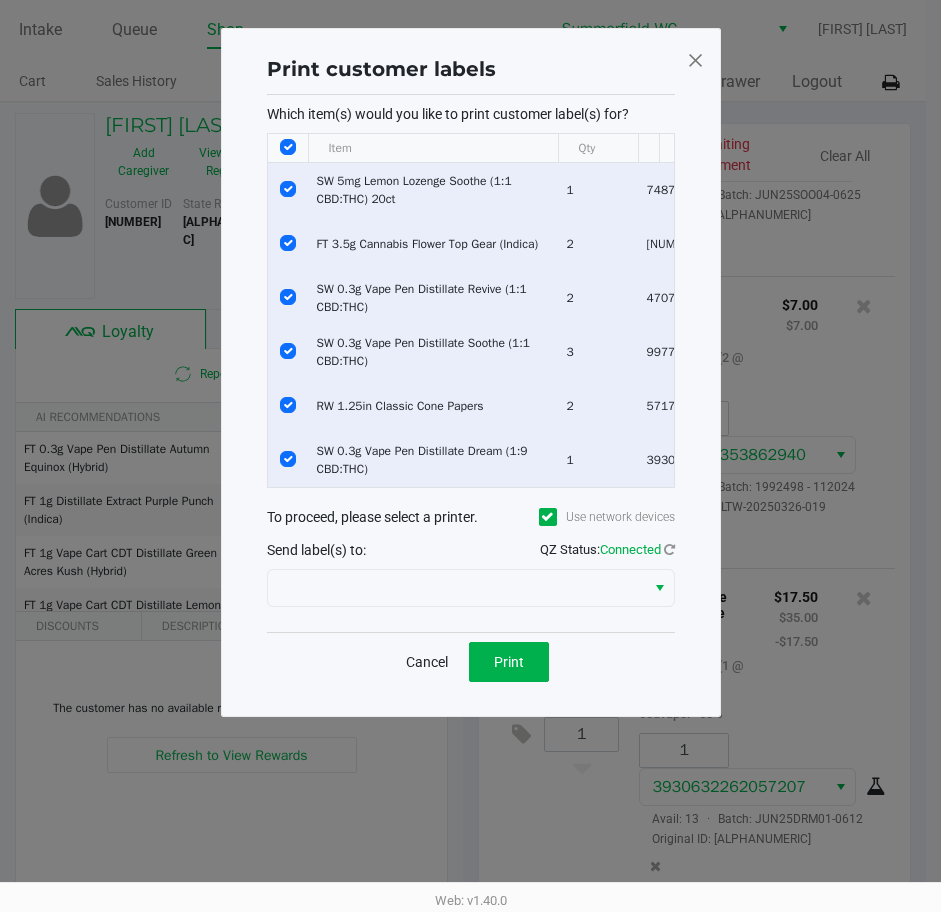 scroll, scrollTop: 0, scrollLeft: 0, axis: both 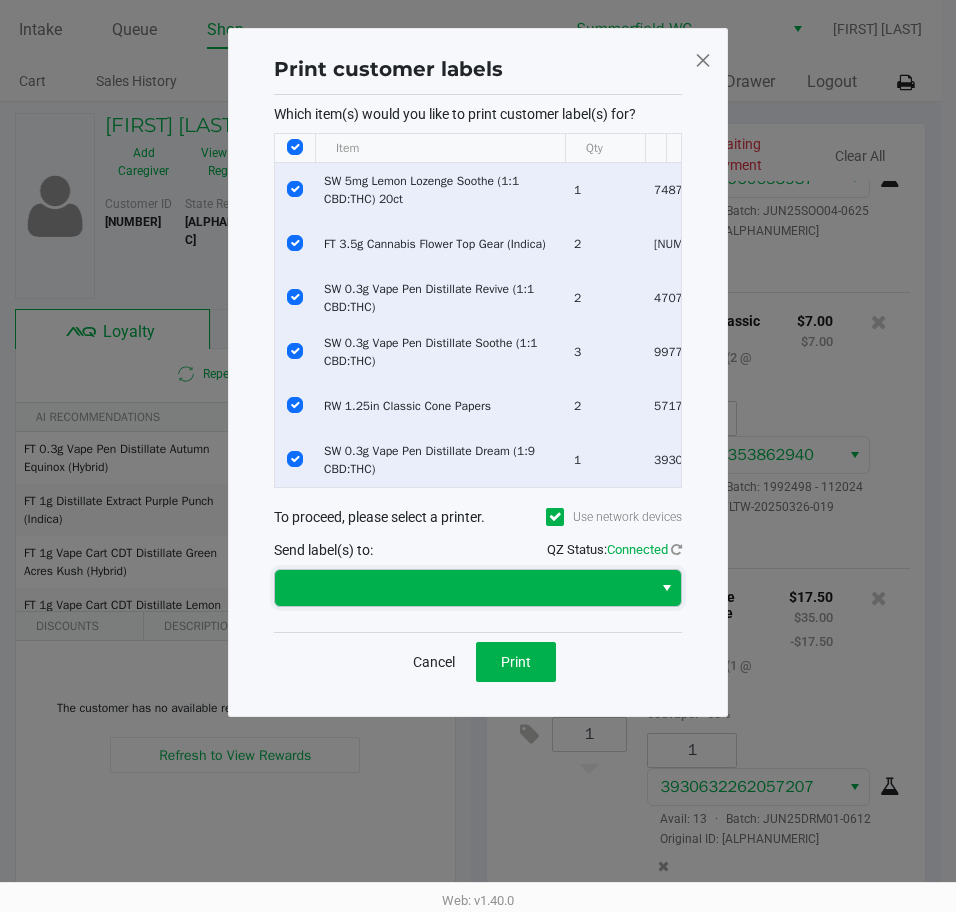 click at bounding box center (463, 588) 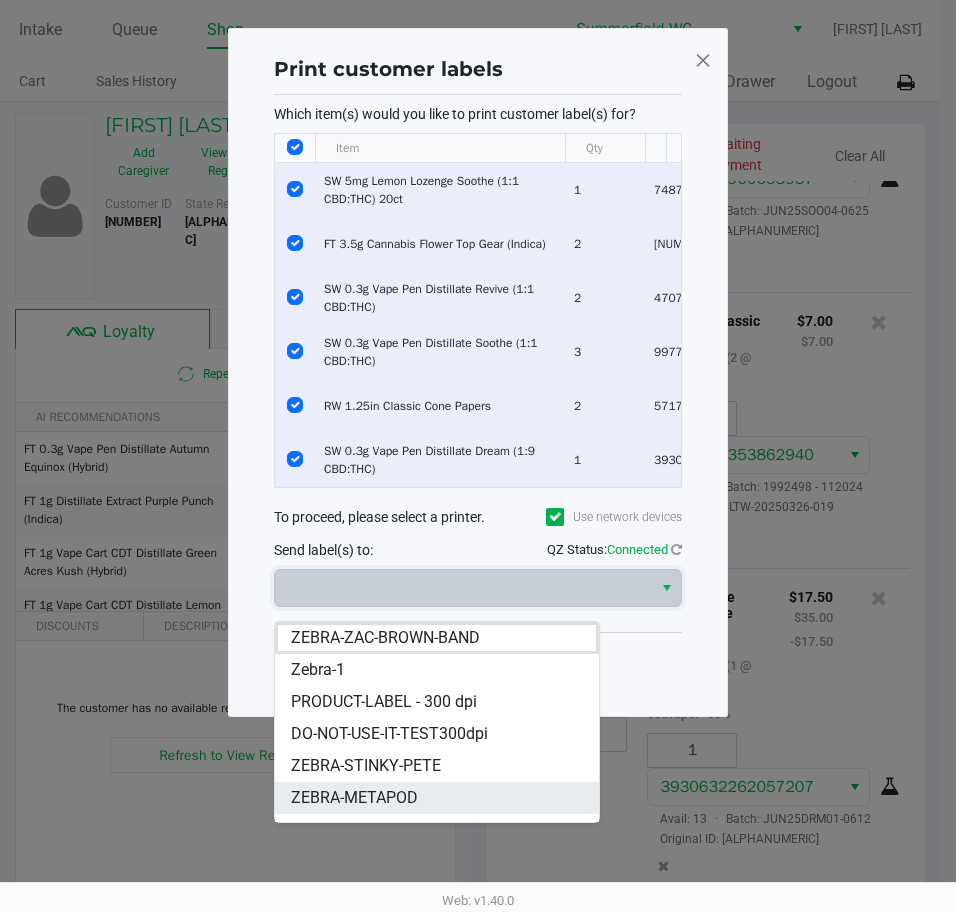 click on "ZEBRA-METAPOD" at bounding box center (354, 798) 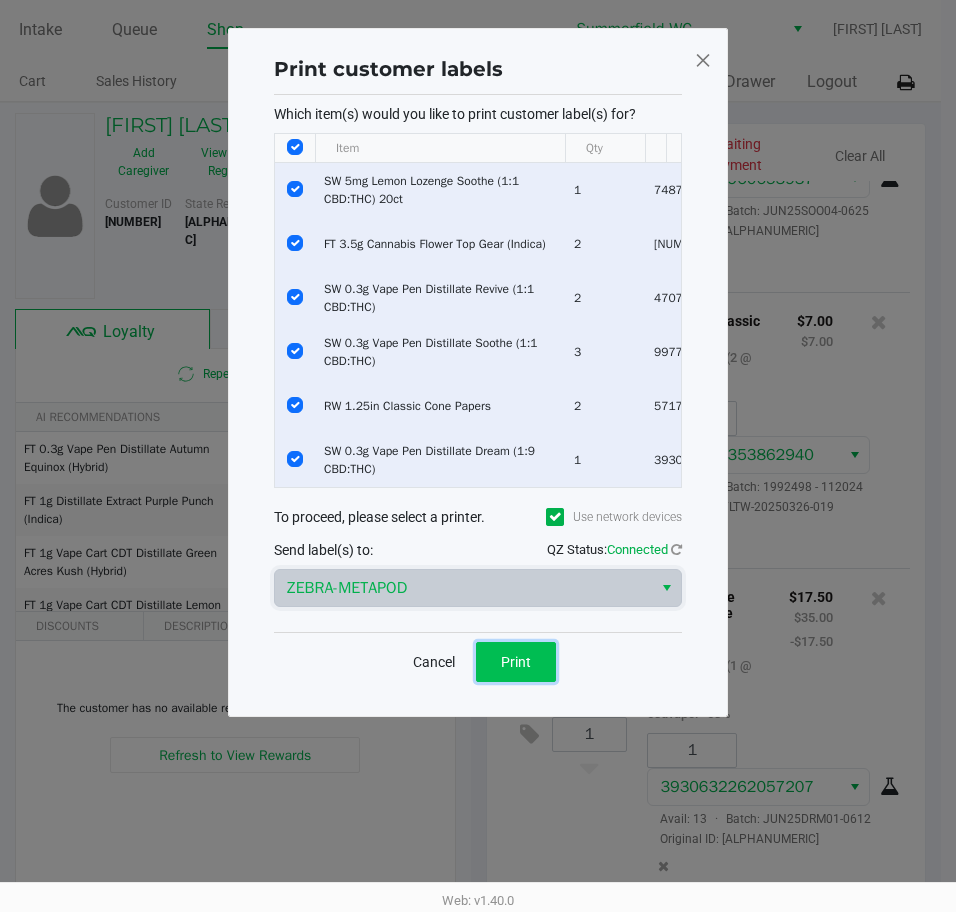 click on "Print" 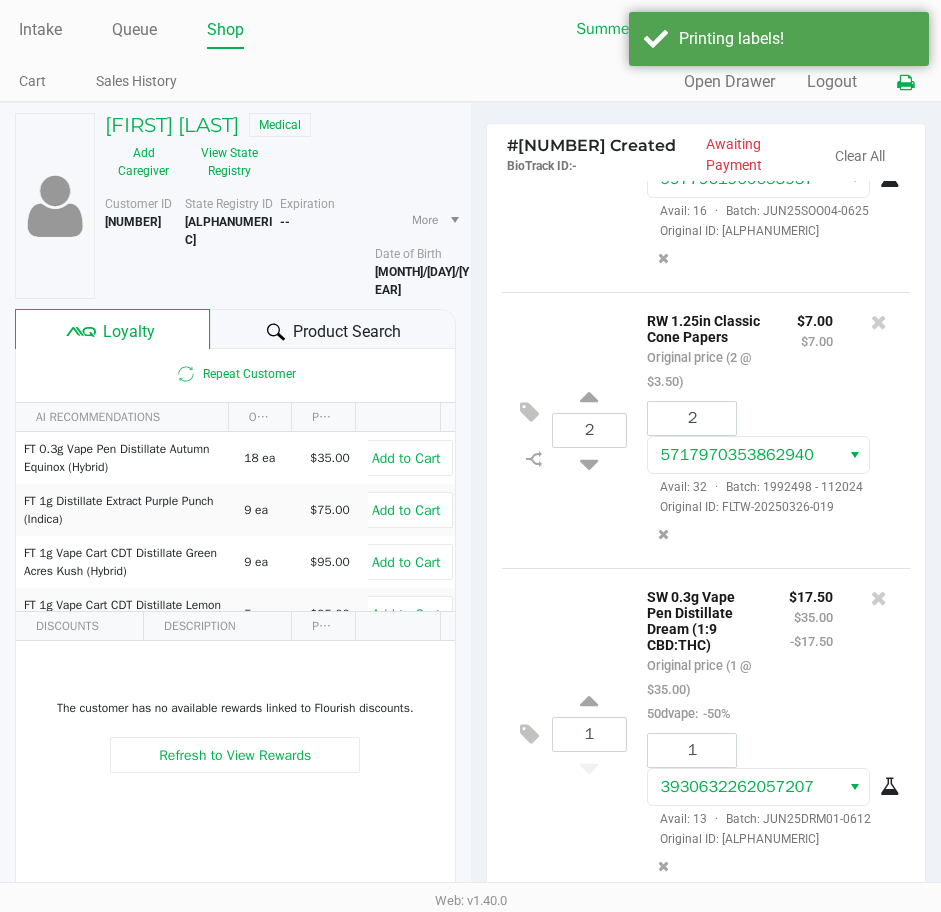 click 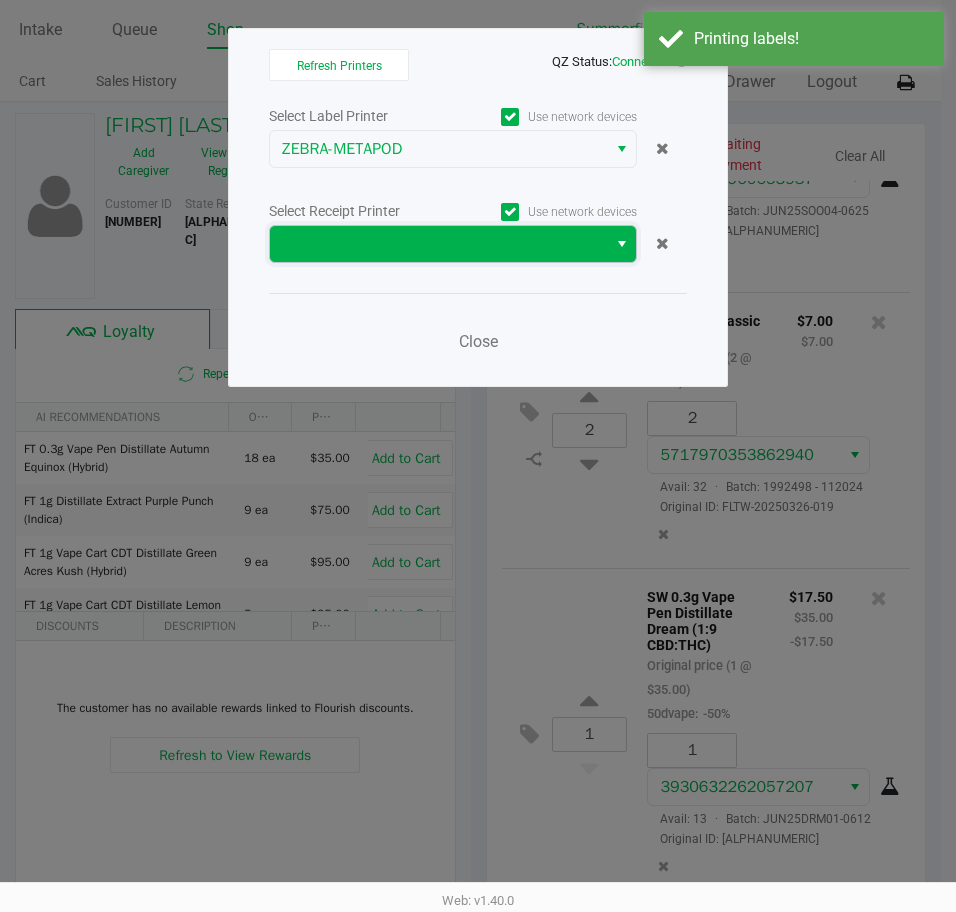 click at bounding box center [438, 244] 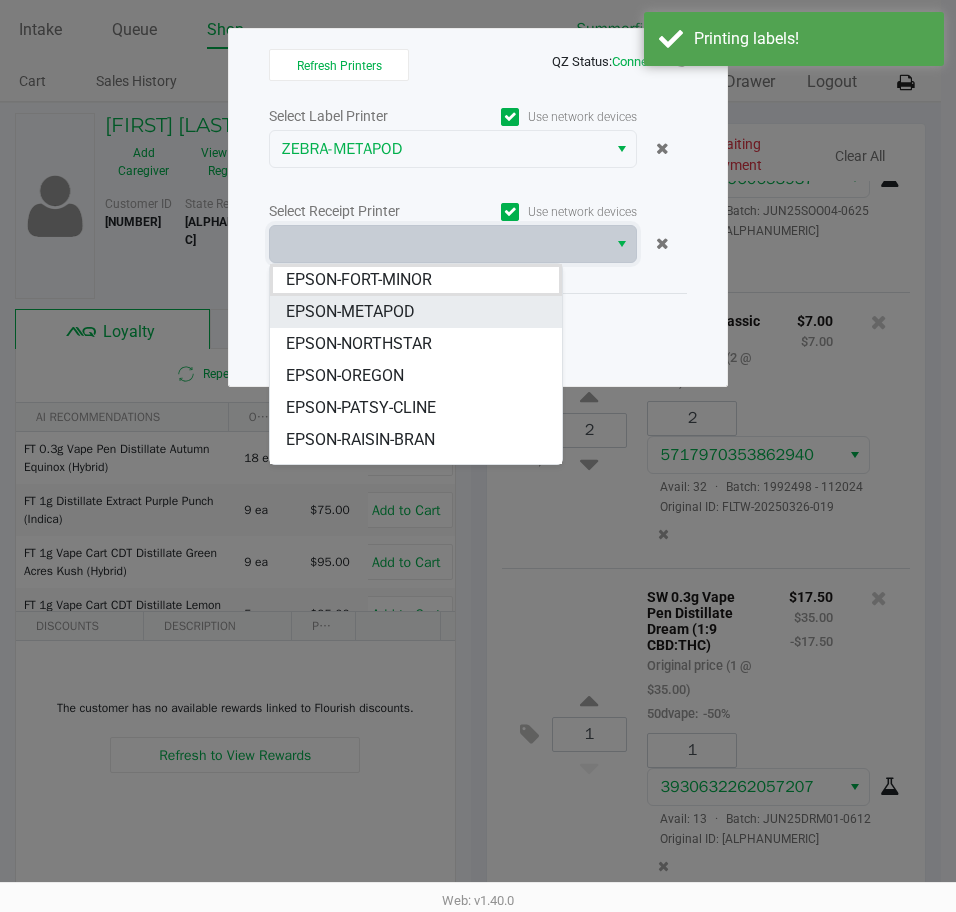 click on "EPSON-METAPOD" at bounding box center [350, 312] 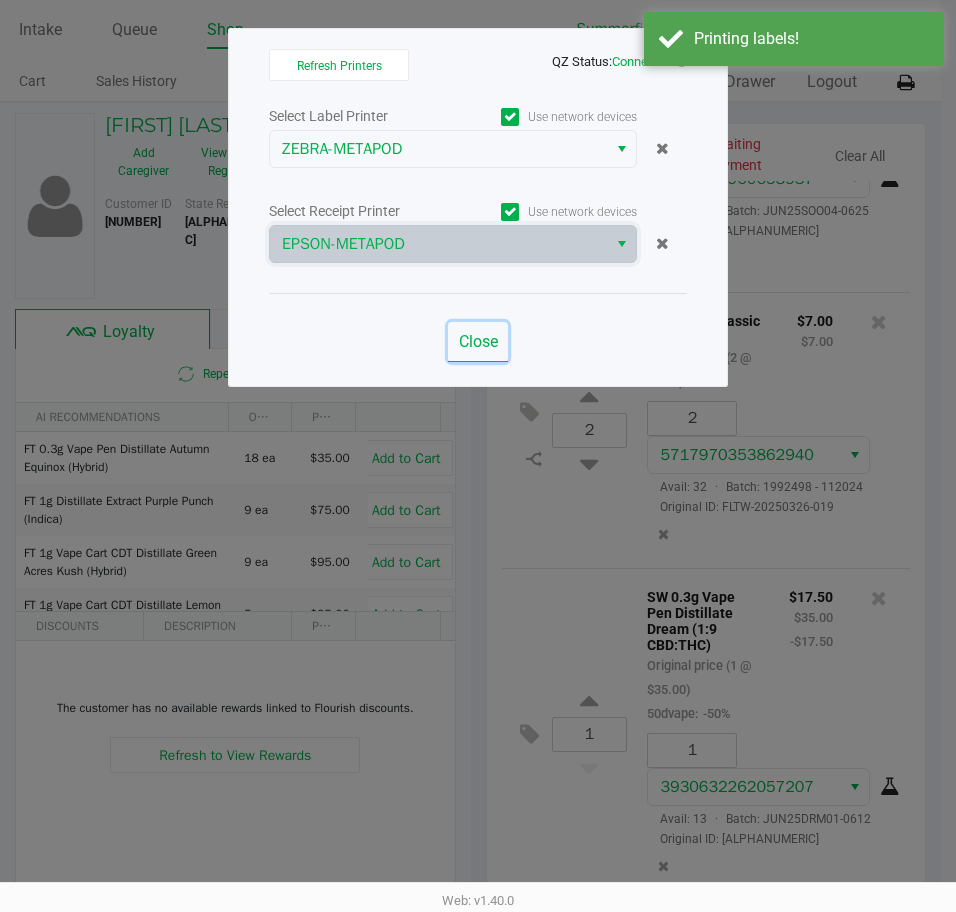 click on "Close" 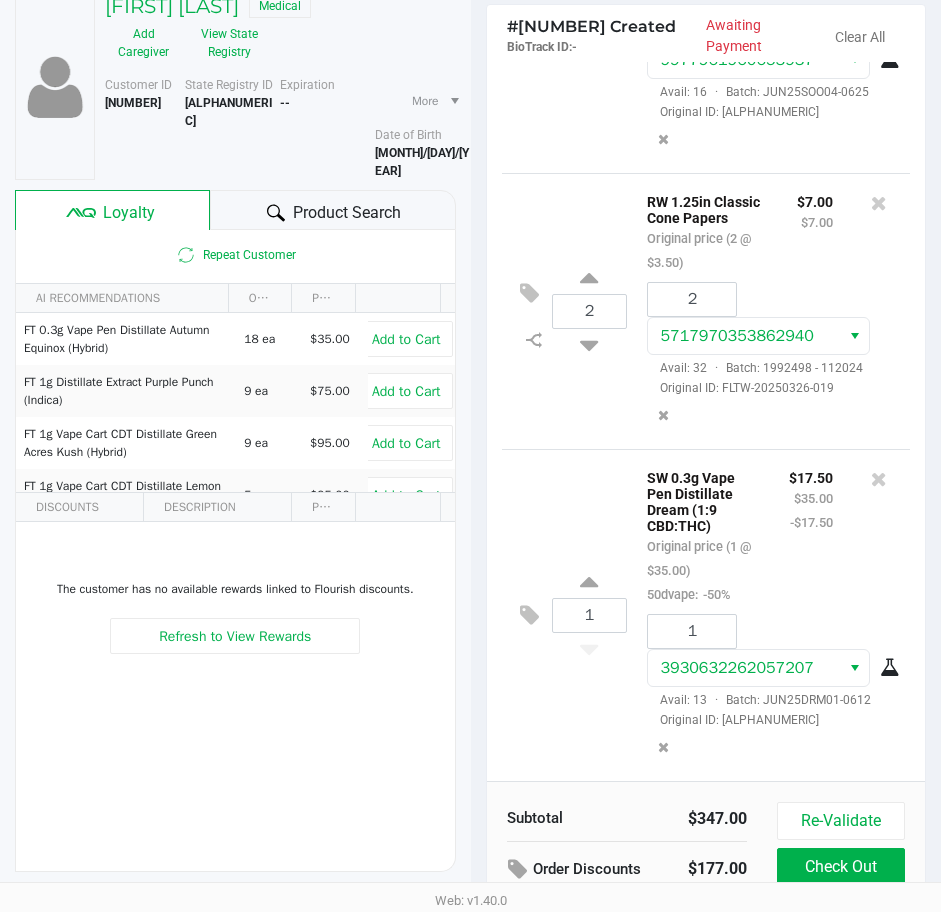 scroll, scrollTop: 254, scrollLeft: 0, axis: vertical 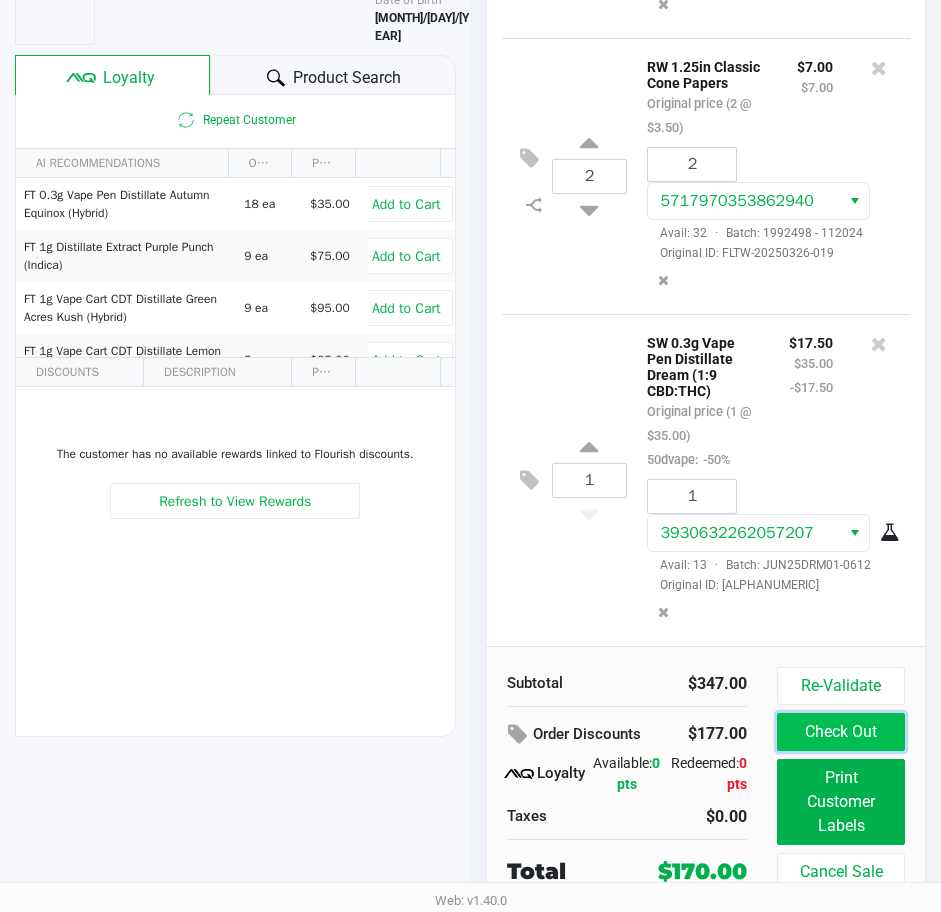 click on "Check Out" 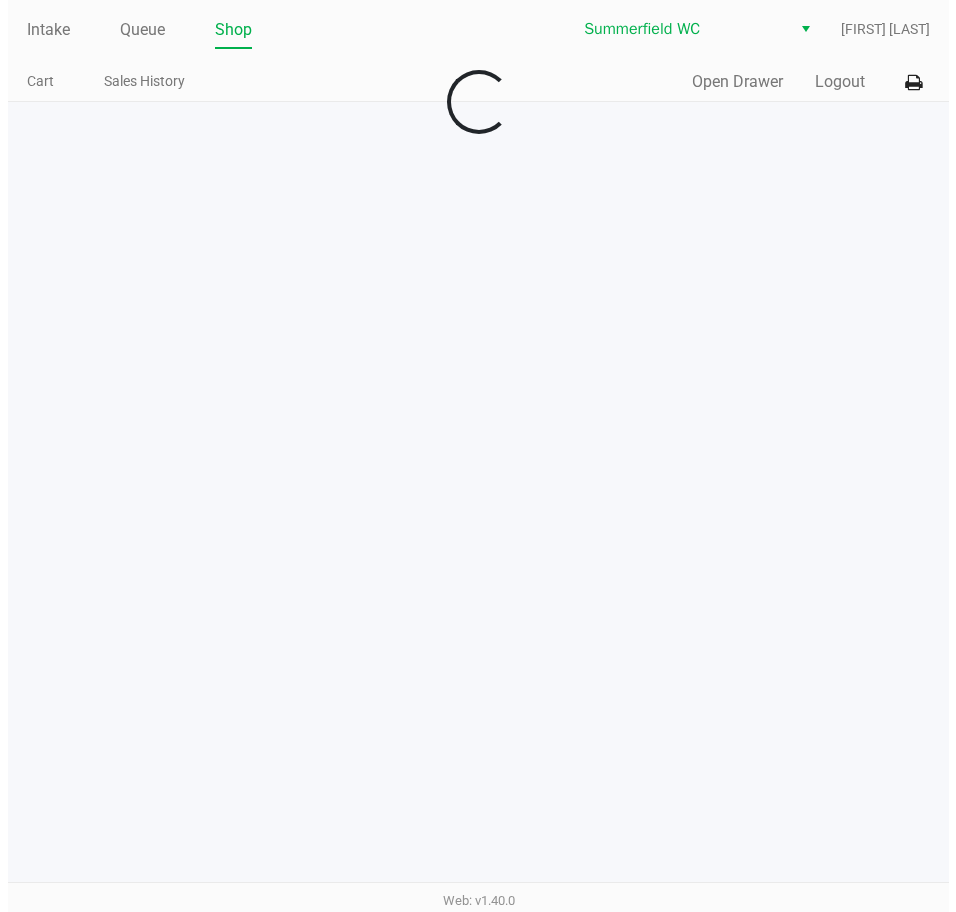scroll, scrollTop: 0, scrollLeft: 0, axis: both 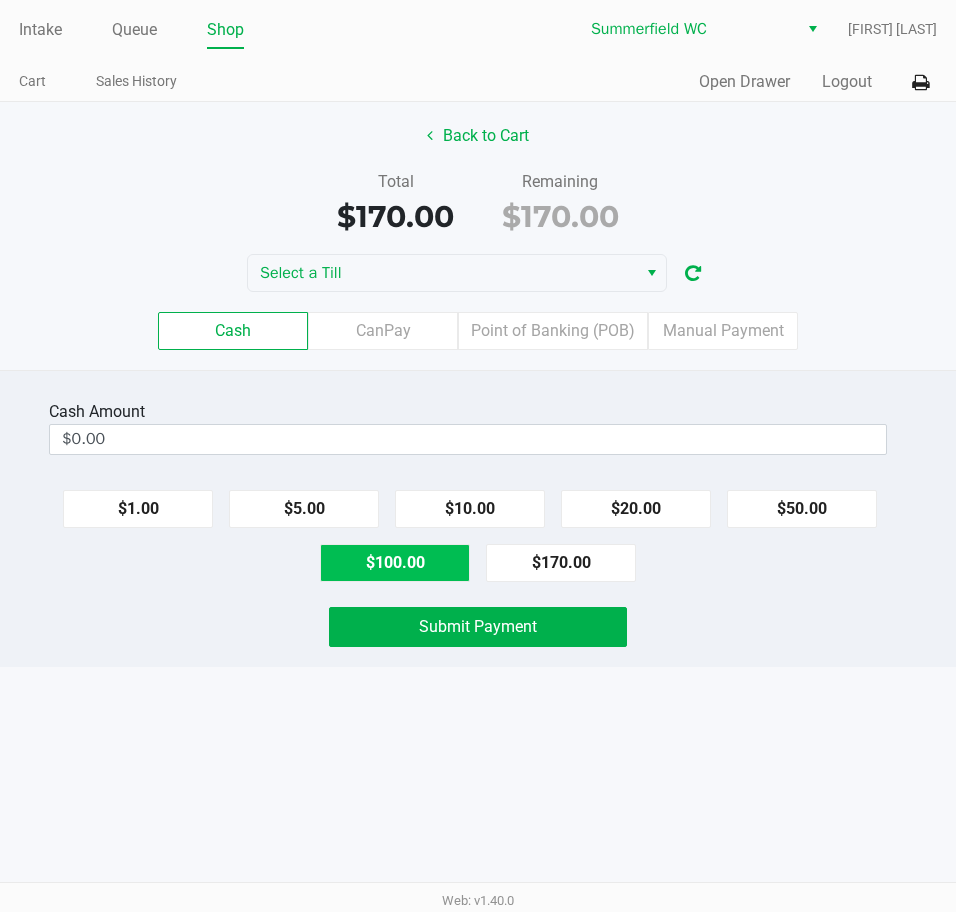 click on "$100.00" 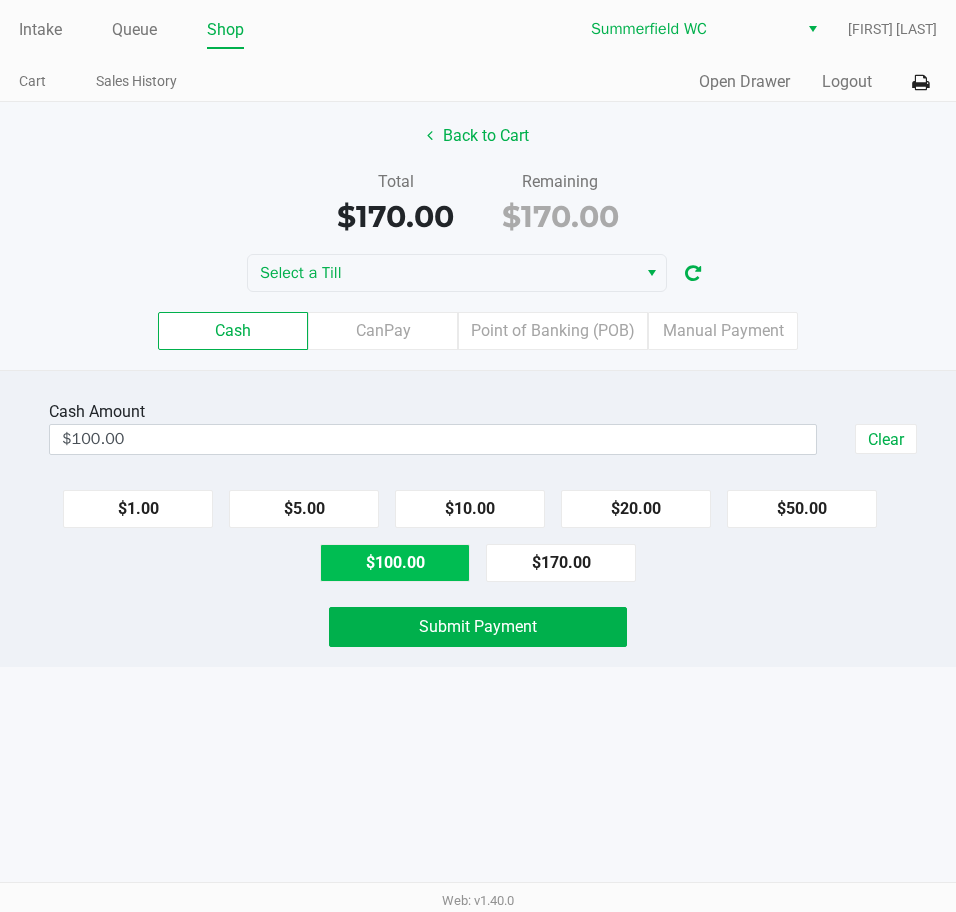 click on "$100.00" 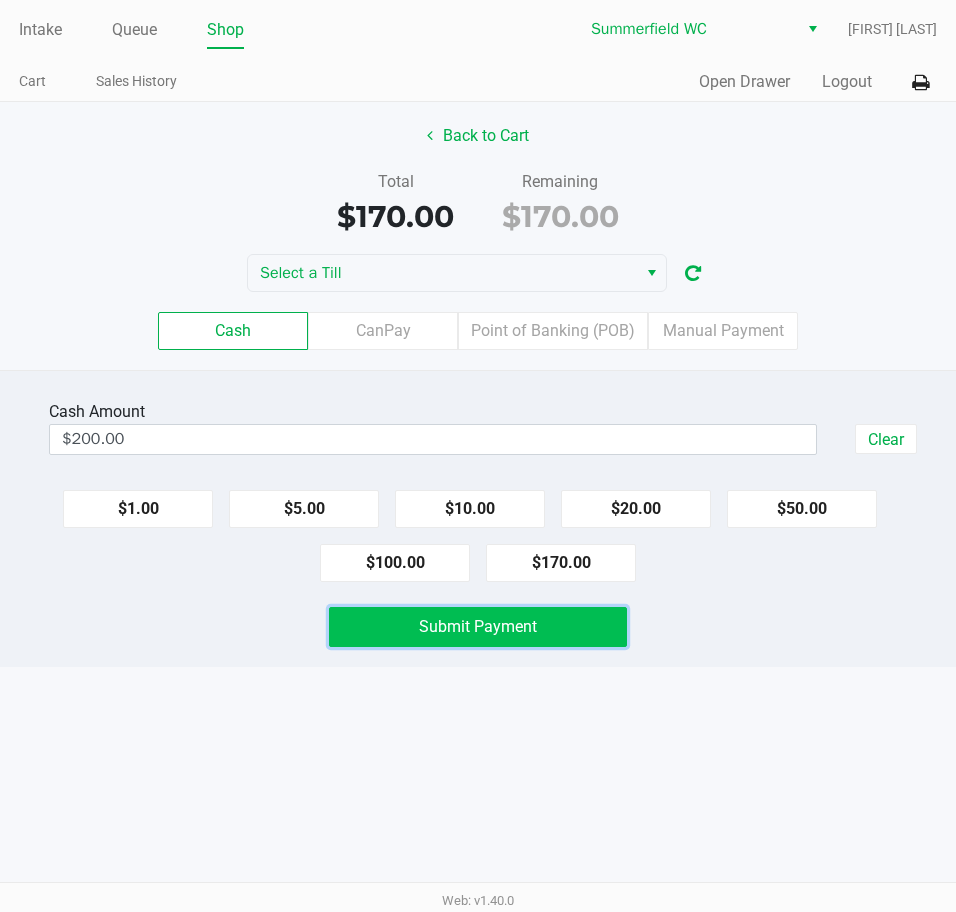 click on "Submit Payment" 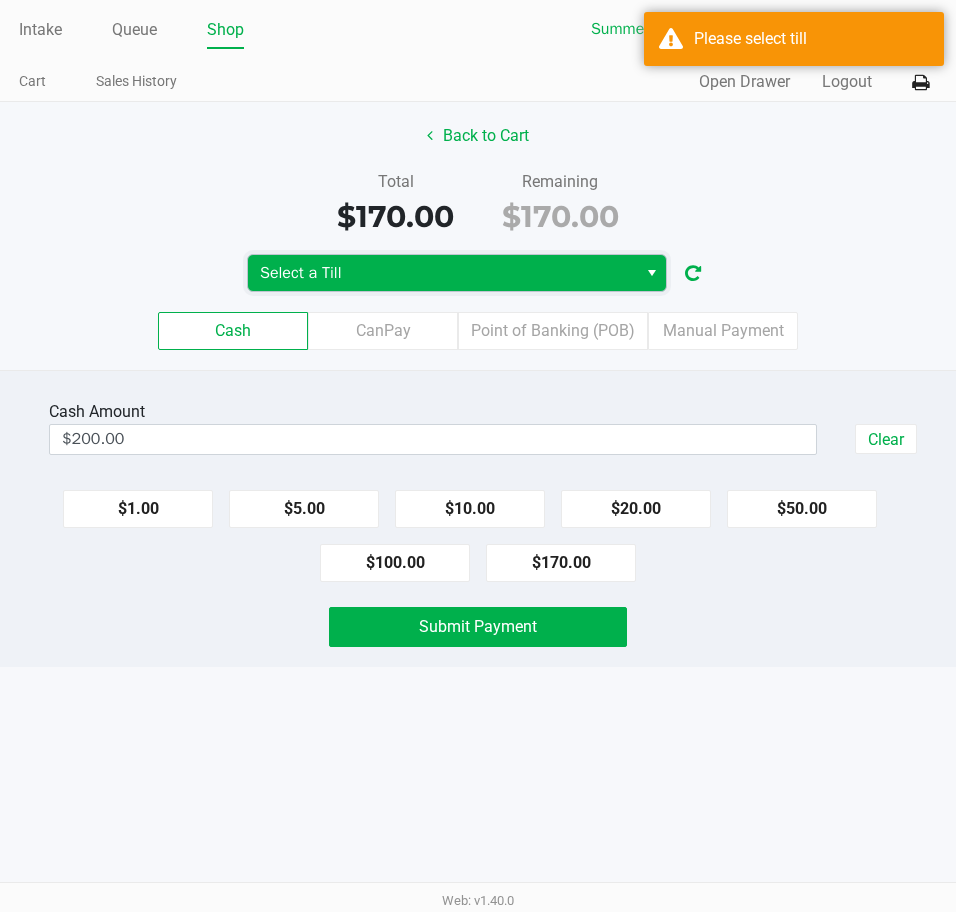 drag, startPoint x: 317, startPoint y: 290, endPoint x: 362, endPoint y: 289, distance: 45.01111 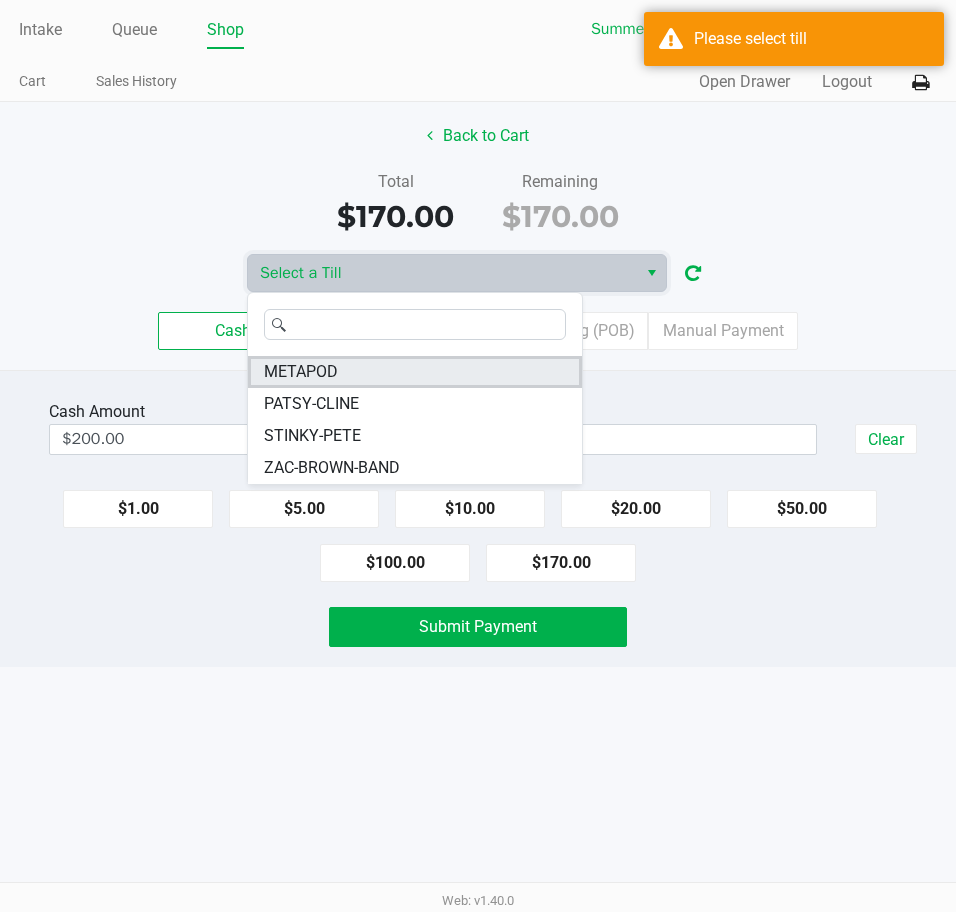 click on "METAPOD" at bounding box center [301, 372] 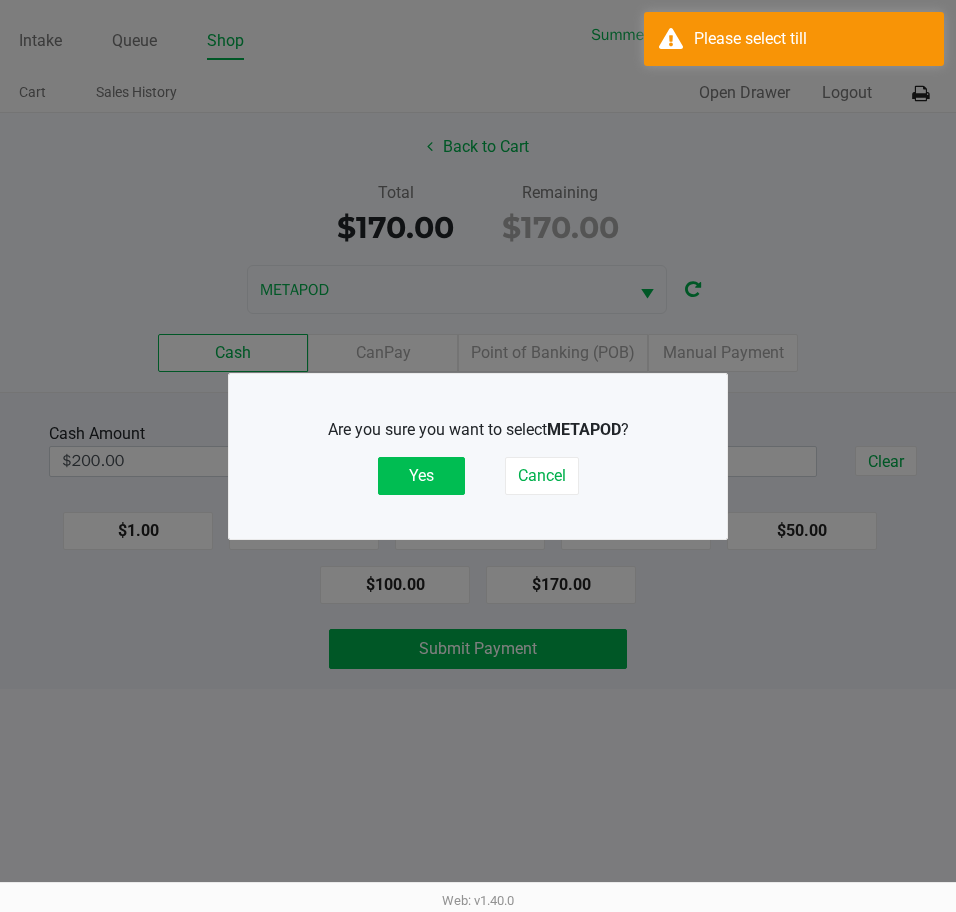 click on "Yes" 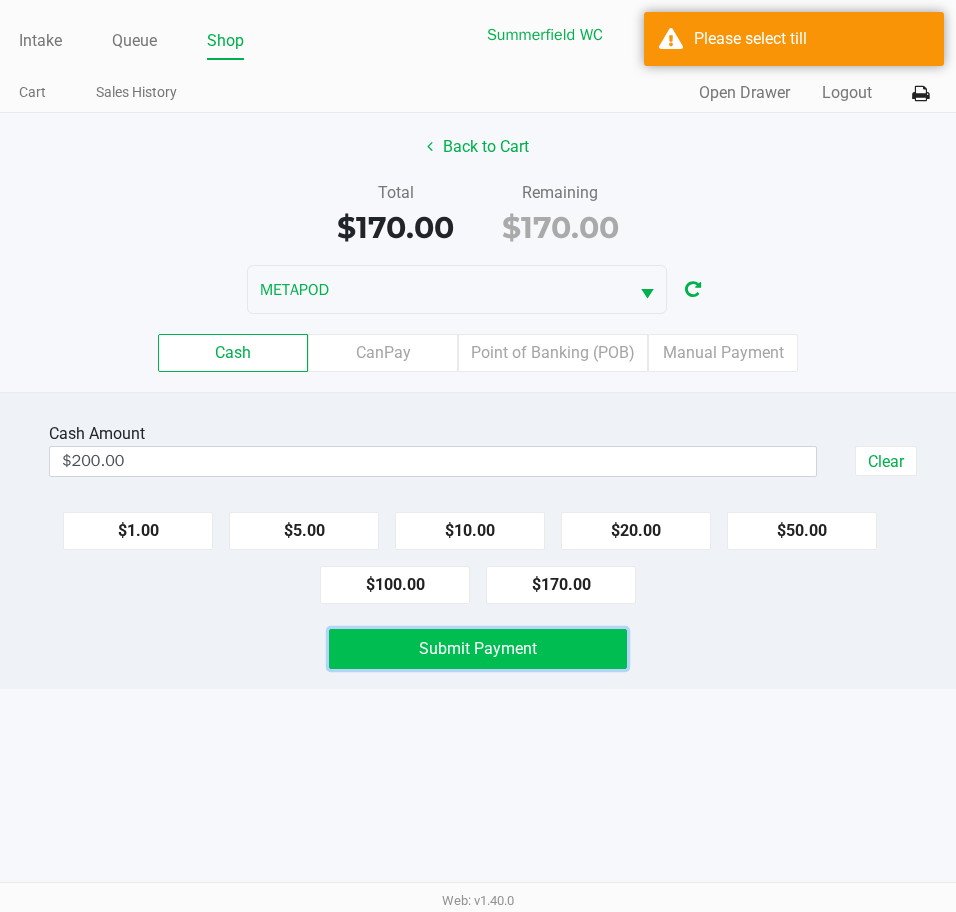 click on "Submit Payment" 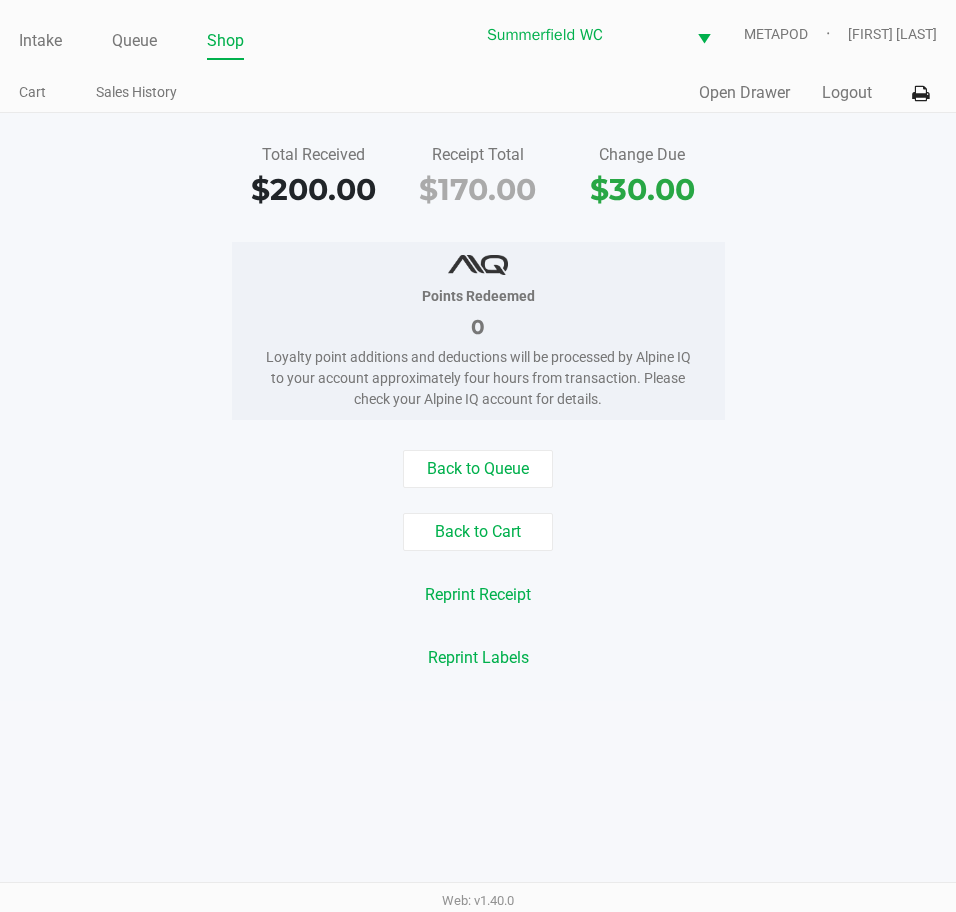 click on "Total Received   $200.00   Receipt Total   $170.00   Change Due   $30.00   Points Redeemed   0   Loyalty point additions and deductions will be processed by Alpine IQ to your account approximately four hours from transaction. Please check your Alpine IQ account for details.   Back to Queue   Back to Cart   Reprint Receipt   Reprint Labels" 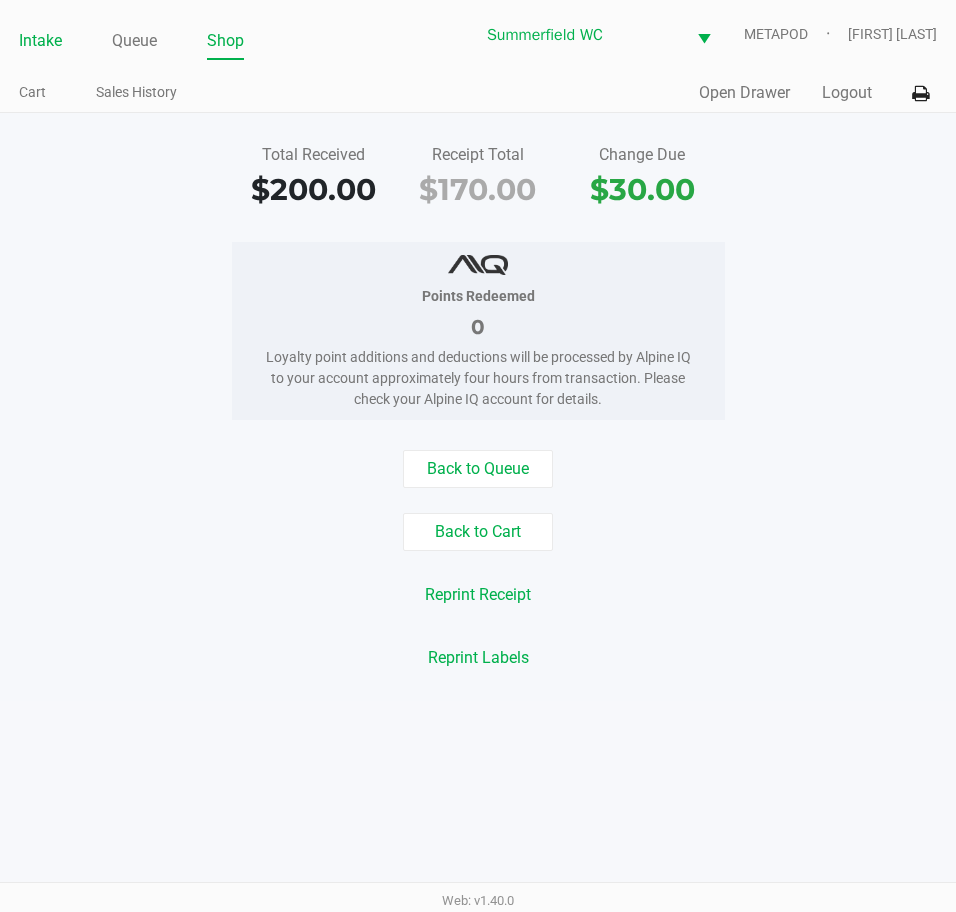 click on "Intake" 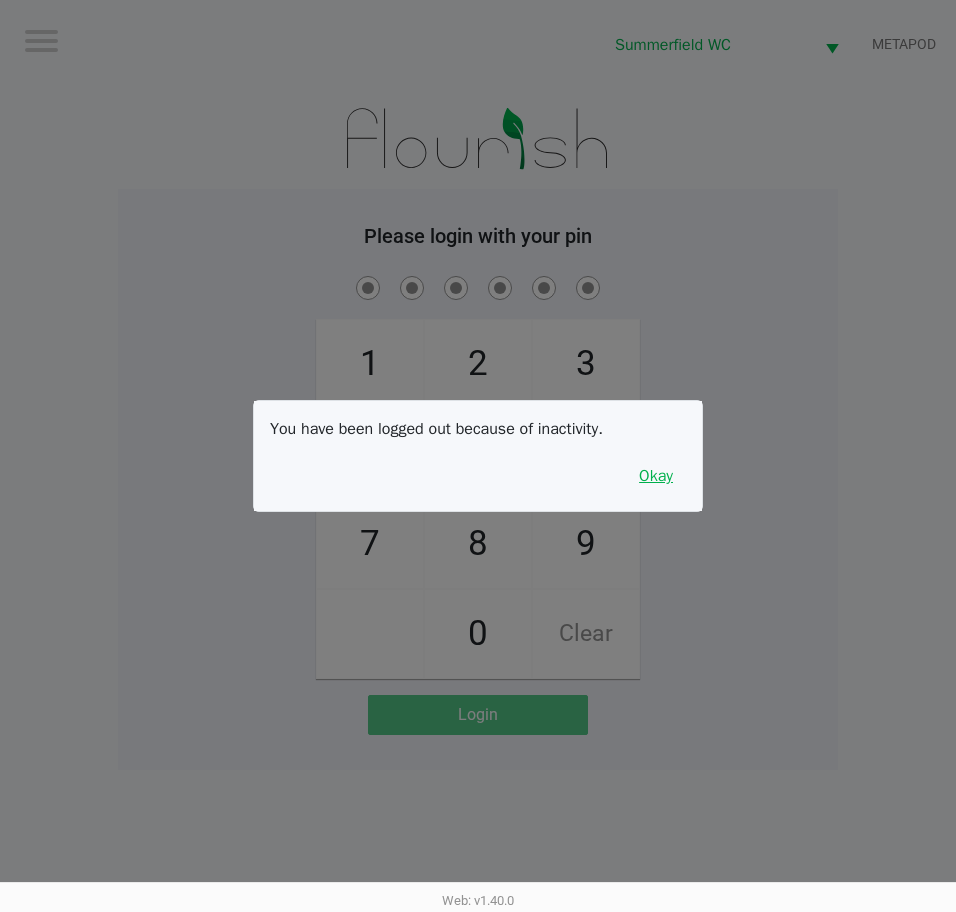 click on "Okay" at bounding box center [656, 476] 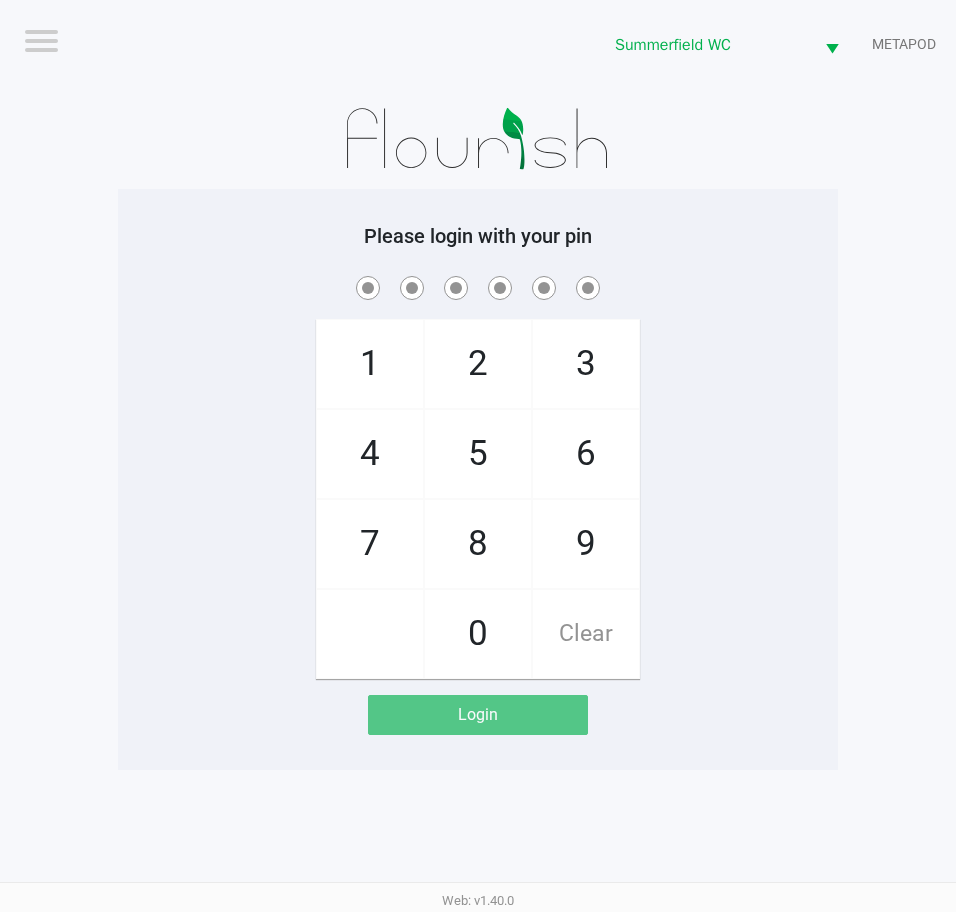 click 